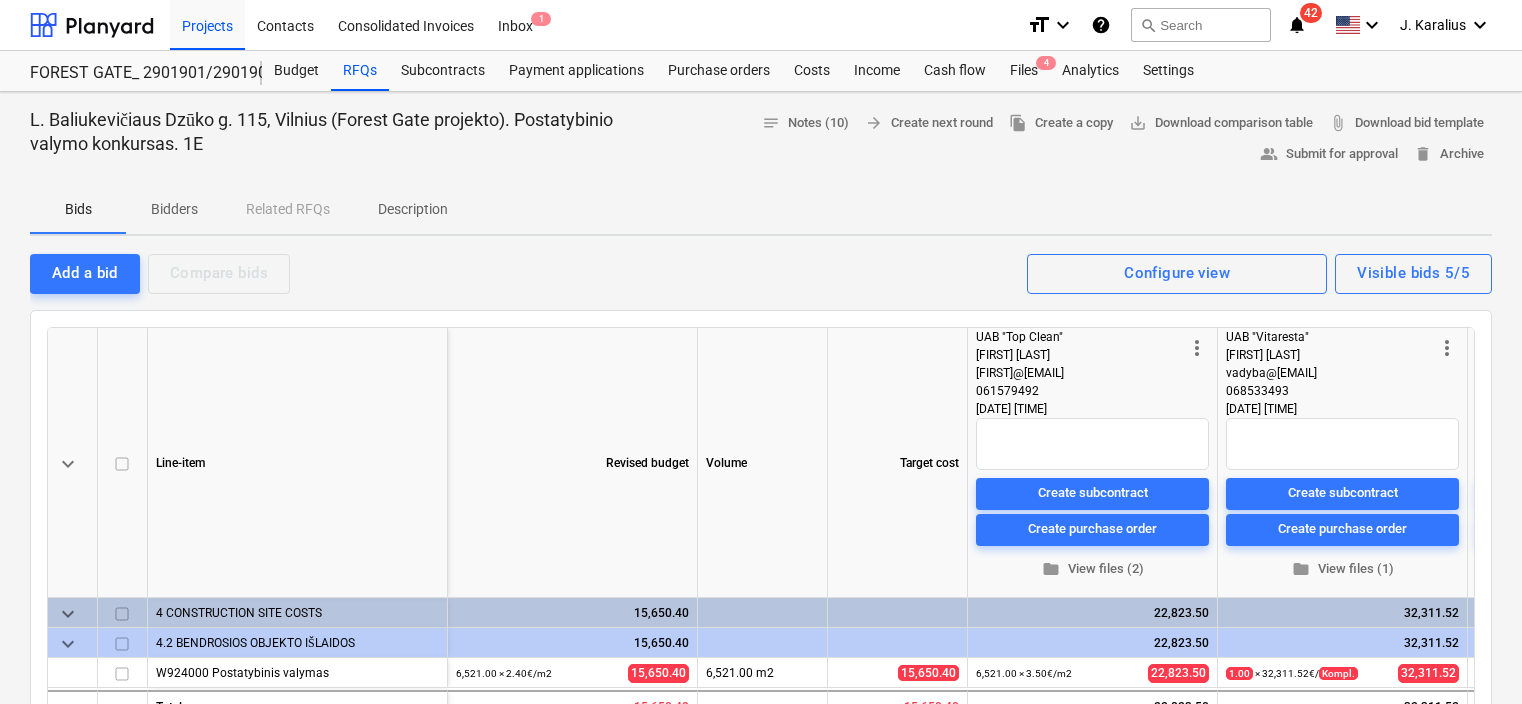 scroll, scrollTop: 0, scrollLeft: 0, axis: both 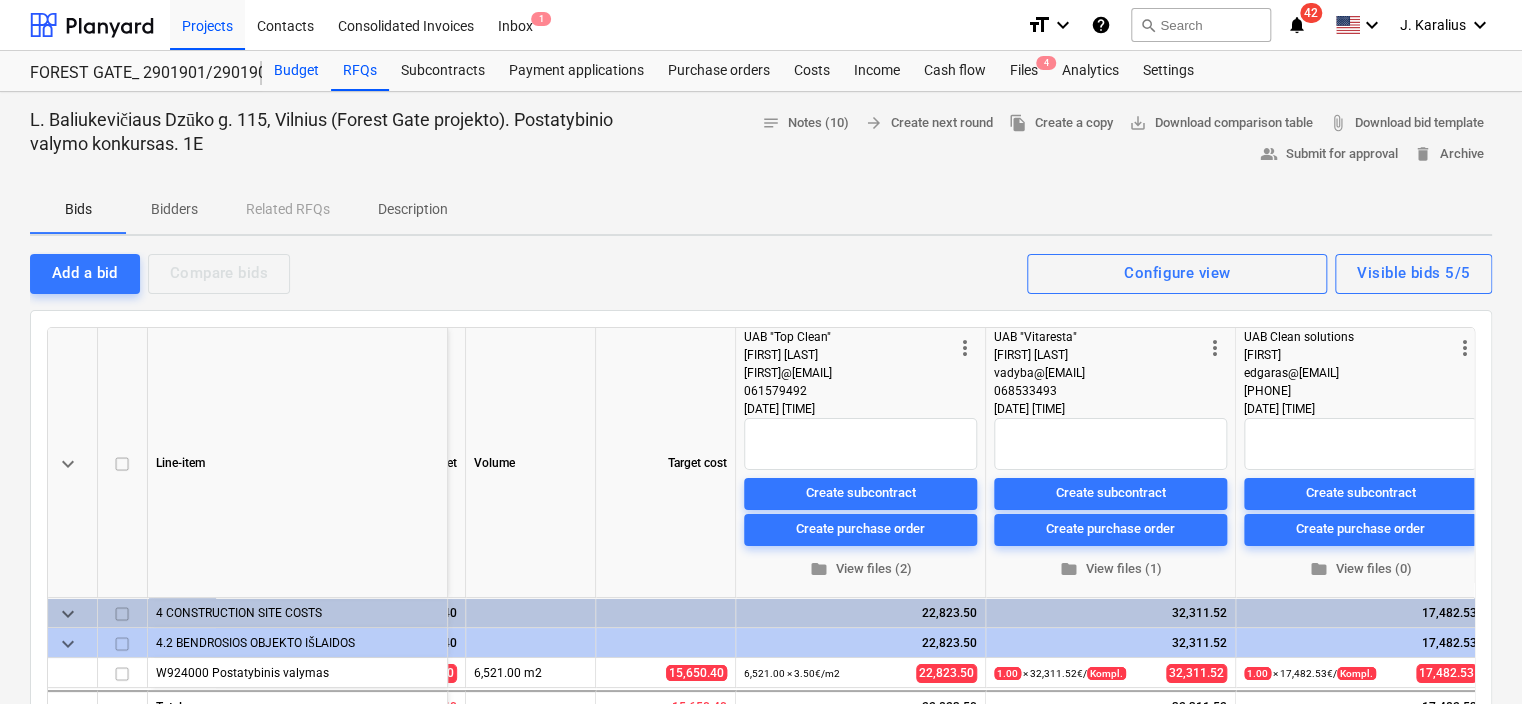 click on "Budget" at bounding box center (296, 71) 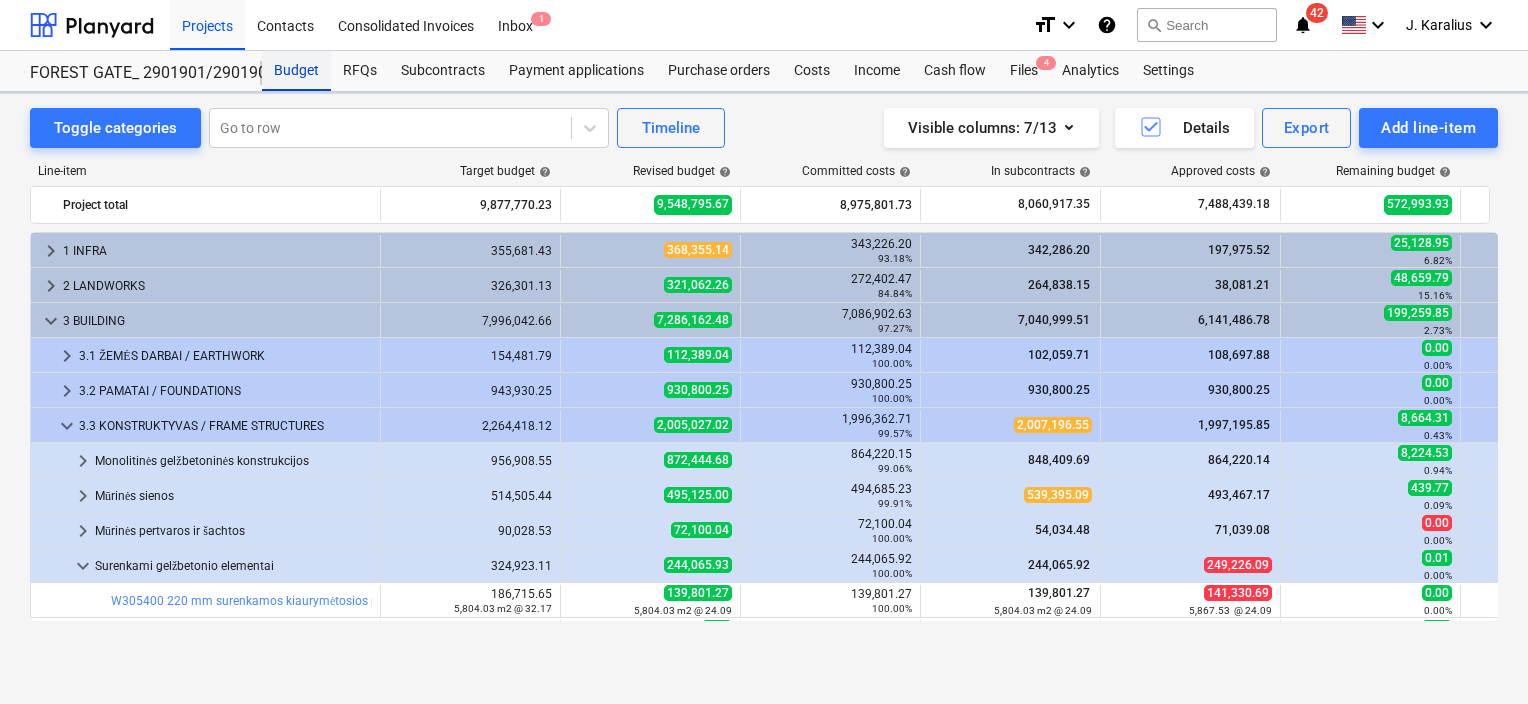 scroll, scrollTop: 198, scrollLeft: 0, axis: vertical 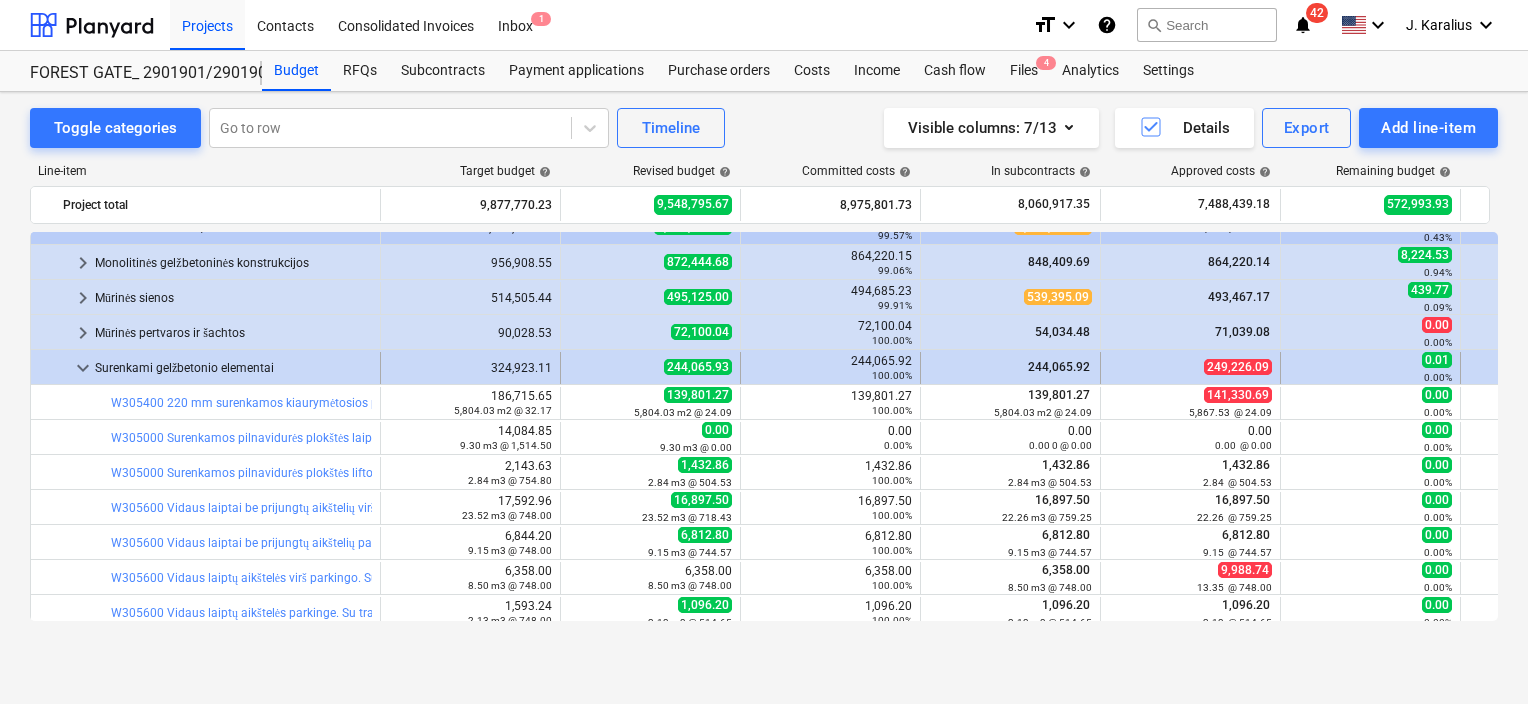 click on "keyboard_arrow_down" at bounding box center (83, 368) 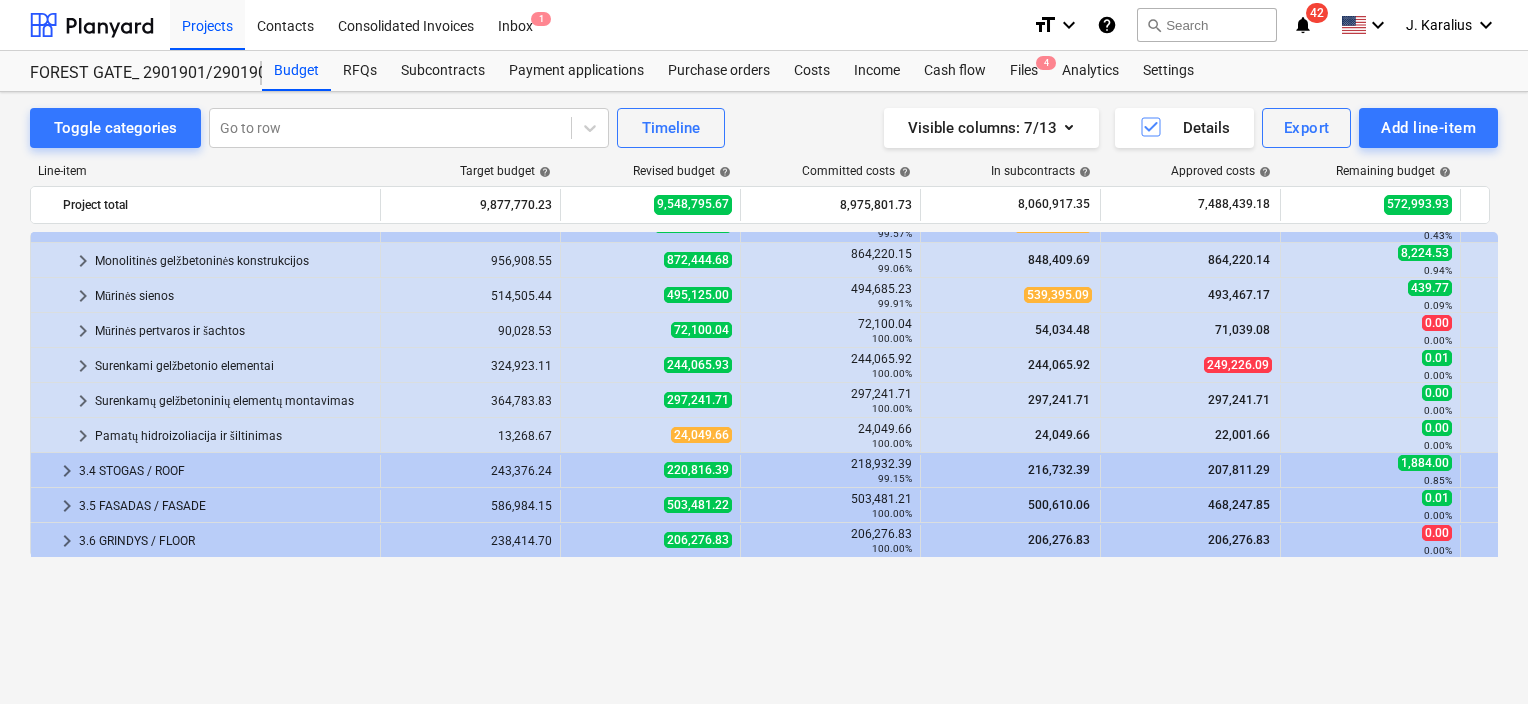 scroll, scrollTop: 0, scrollLeft: 0, axis: both 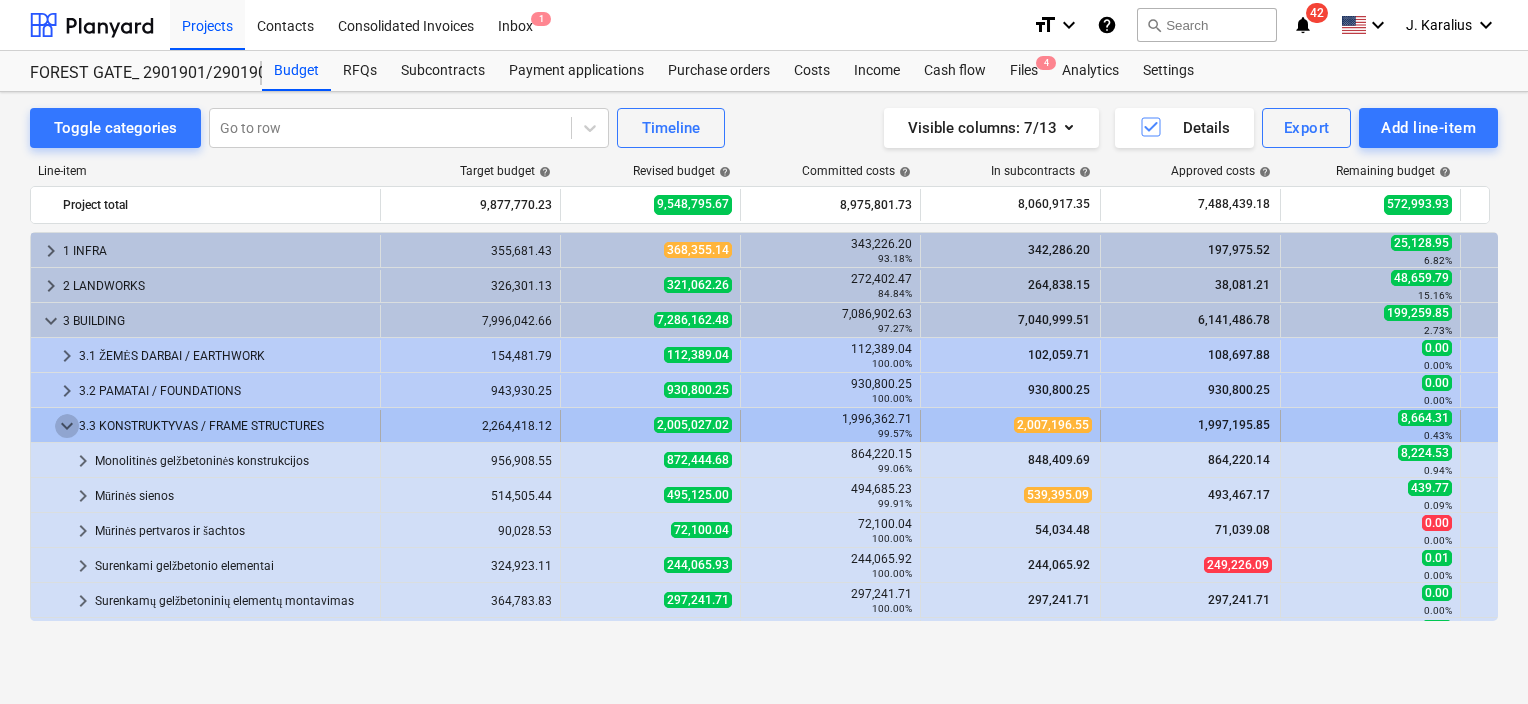 click on "keyboard_arrow_down" at bounding box center (67, 426) 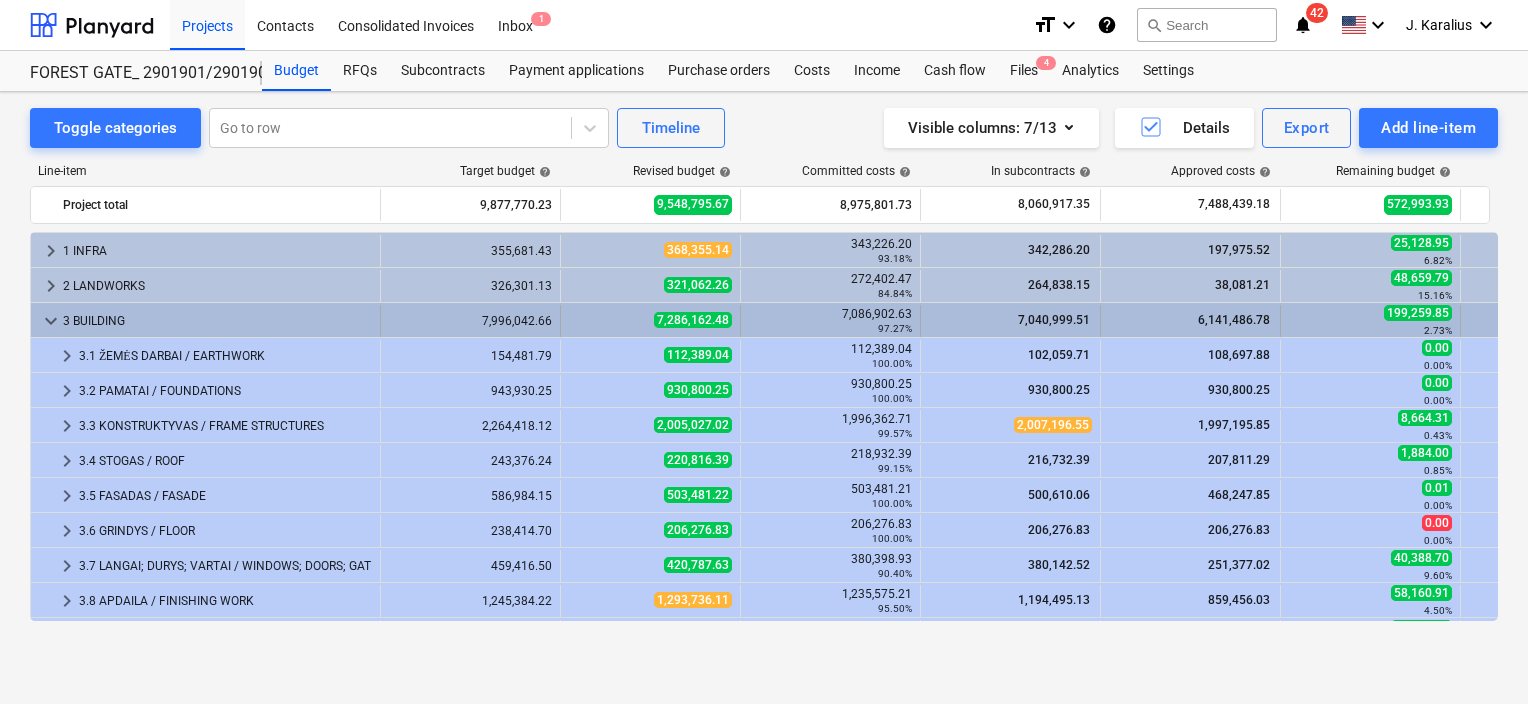 click on "keyboard_arrow_down" at bounding box center [51, 321] 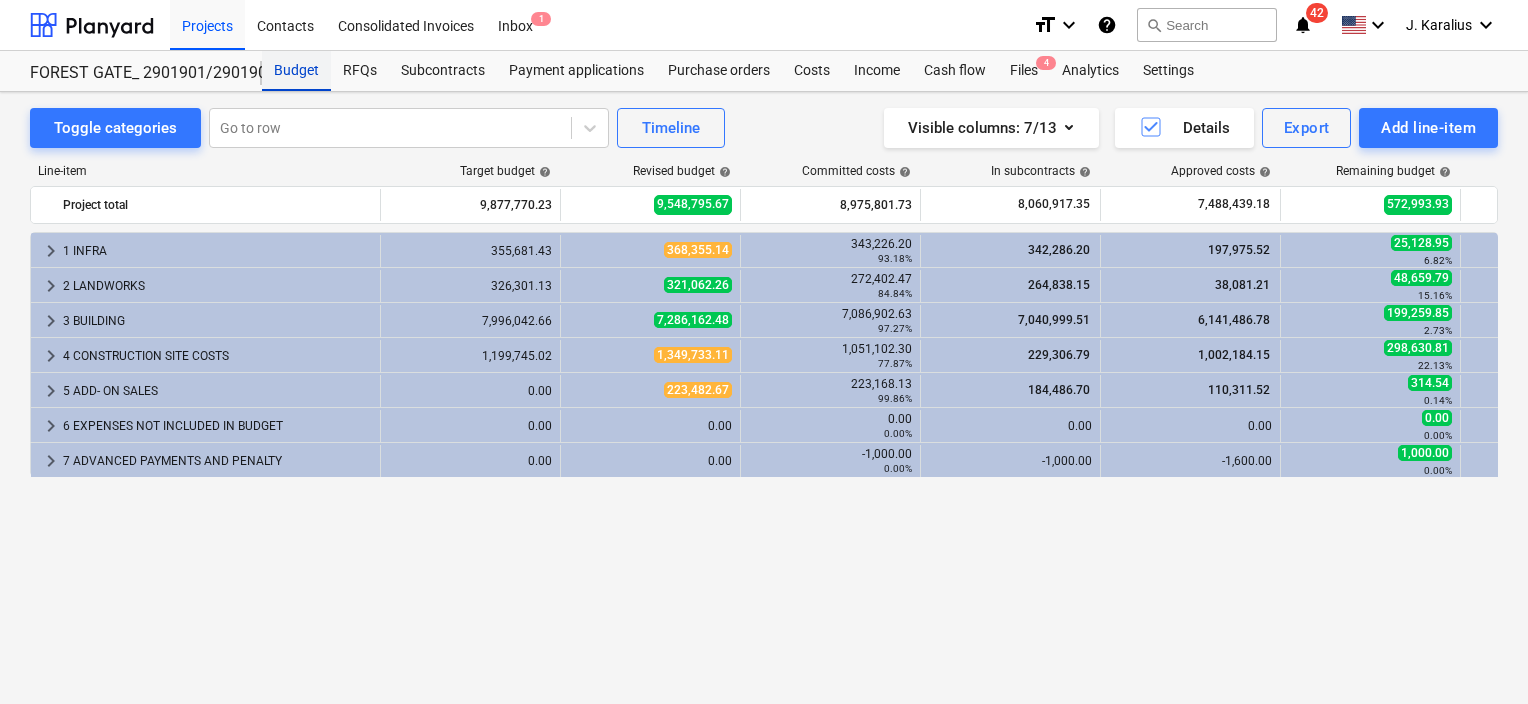click on "Budget" at bounding box center (296, 71) 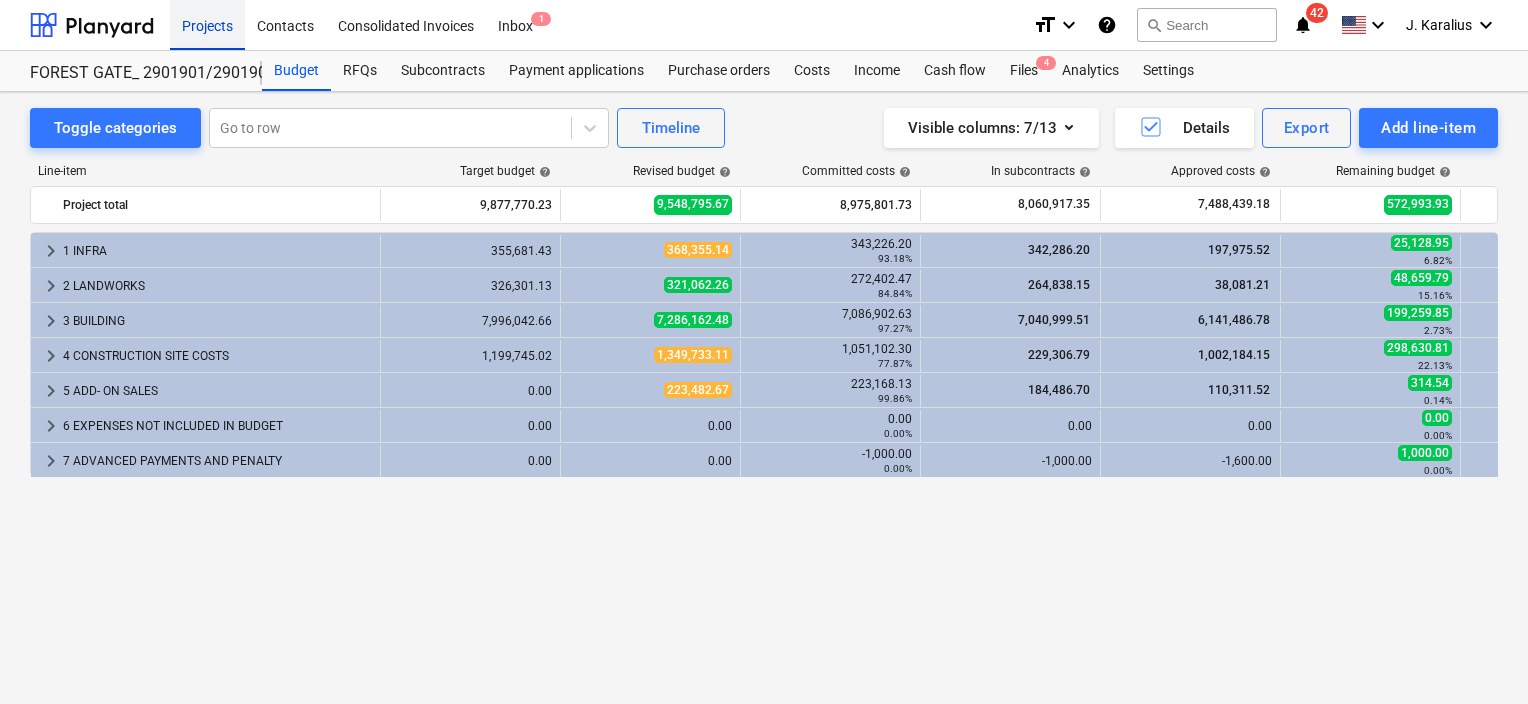 click on "Projects" at bounding box center (207, 24) 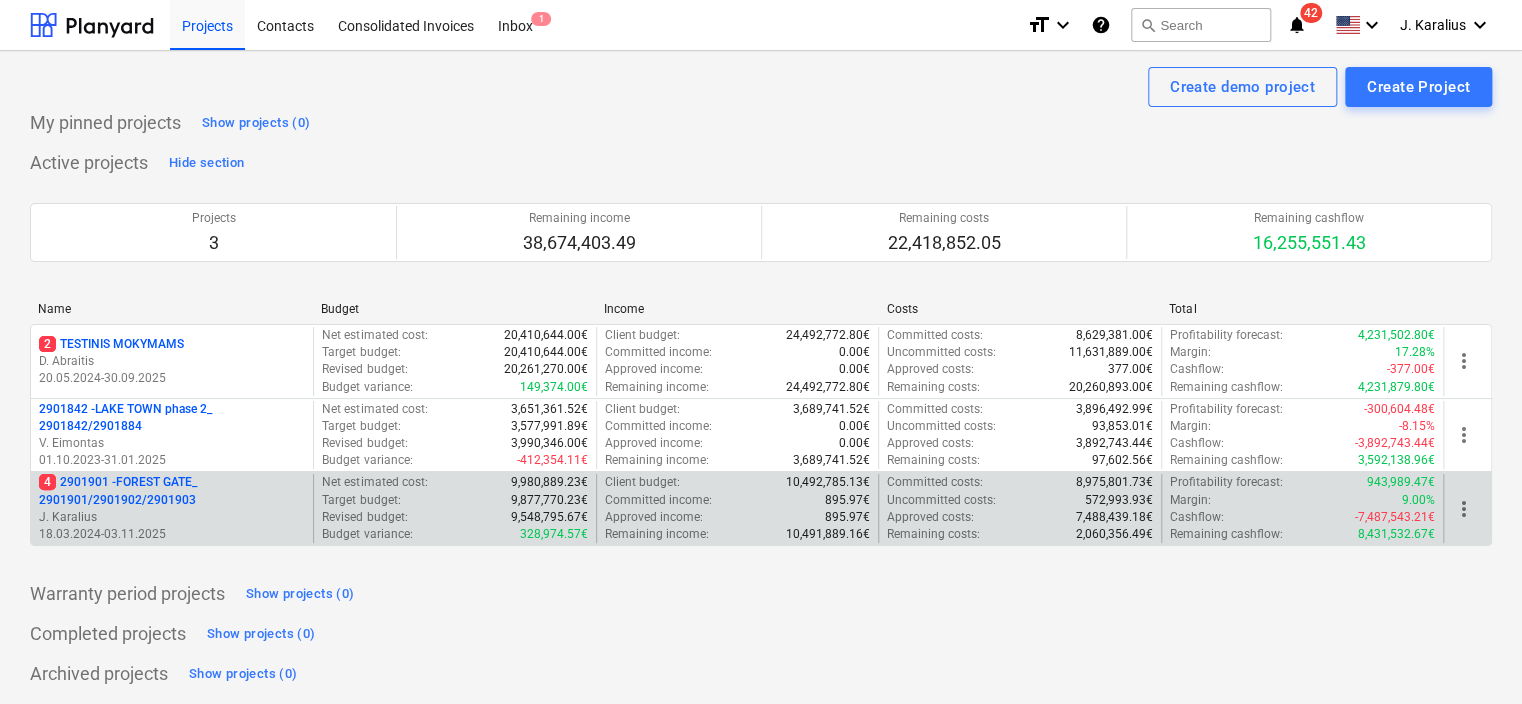 click on "- FOREST GATE_ 2901901/2901902/2901903" at bounding box center [172, 491] 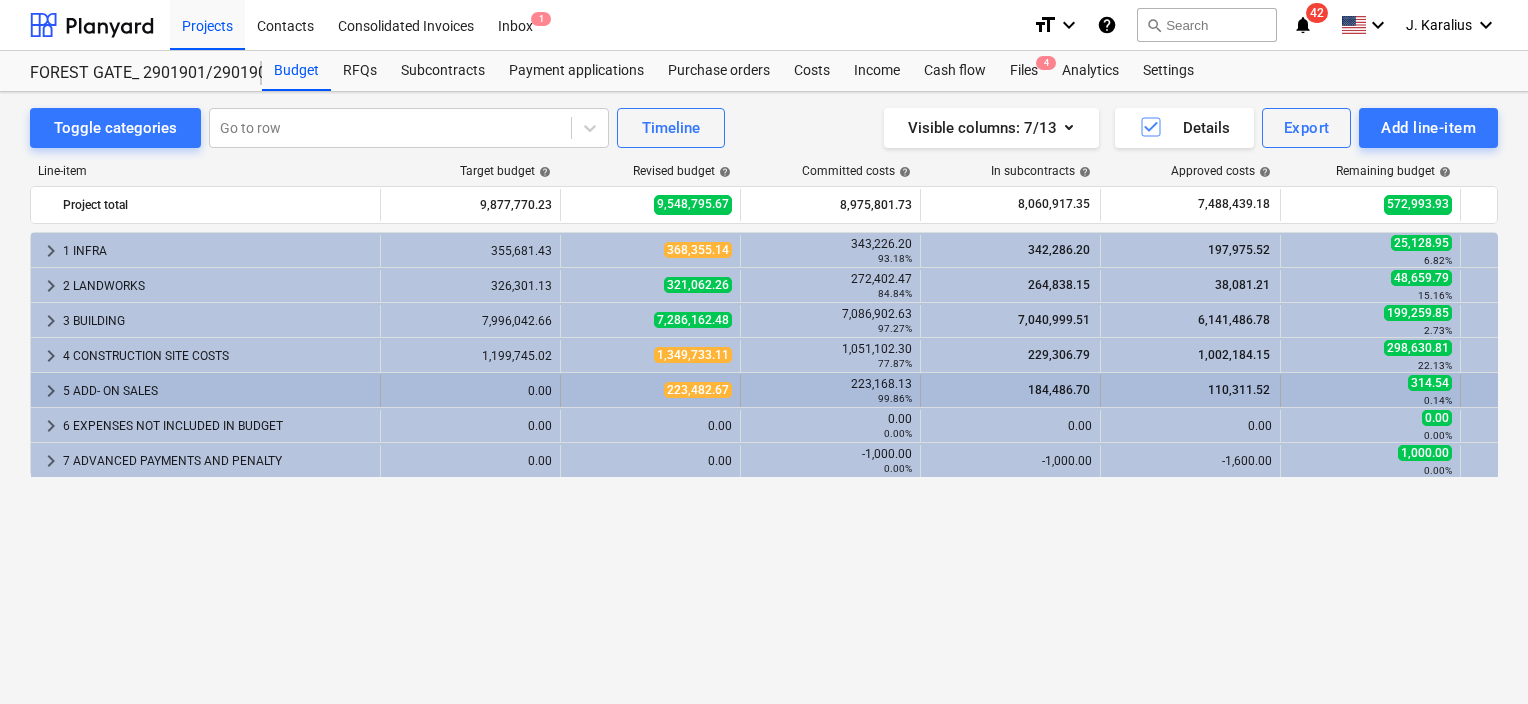 click on "keyboard_arrow_right" at bounding box center (51, 391) 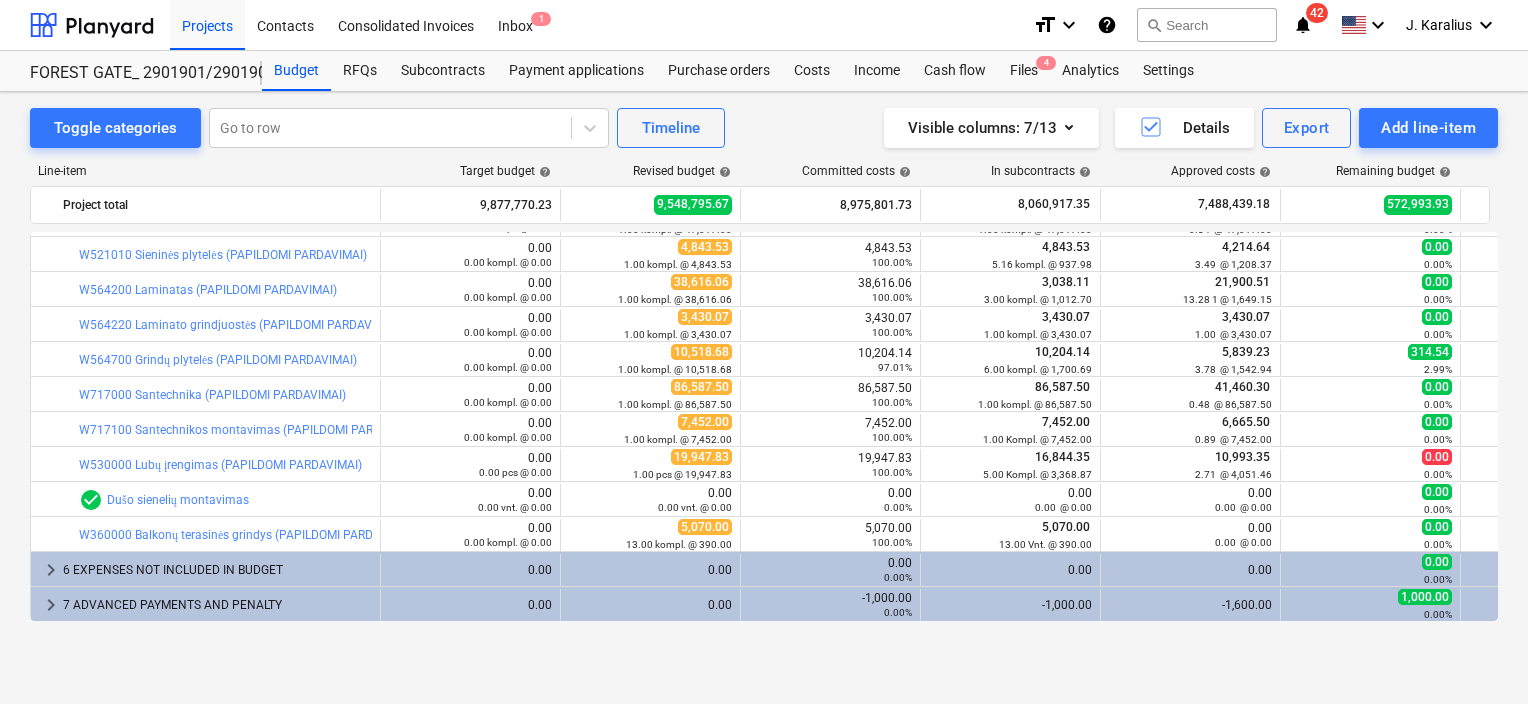 scroll, scrollTop: 6, scrollLeft: 0, axis: vertical 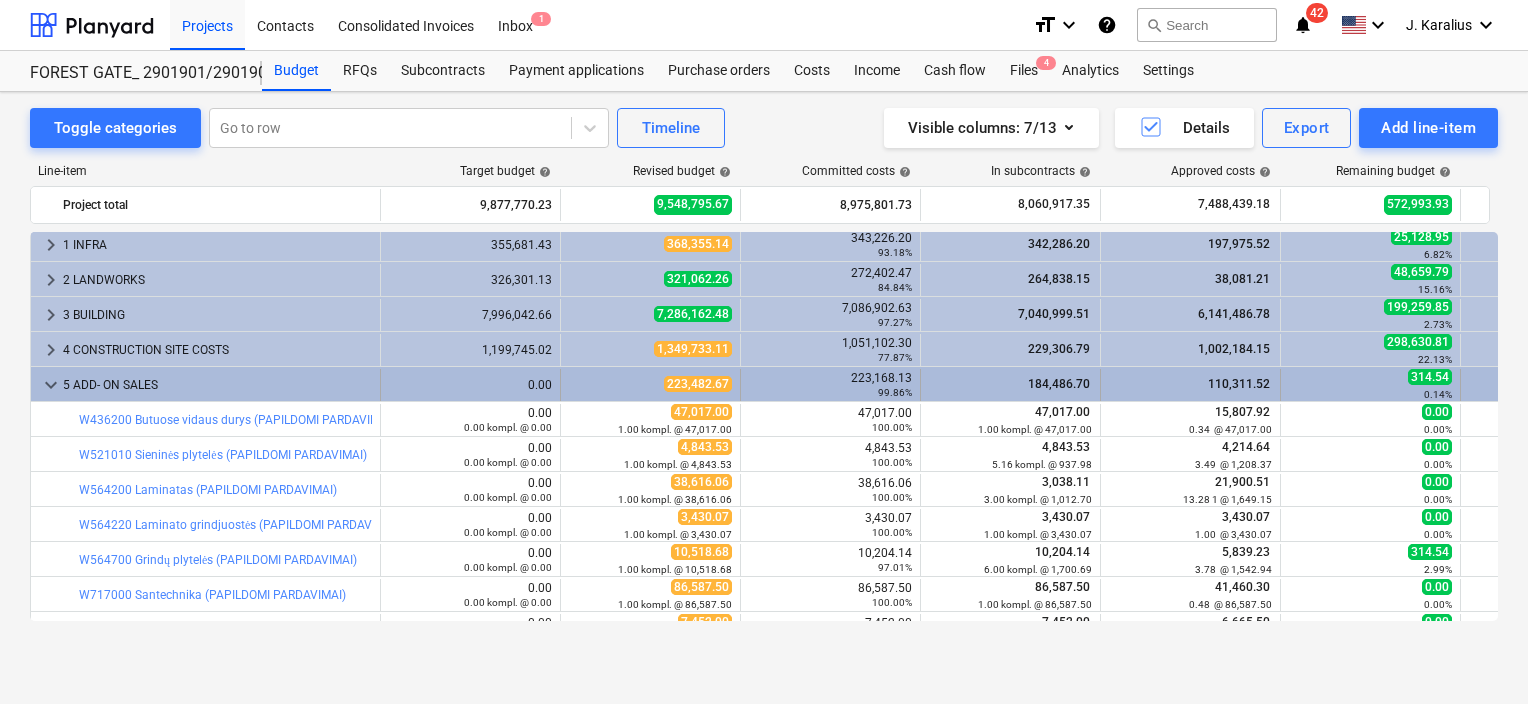 click on "keyboard_arrow_down" at bounding box center [51, 385] 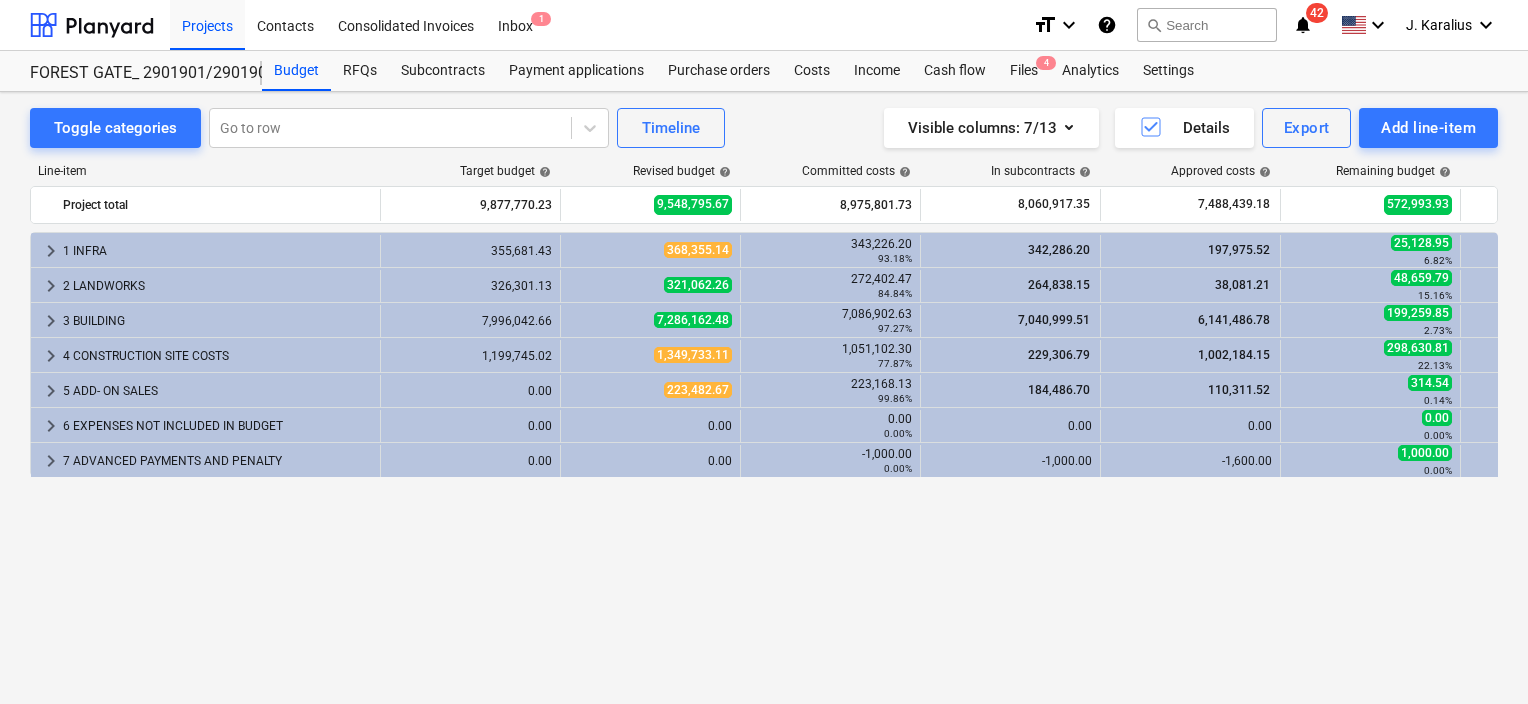 scroll, scrollTop: 0, scrollLeft: 0, axis: both 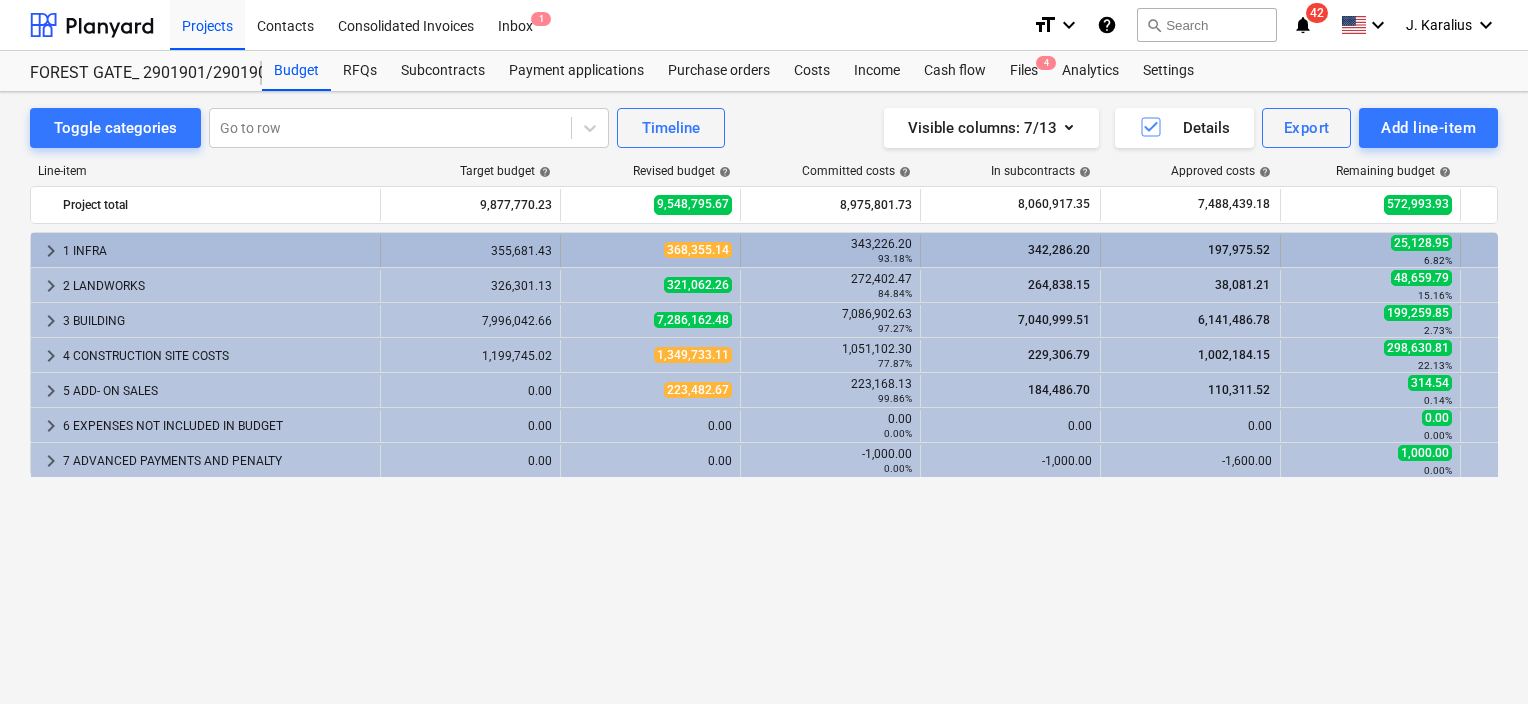 click on "keyboard_arrow_right" at bounding box center (51, 251) 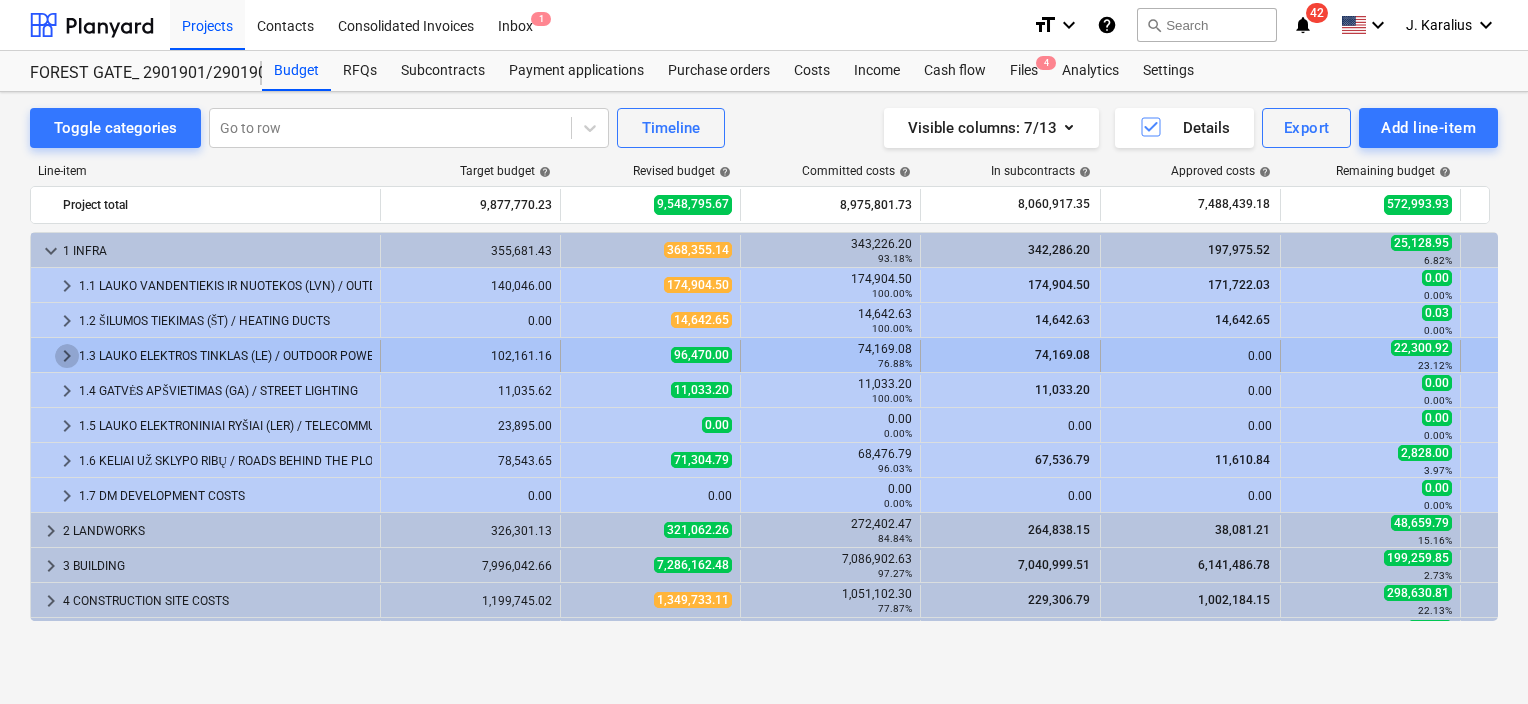 click on "keyboard_arrow_right" at bounding box center [67, 356] 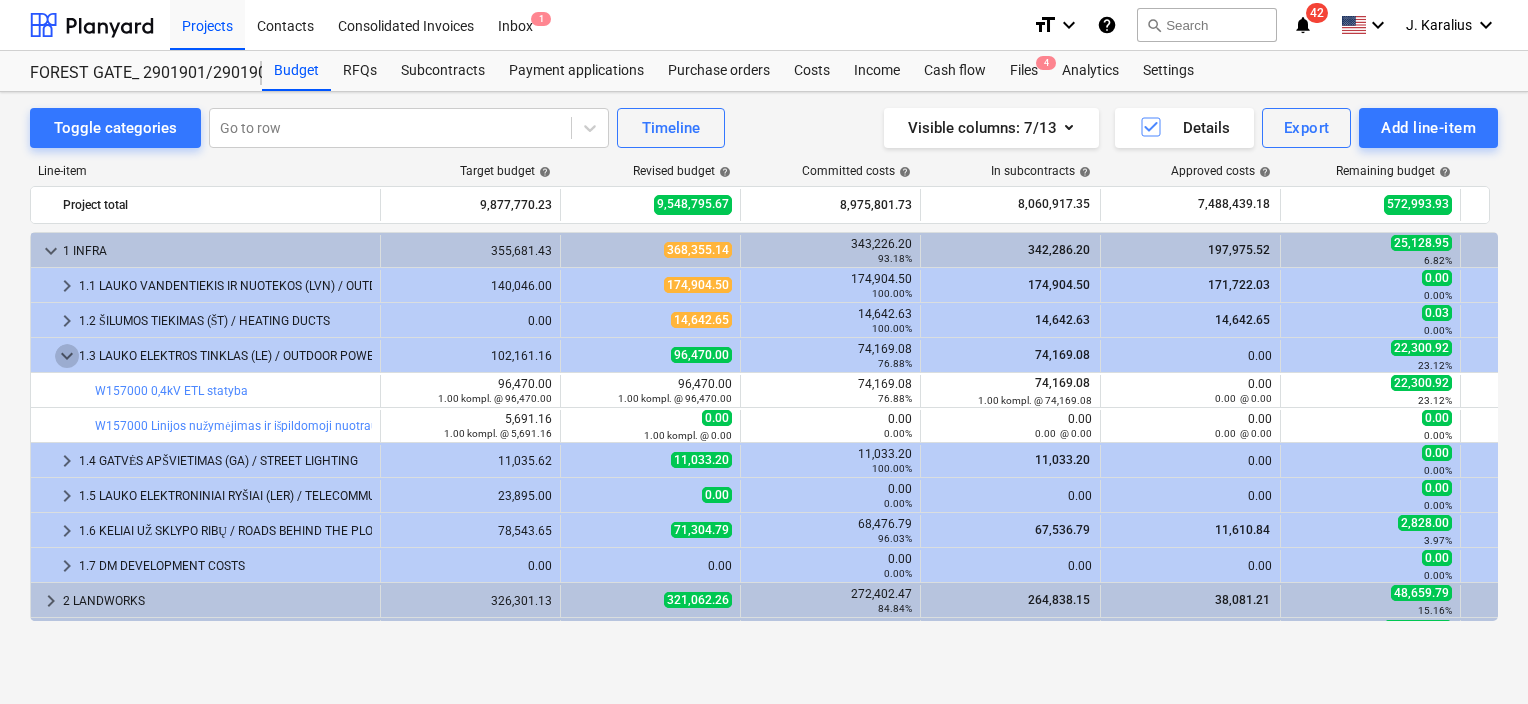 click on "keyboard_arrow_down" at bounding box center (67, 356) 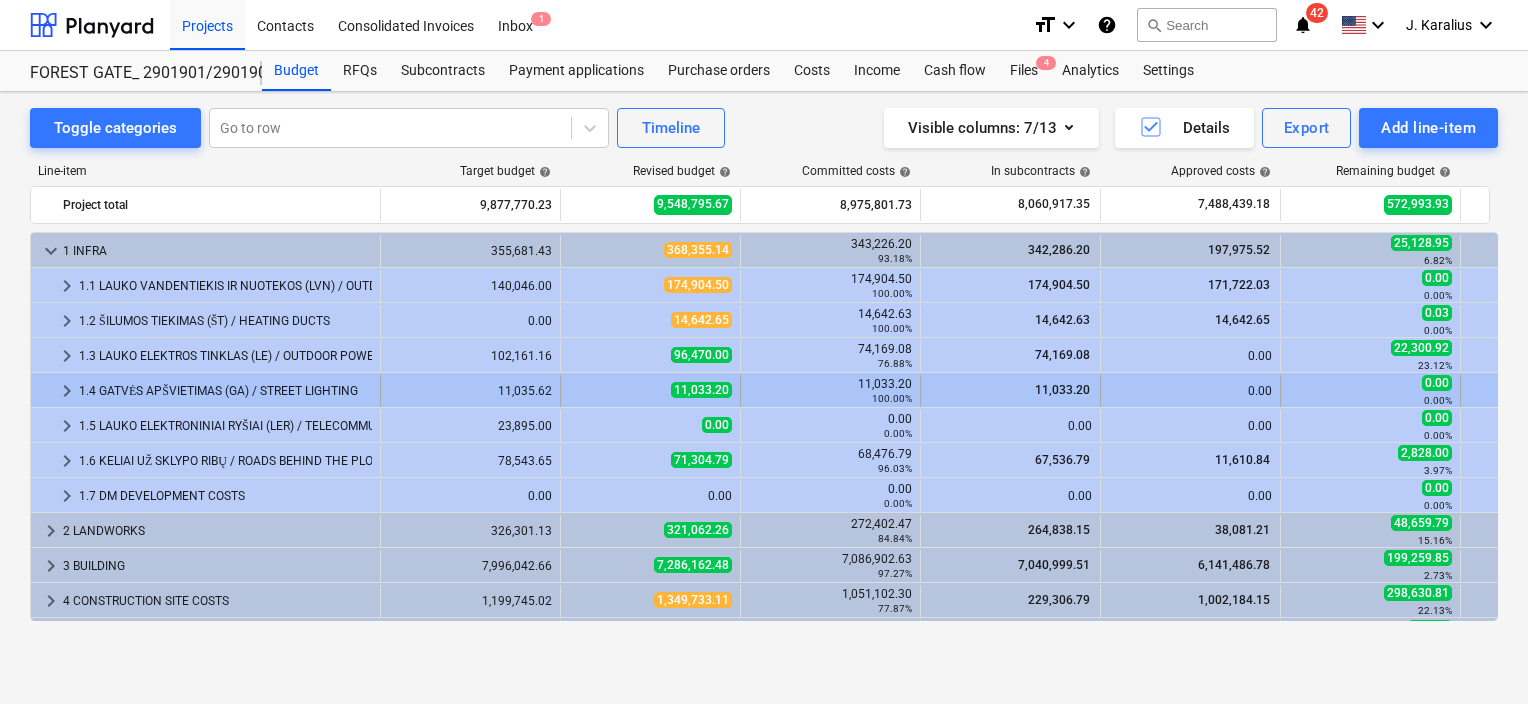 click on "keyboard_arrow_right" at bounding box center [67, 391] 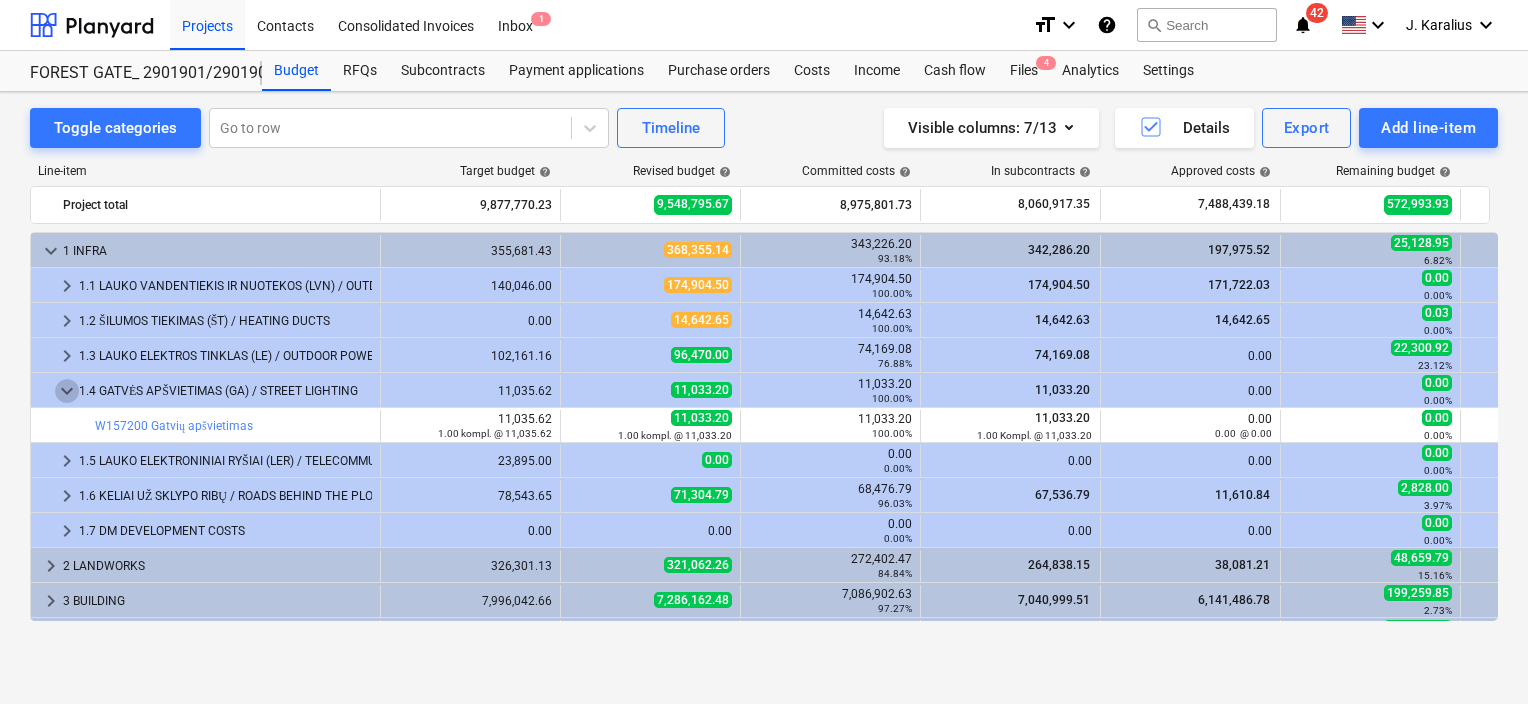 click on "keyboard_arrow_down" at bounding box center [67, 391] 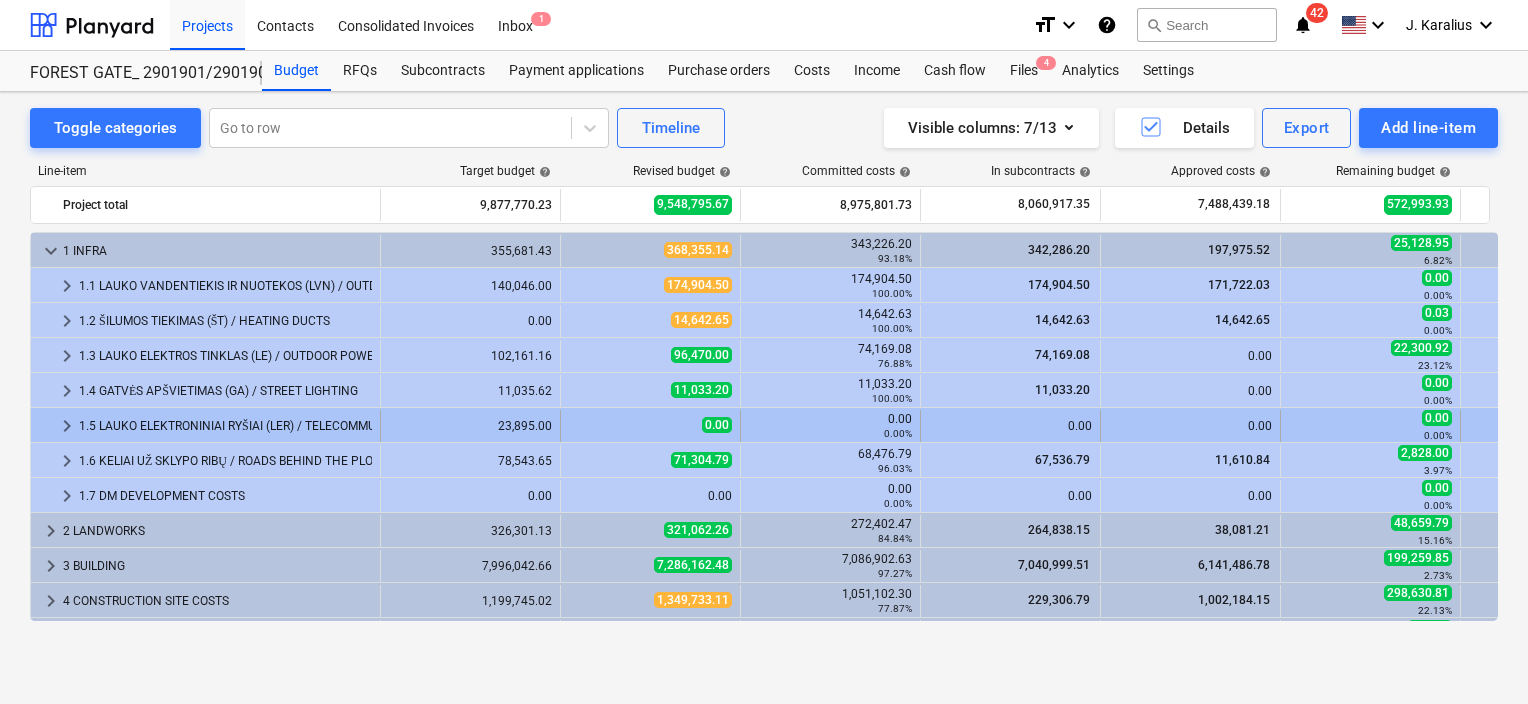 click on "keyboard_arrow_right" at bounding box center [67, 426] 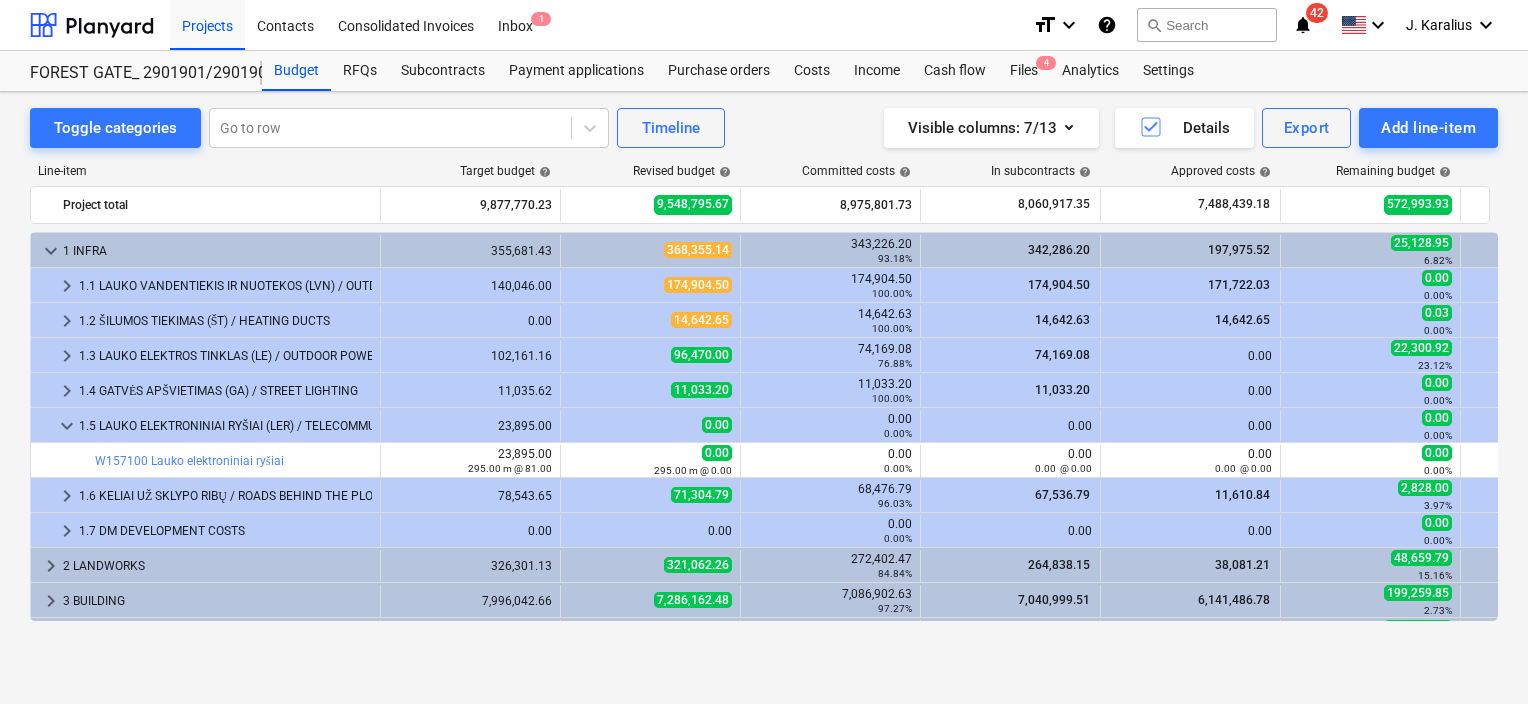 click on "keyboard_arrow_down" at bounding box center [67, 426] 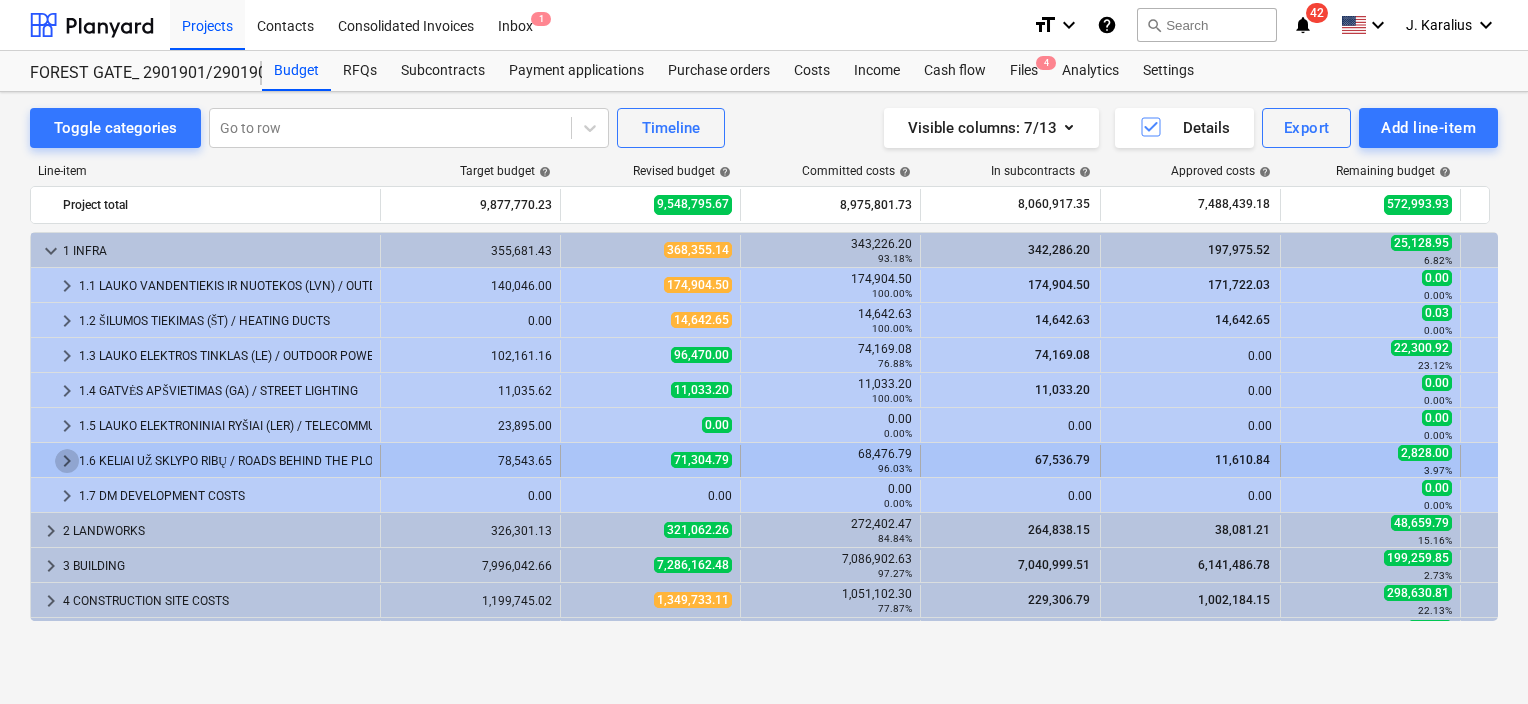 click on "keyboard_arrow_right" at bounding box center (67, 461) 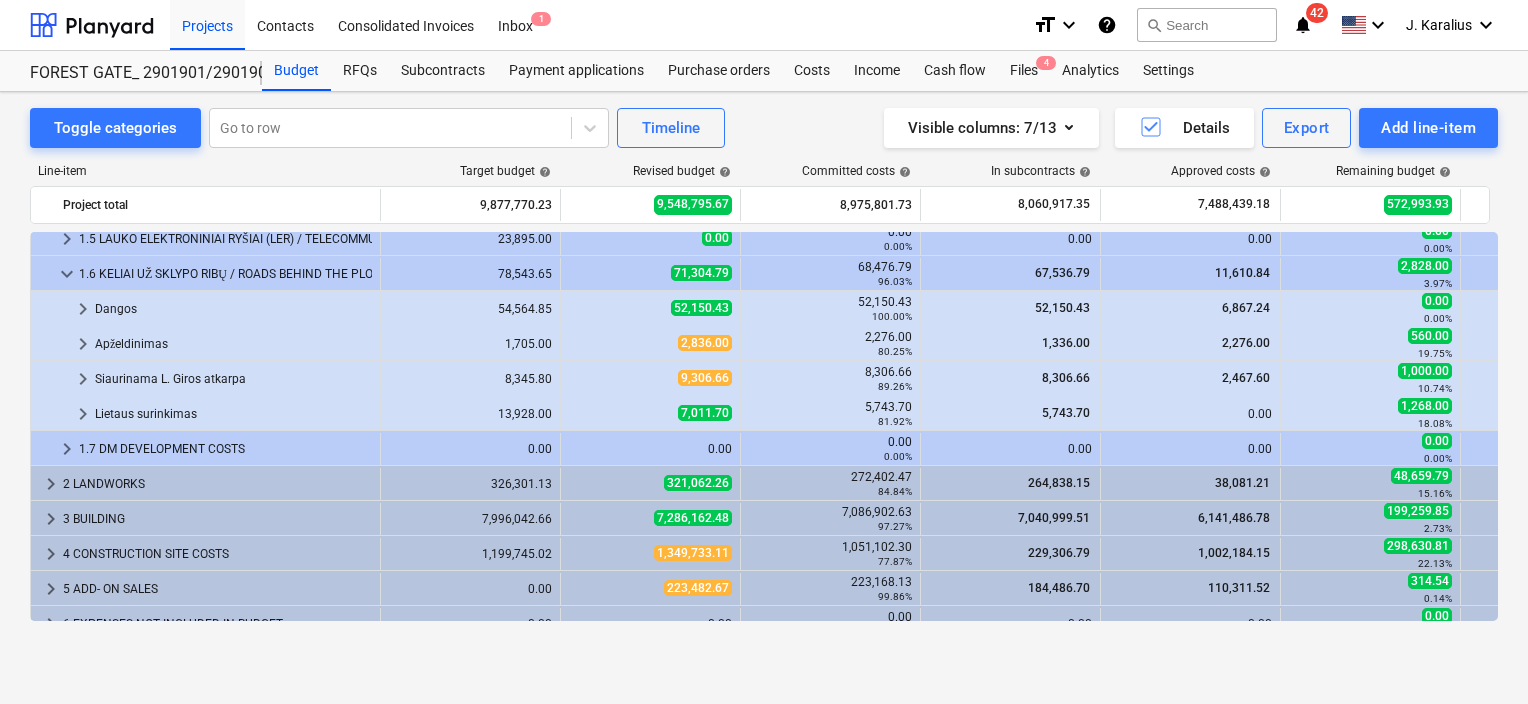 scroll, scrollTop: 200, scrollLeft: 0, axis: vertical 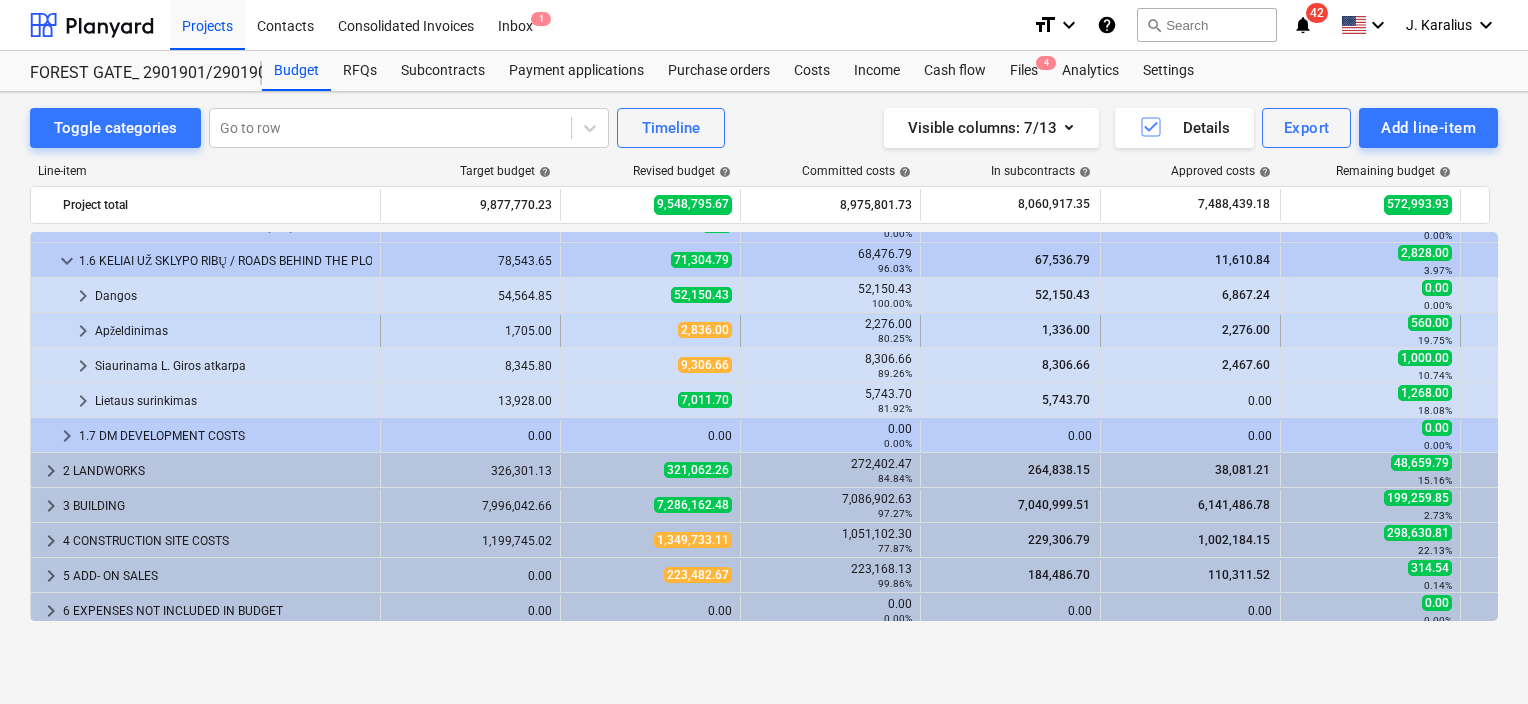 click on "keyboard_arrow_right" at bounding box center [83, 331] 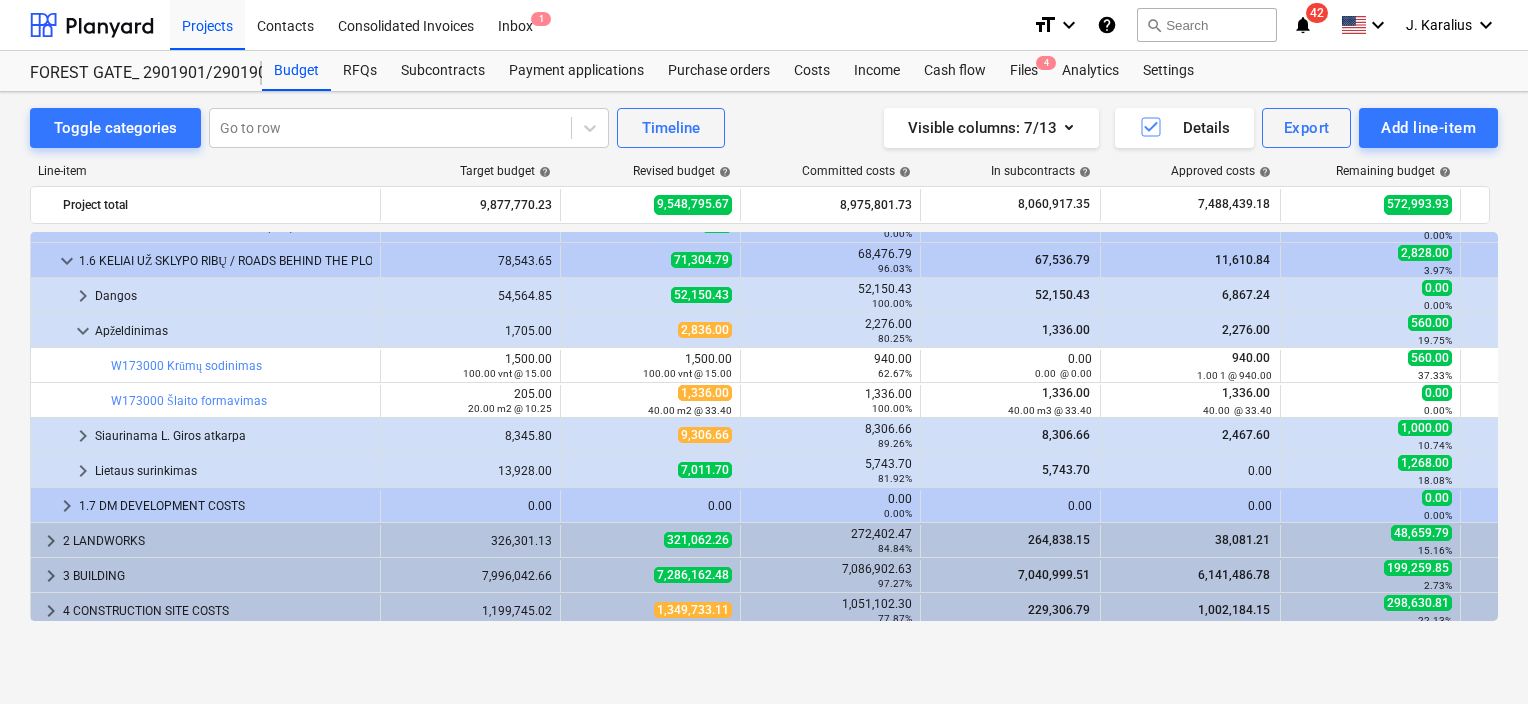 click on "keyboard_arrow_down" at bounding box center [83, 331] 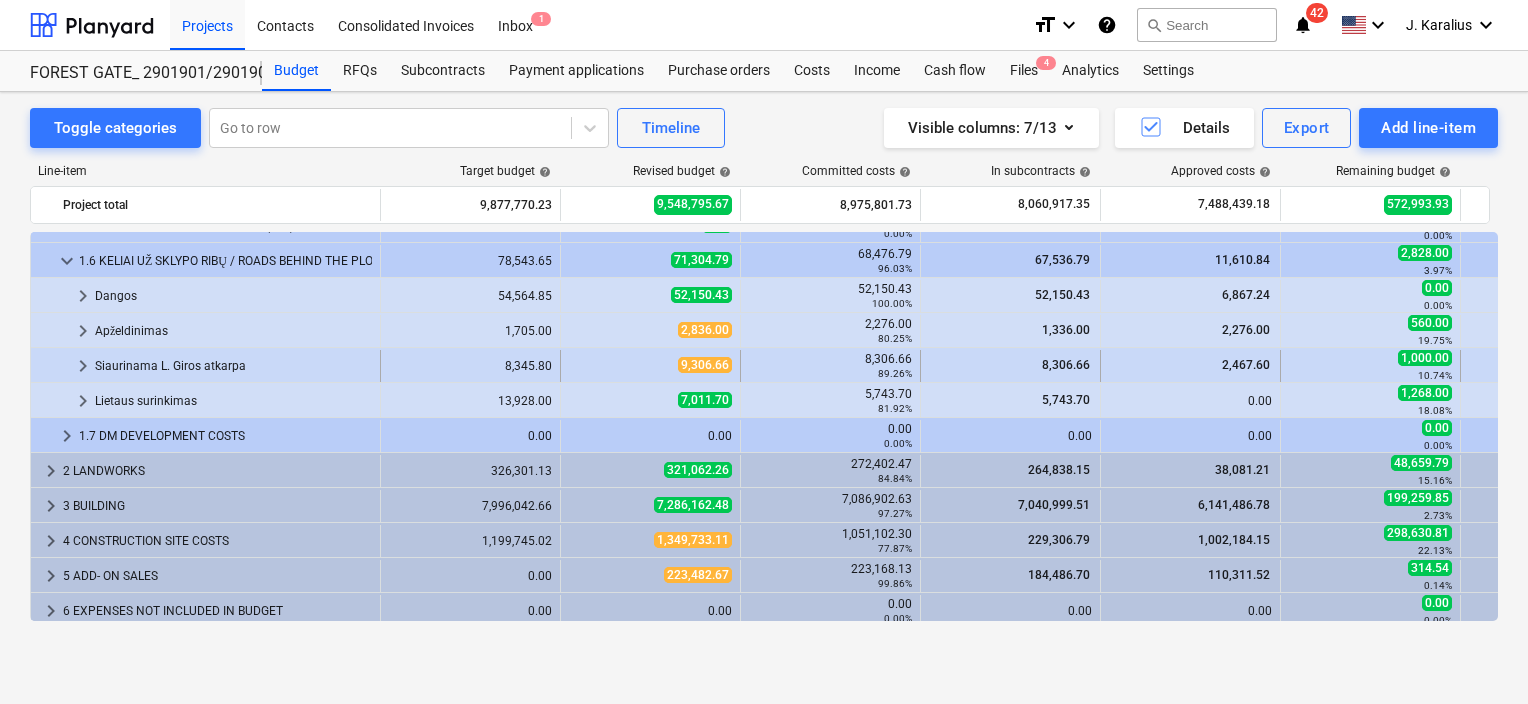 click on "keyboard_arrow_right" at bounding box center [83, 366] 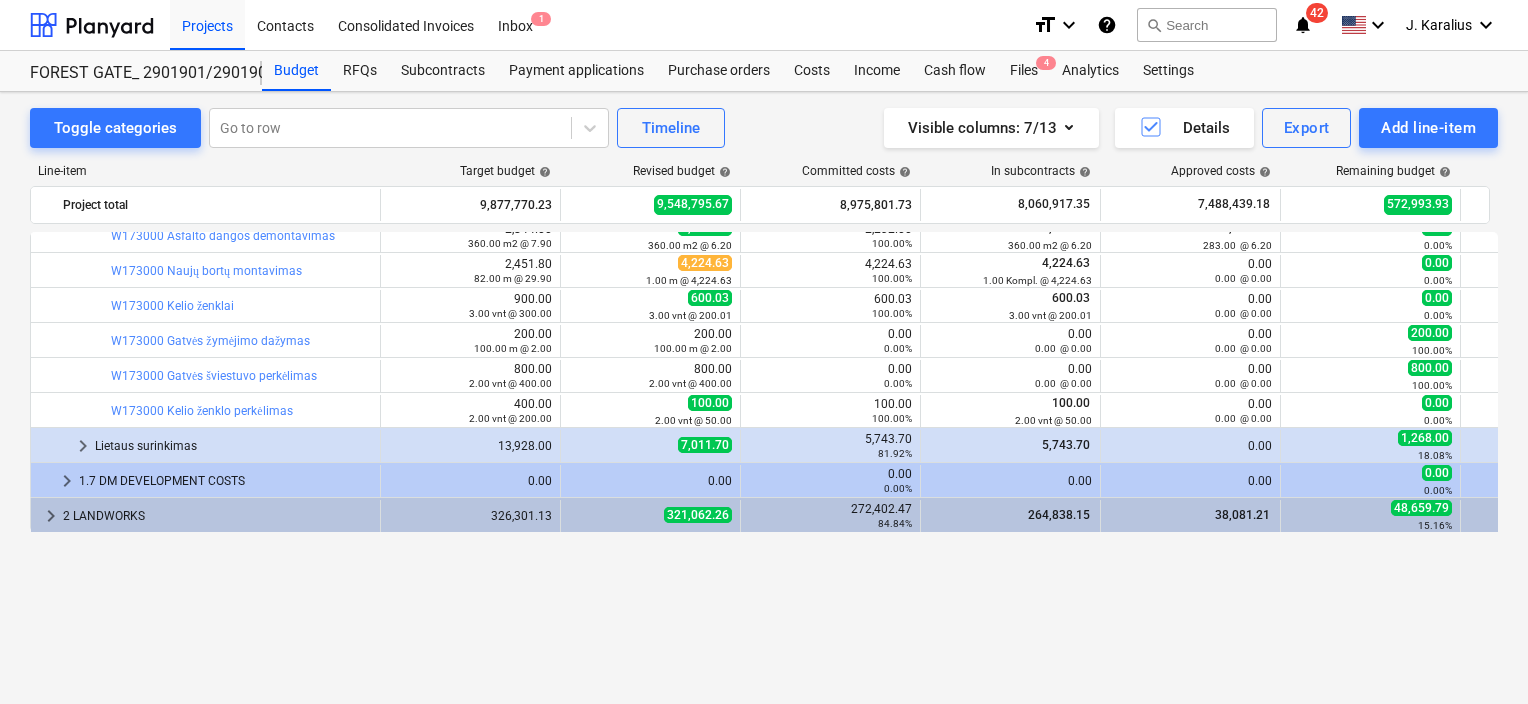 scroll, scrollTop: 200, scrollLeft: 0, axis: vertical 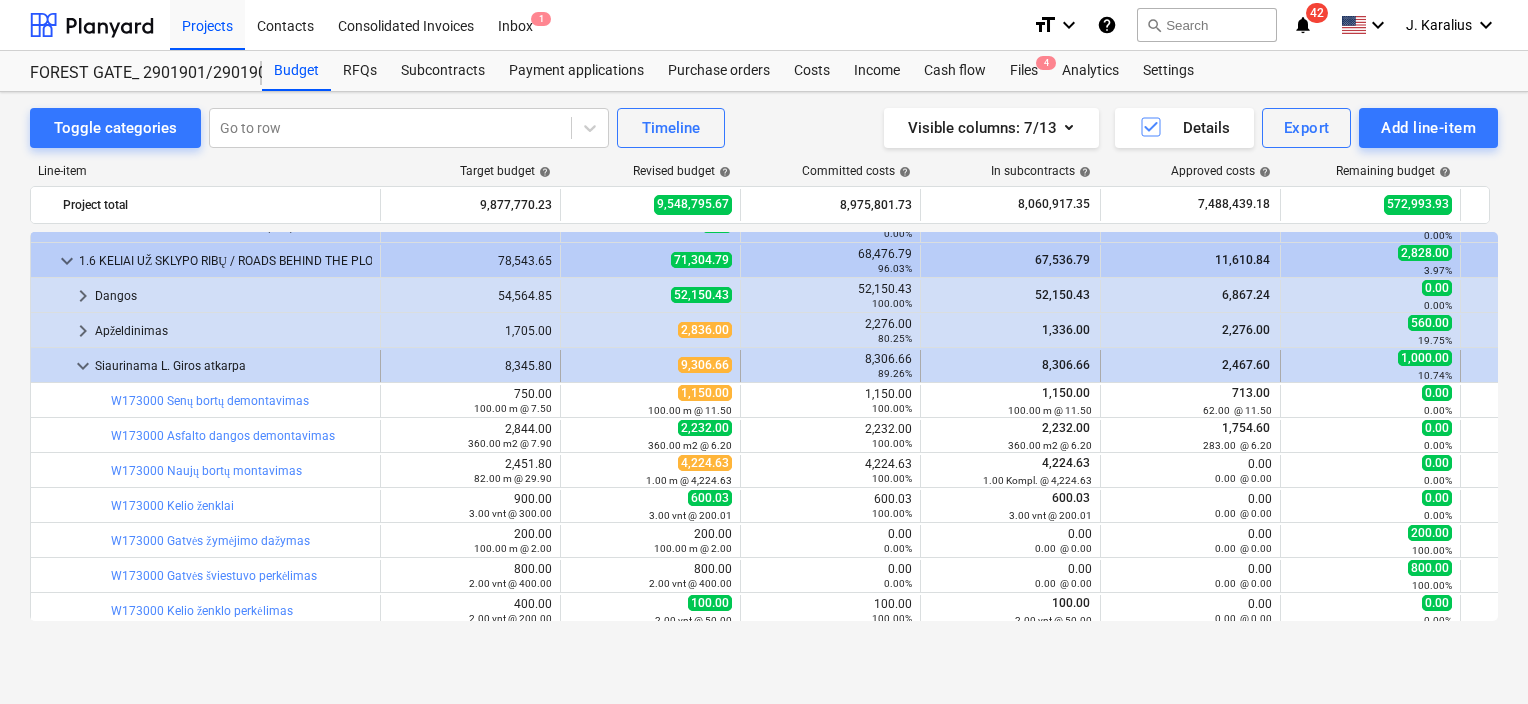 click on "keyboard_arrow_down" at bounding box center [83, 366] 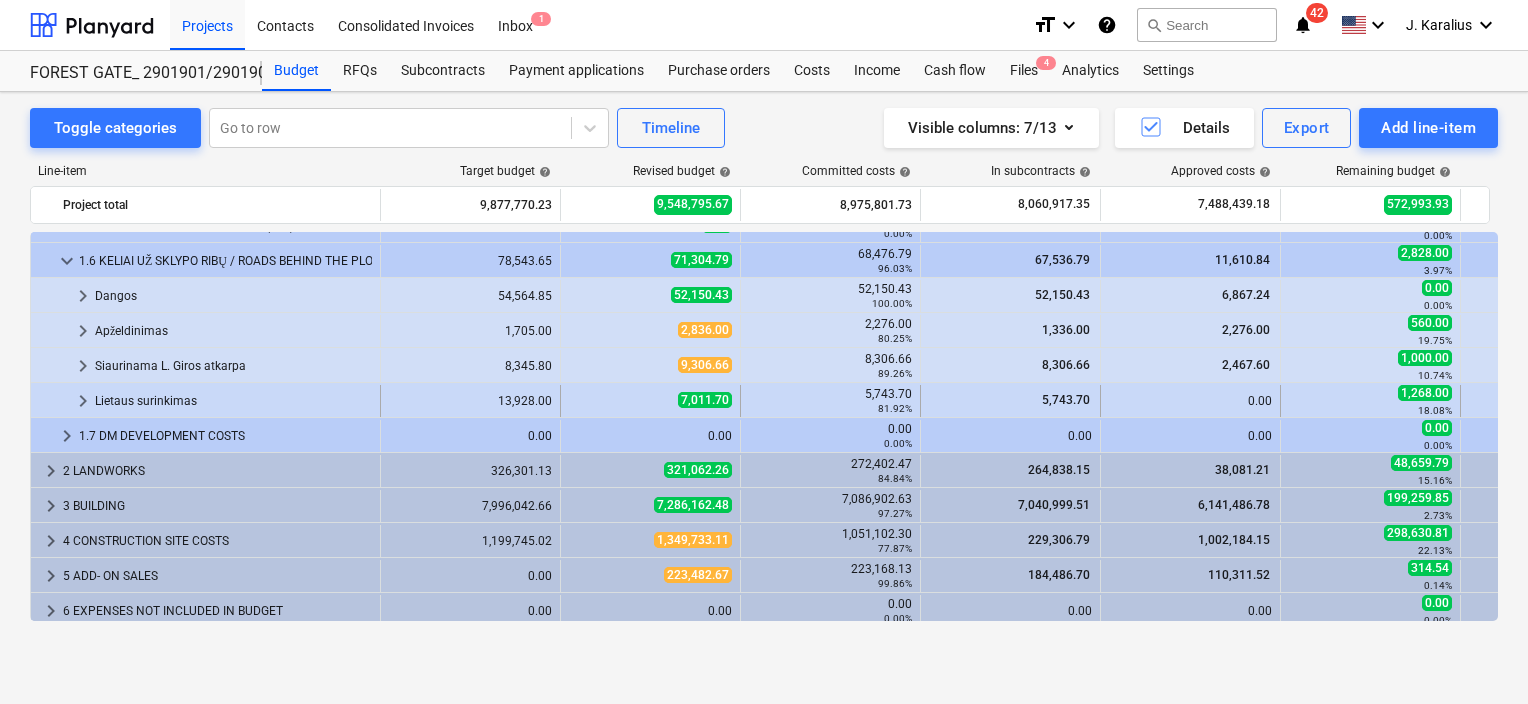 click on "keyboard_arrow_right" at bounding box center (83, 401) 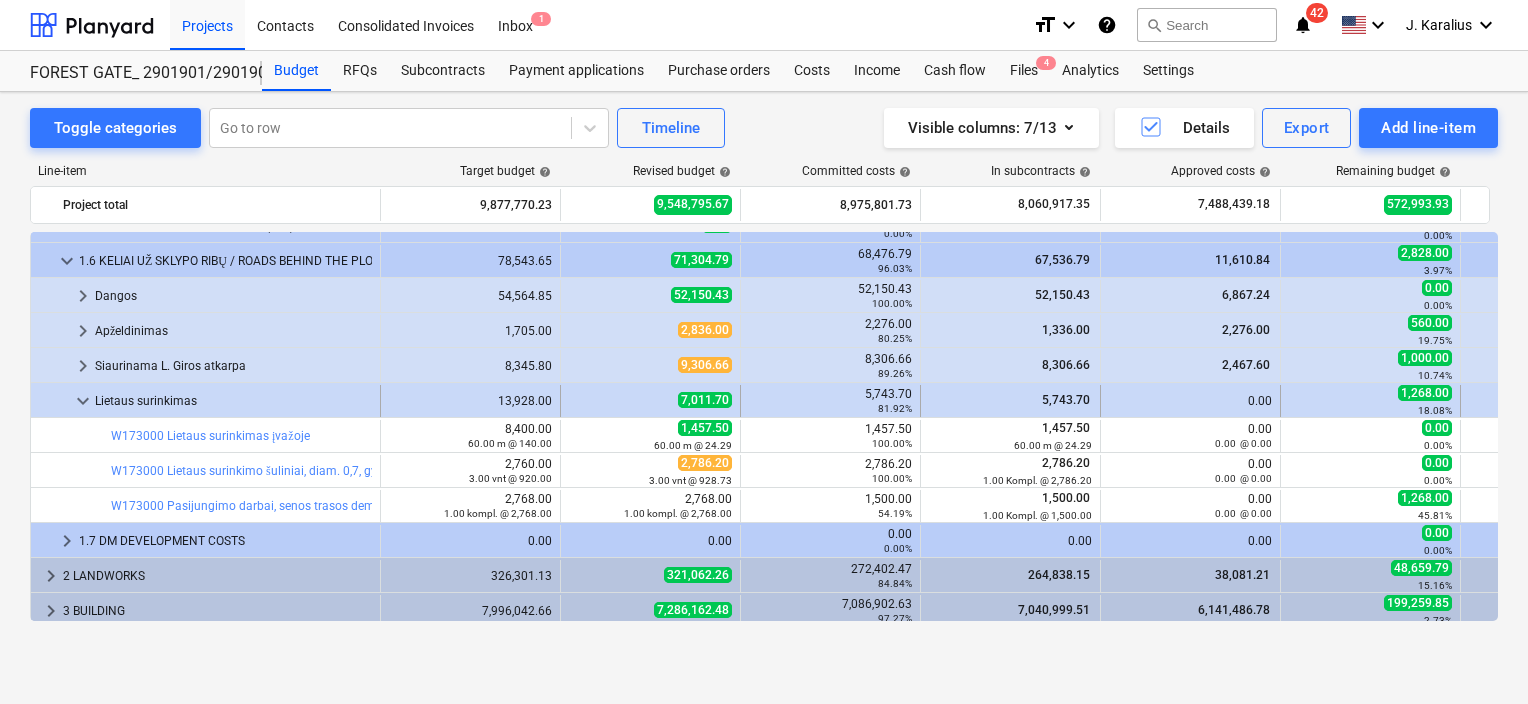 click on "keyboard_arrow_down" at bounding box center [83, 401] 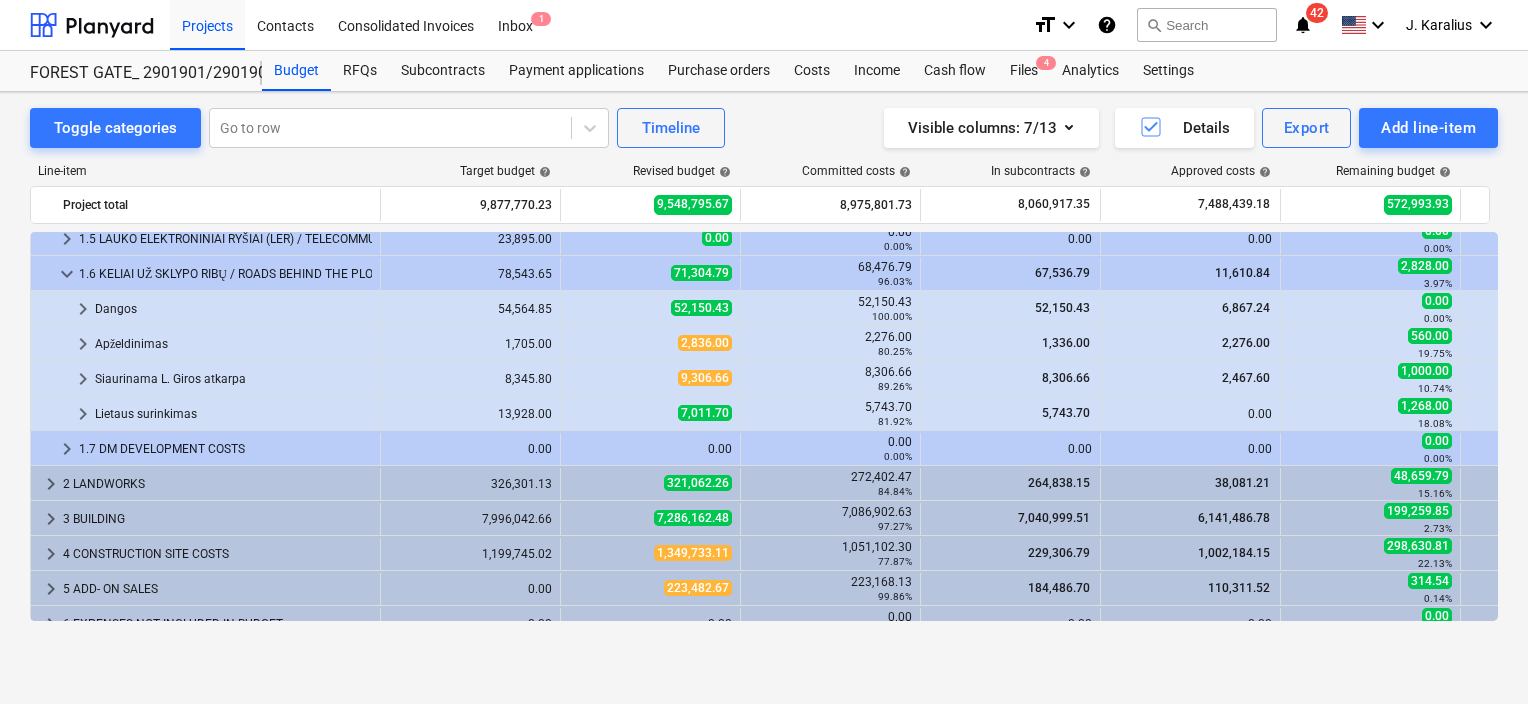 scroll, scrollTop: 200, scrollLeft: 0, axis: vertical 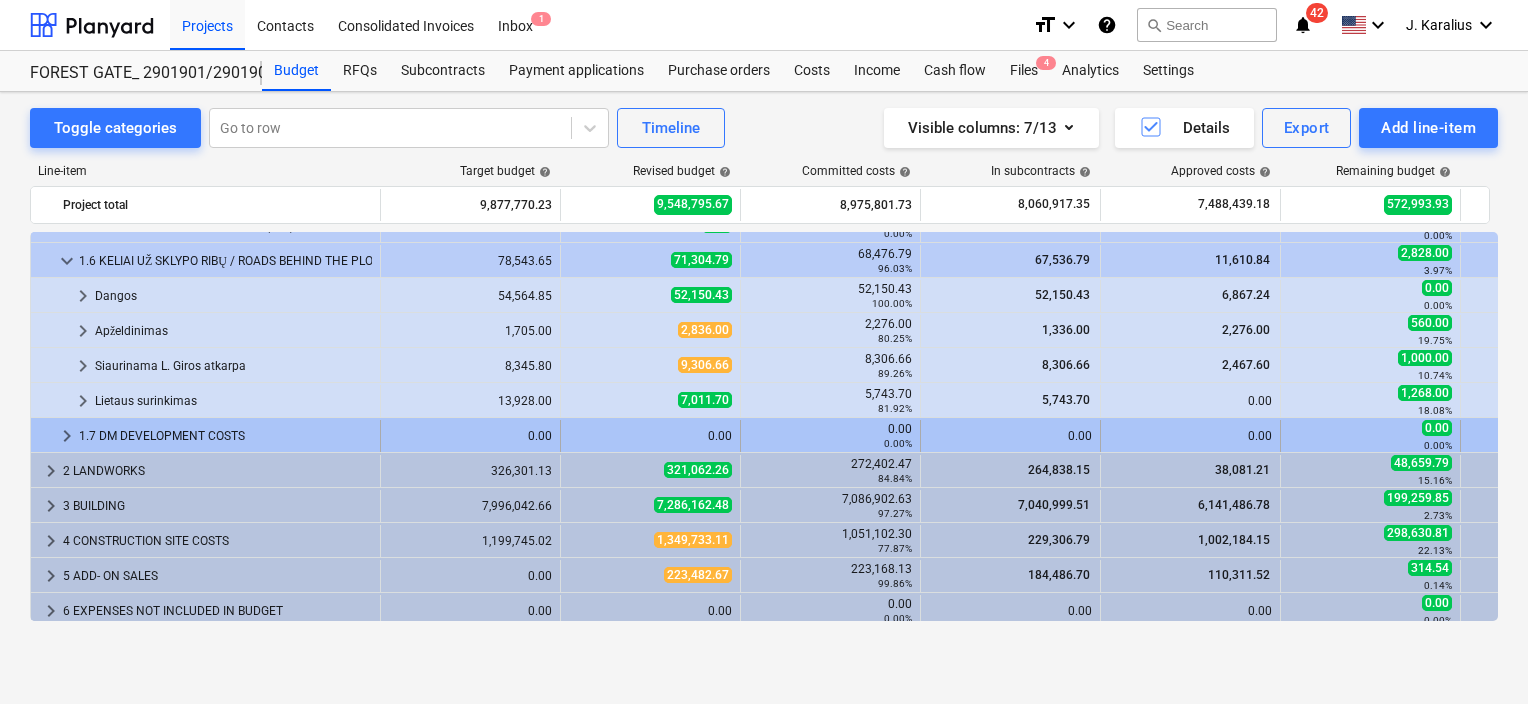 click on "keyboard_arrow_right" at bounding box center (67, 436) 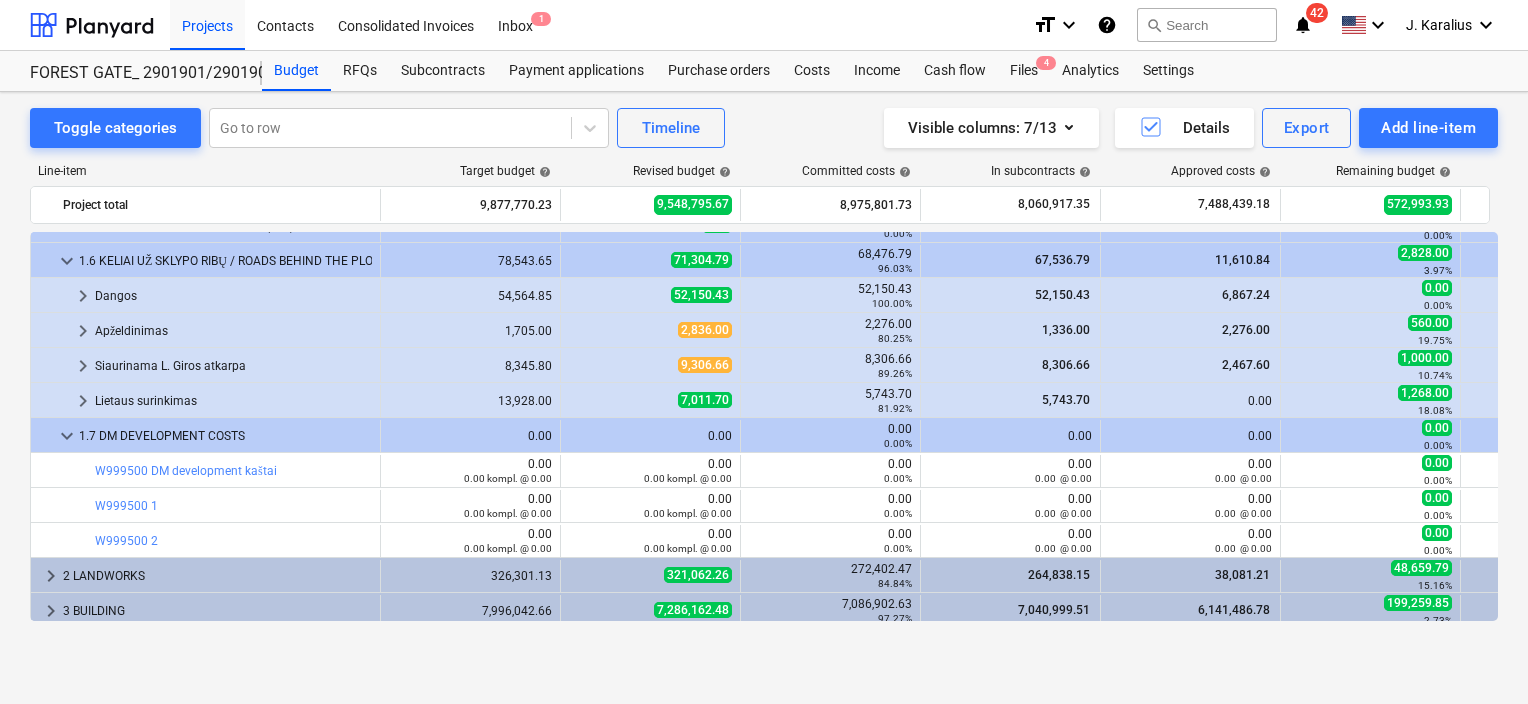 click on "keyboard_arrow_down" at bounding box center [67, 436] 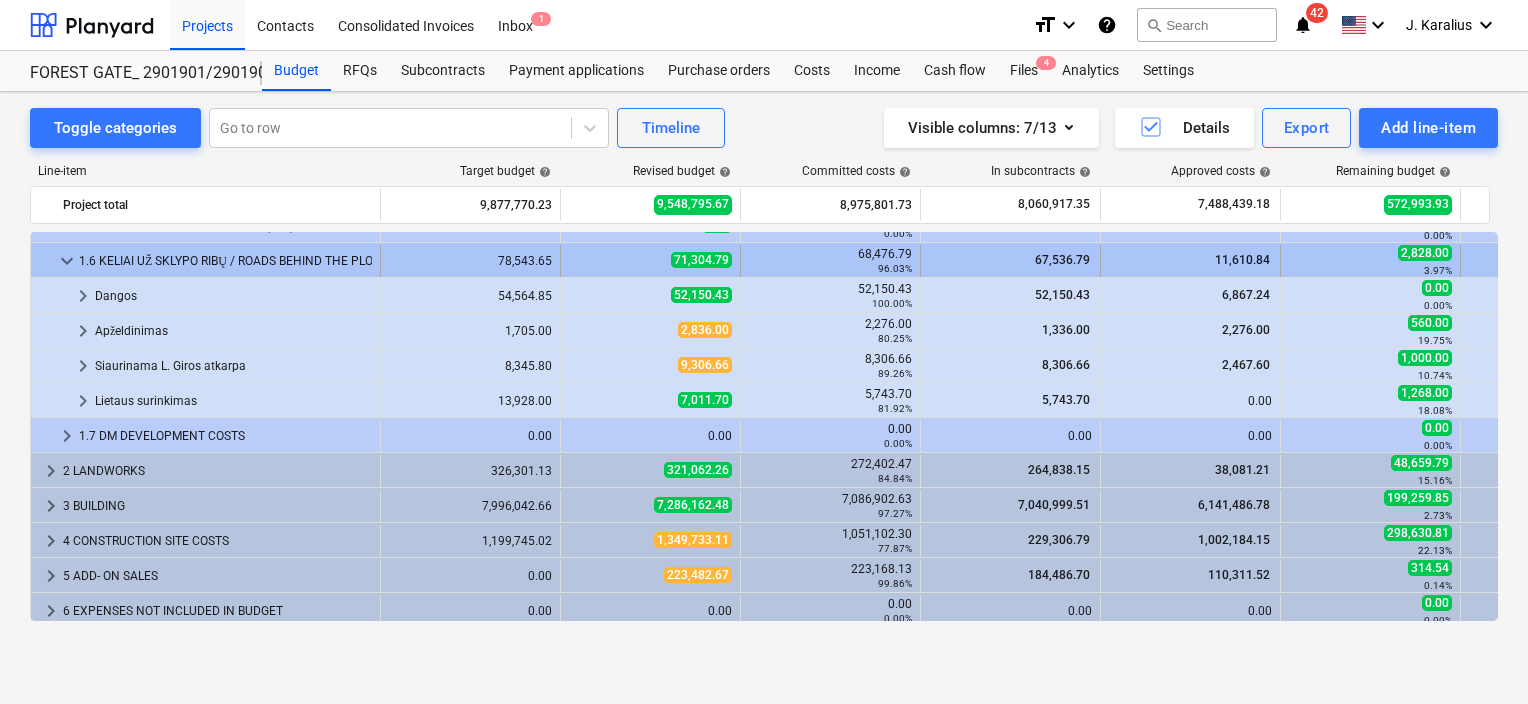click on "keyboard_arrow_down" at bounding box center [67, 261] 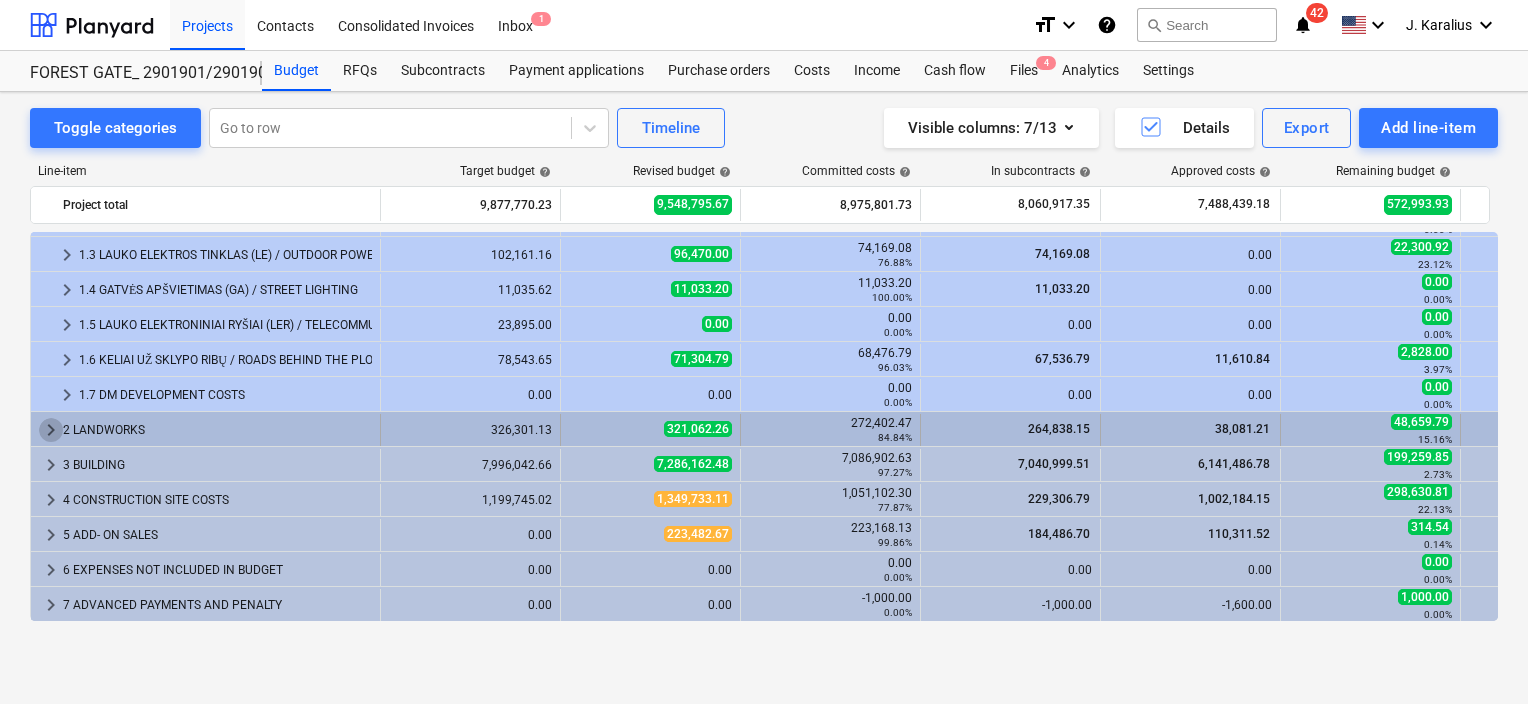 click on "keyboard_arrow_right" at bounding box center [51, 430] 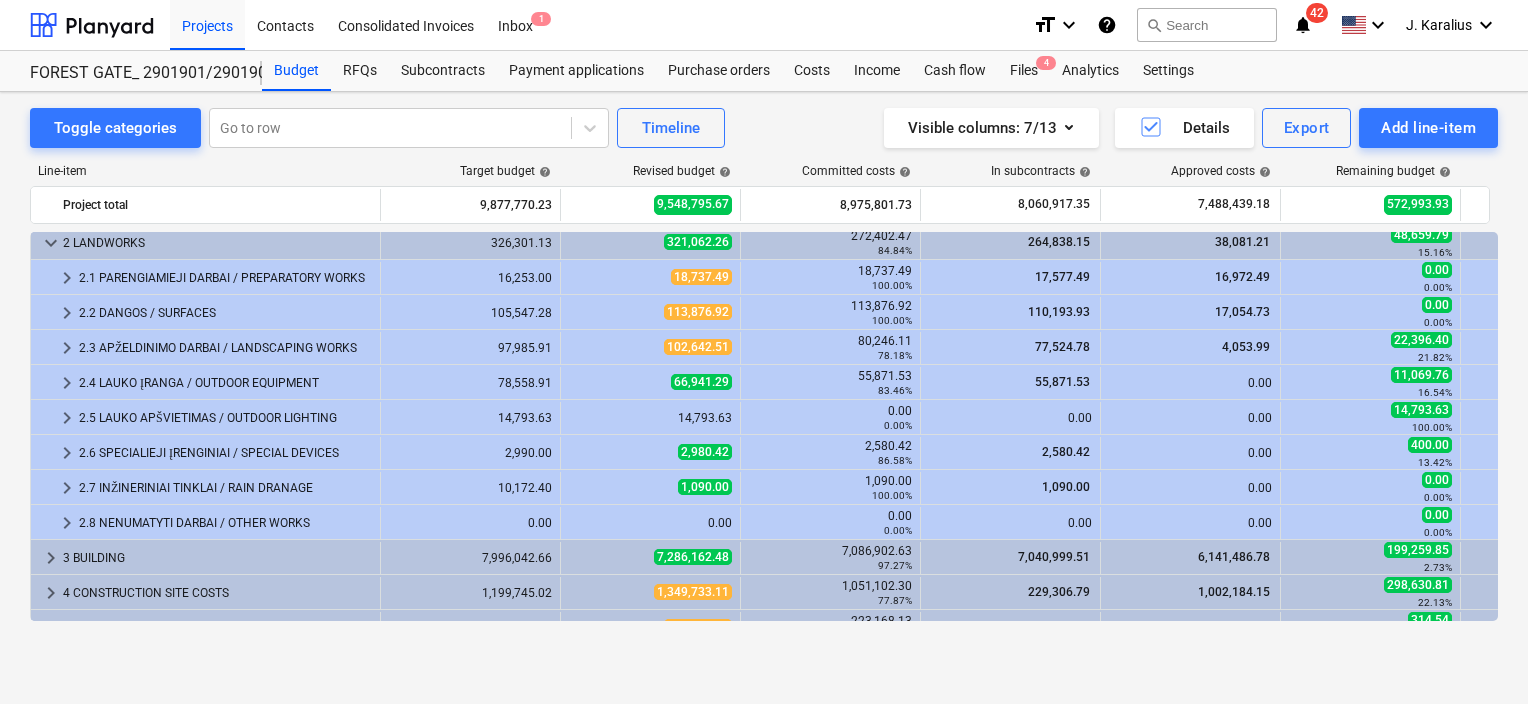 scroll, scrollTop: 301, scrollLeft: 0, axis: vertical 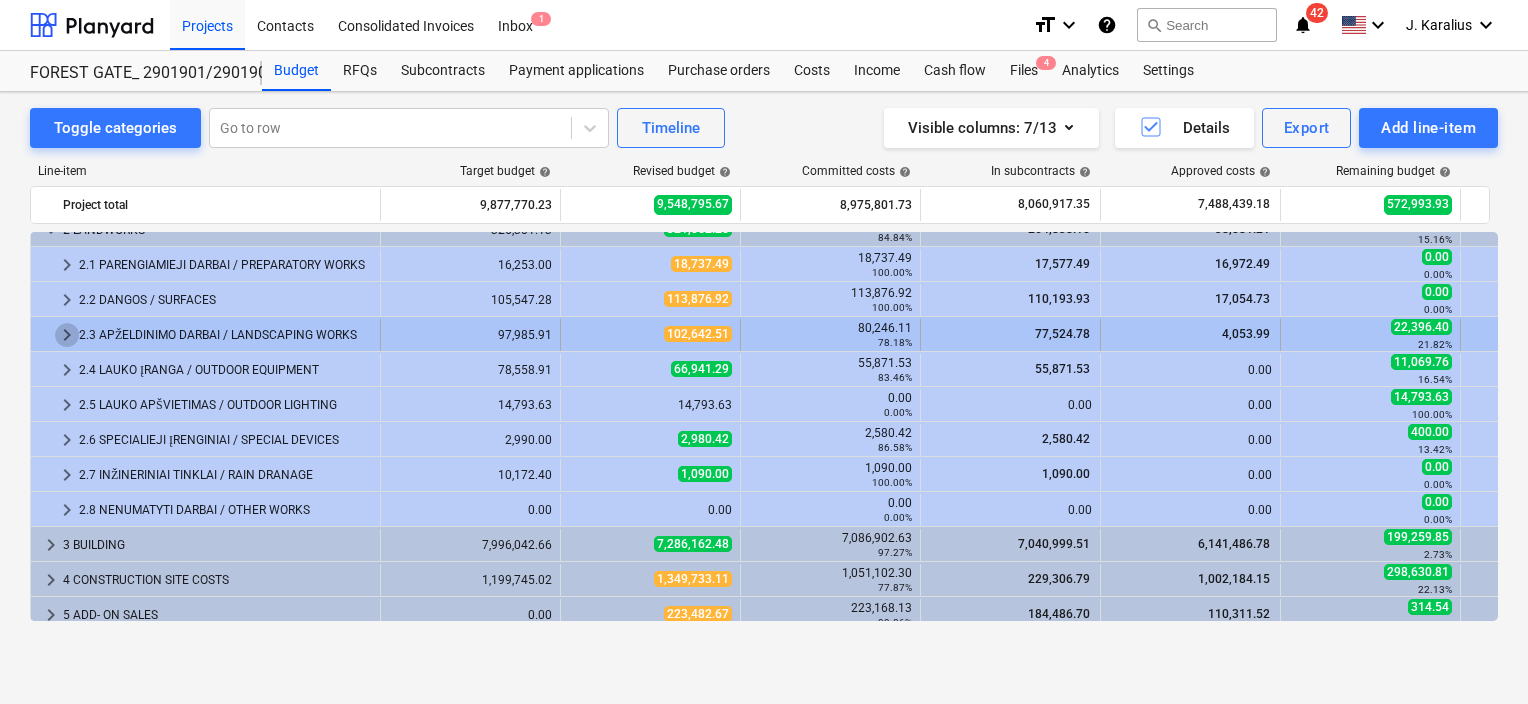 click on "keyboard_arrow_right" at bounding box center (67, 335) 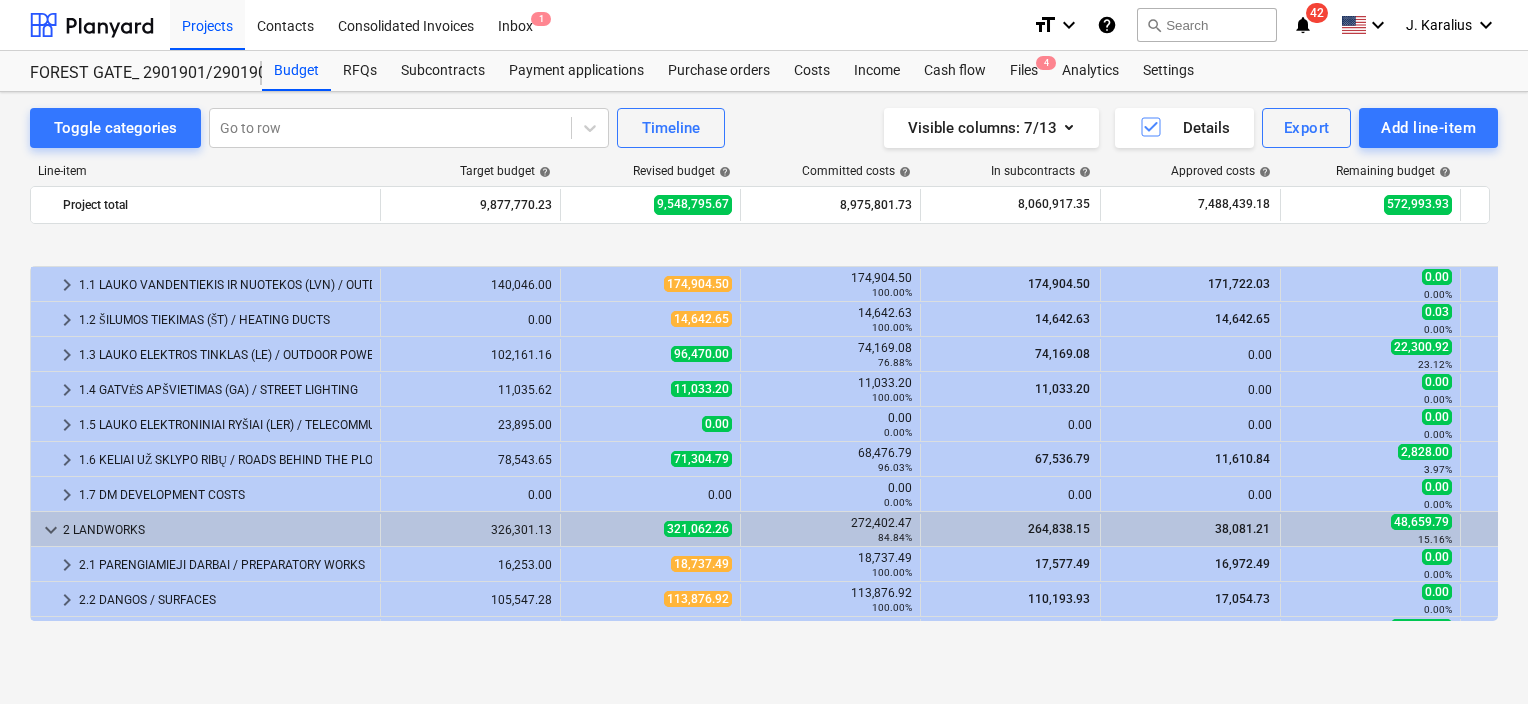 scroll, scrollTop: 201, scrollLeft: 0, axis: vertical 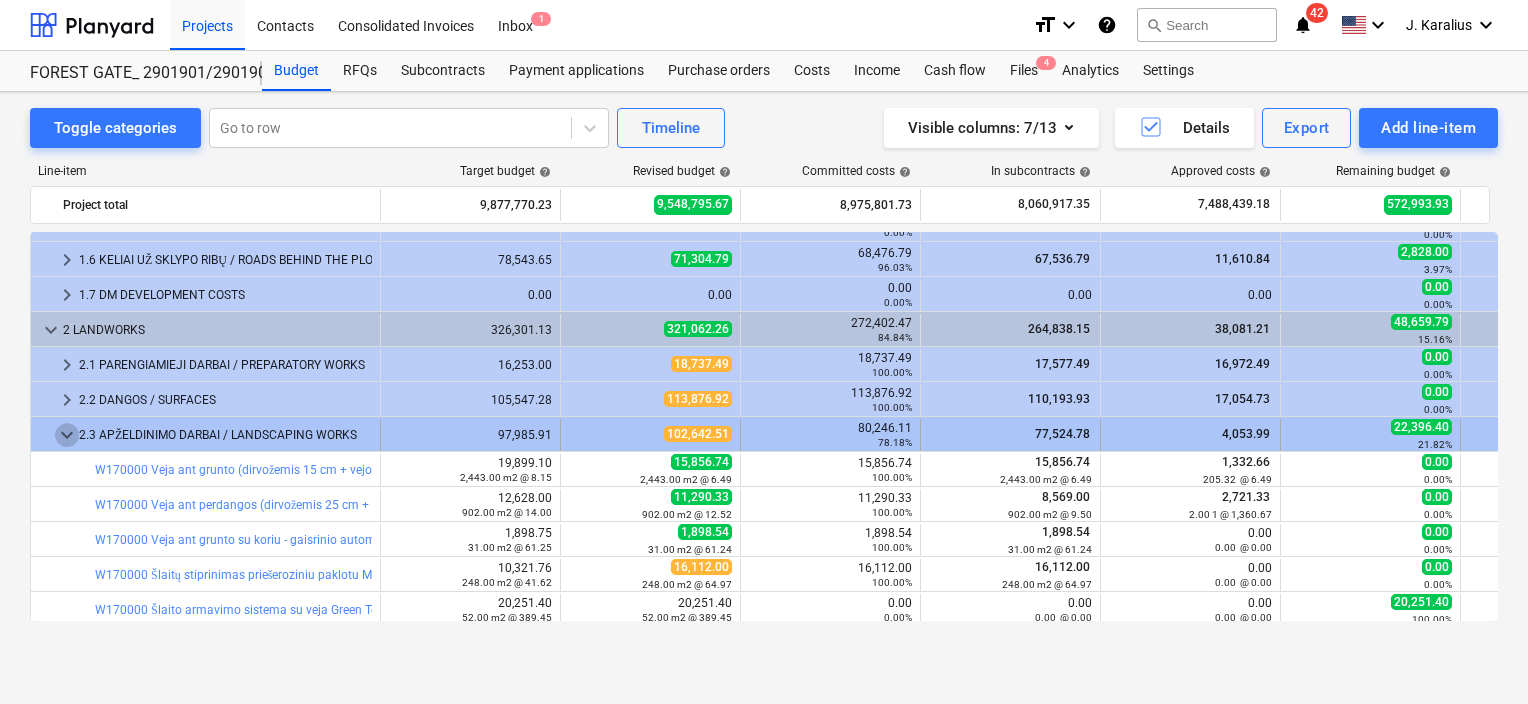 click on "keyboard_arrow_down" at bounding box center [67, 435] 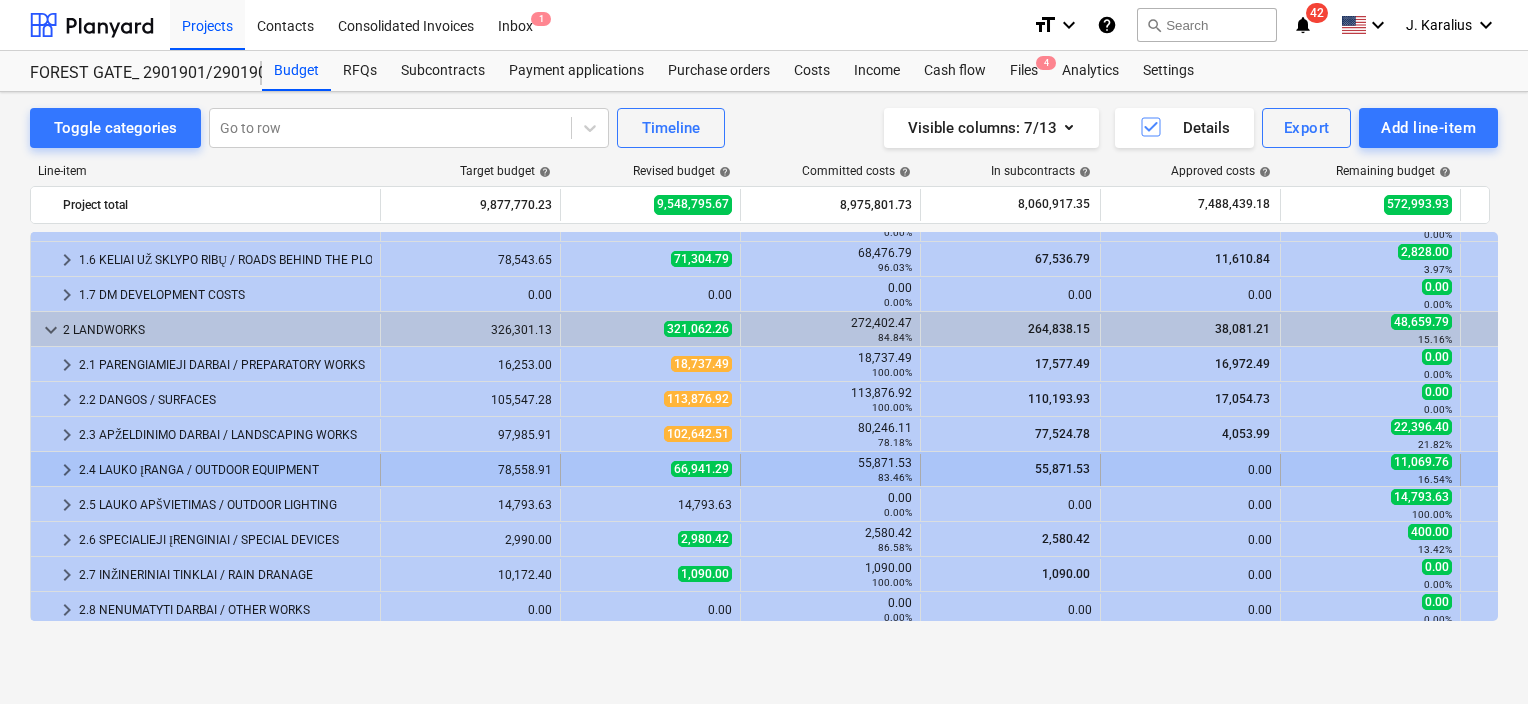 click on "keyboard_arrow_right" at bounding box center (67, 470) 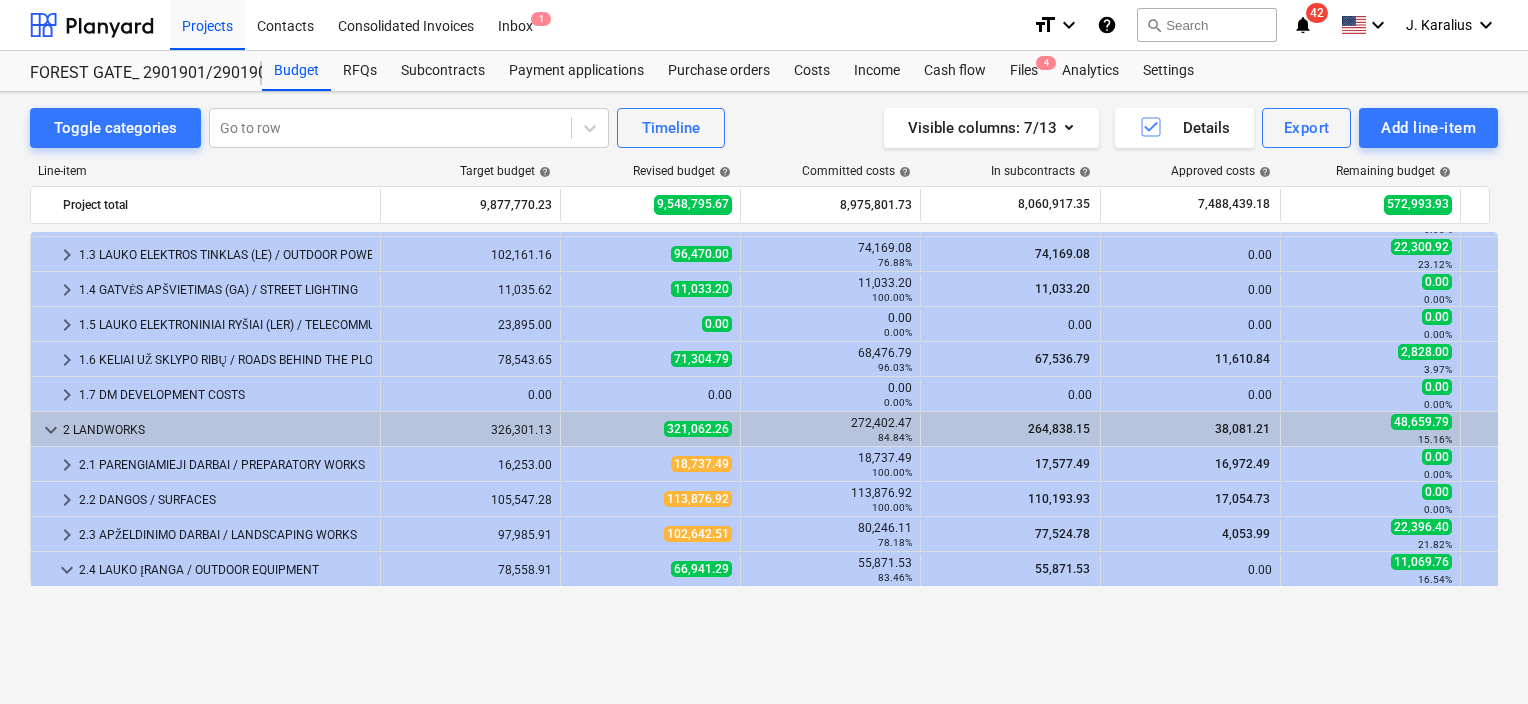 scroll, scrollTop: 0, scrollLeft: 0, axis: both 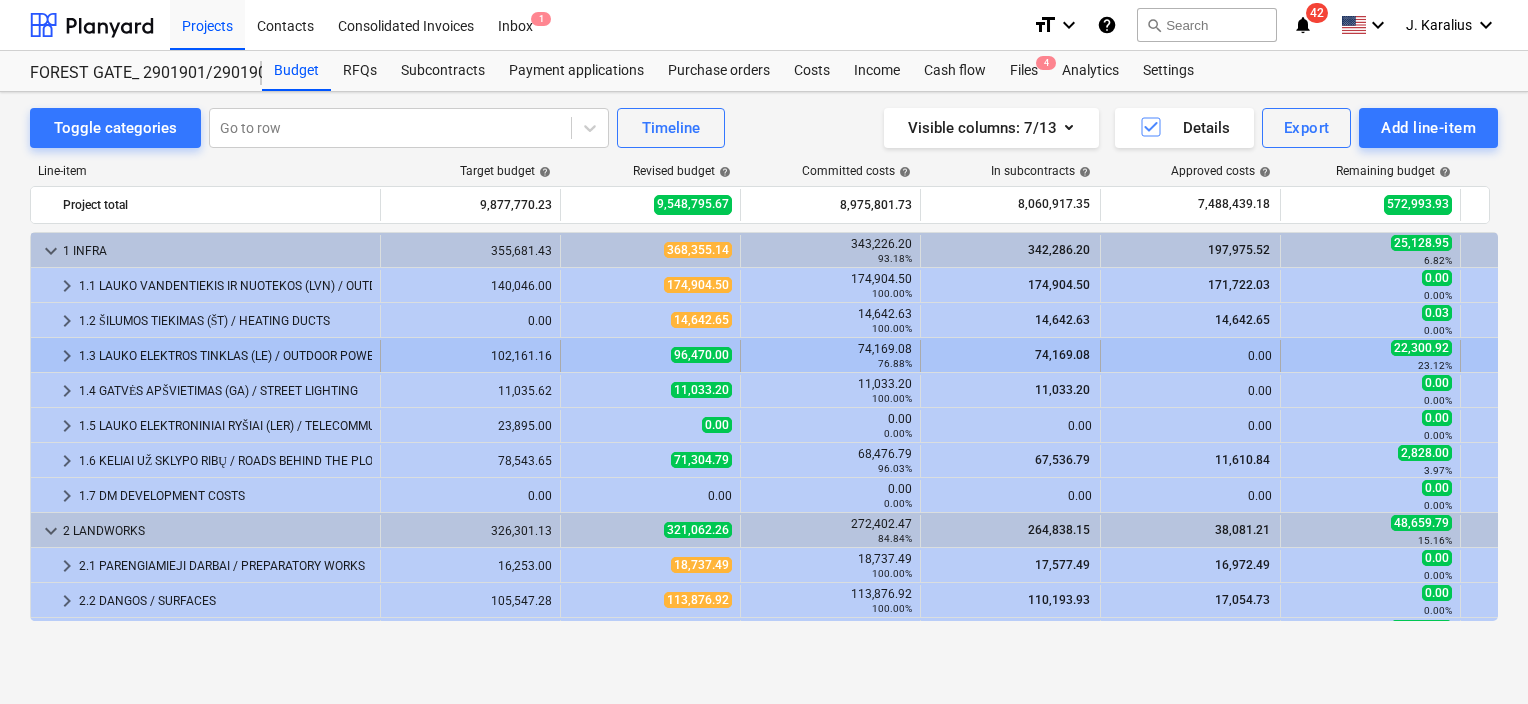 click on "keyboard_arrow_right" at bounding box center (67, 356) 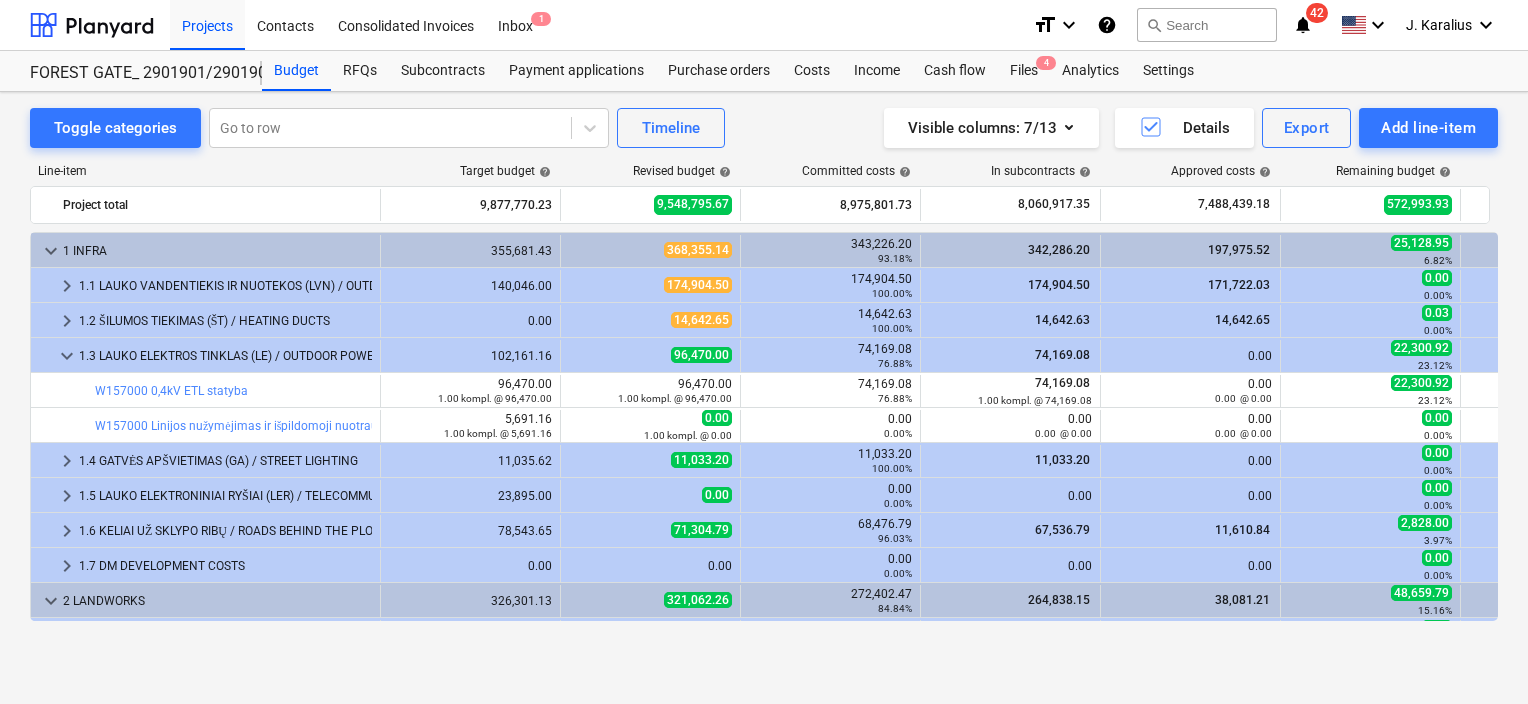 click on "keyboard_arrow_down" at bounding box center [67, 356] 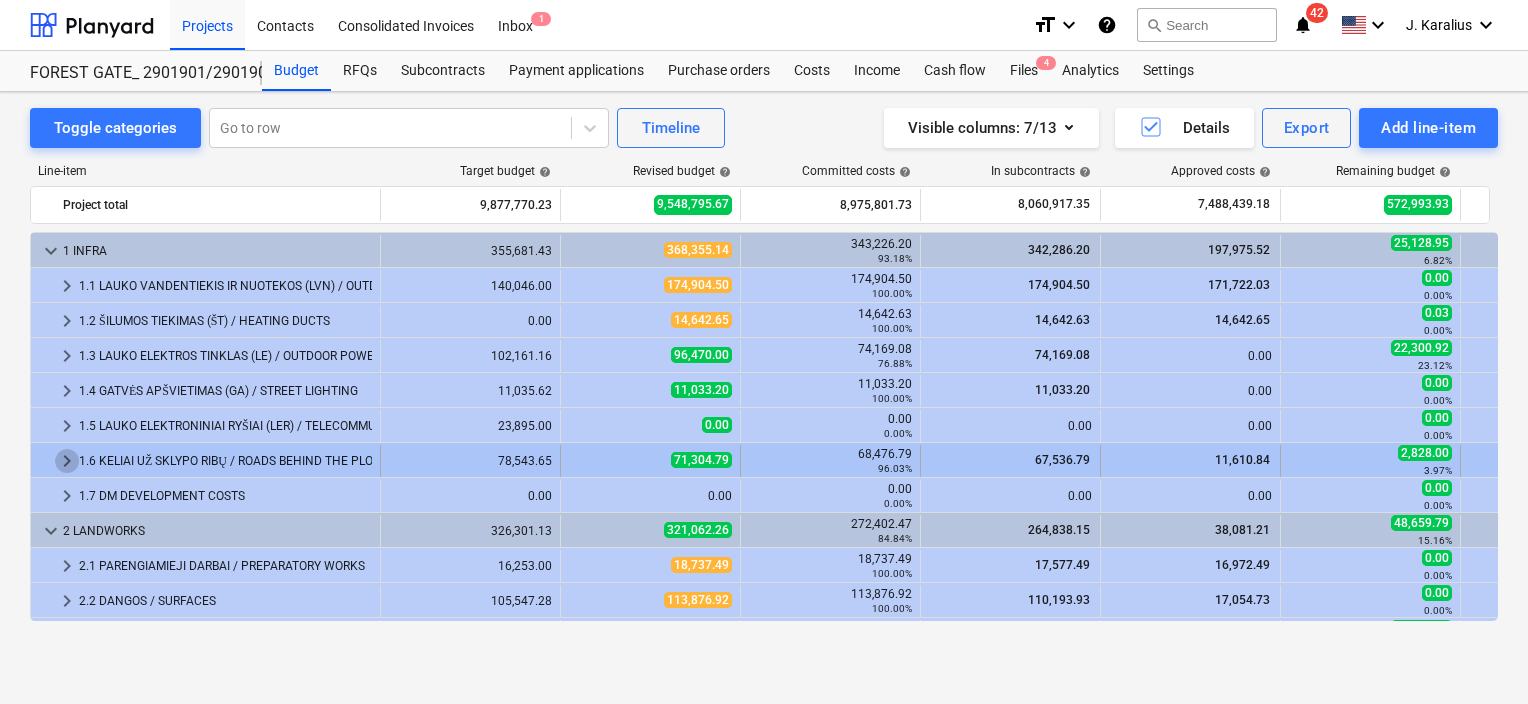 click on "keyboard_arrow_right" at bounding box center [67, 461] 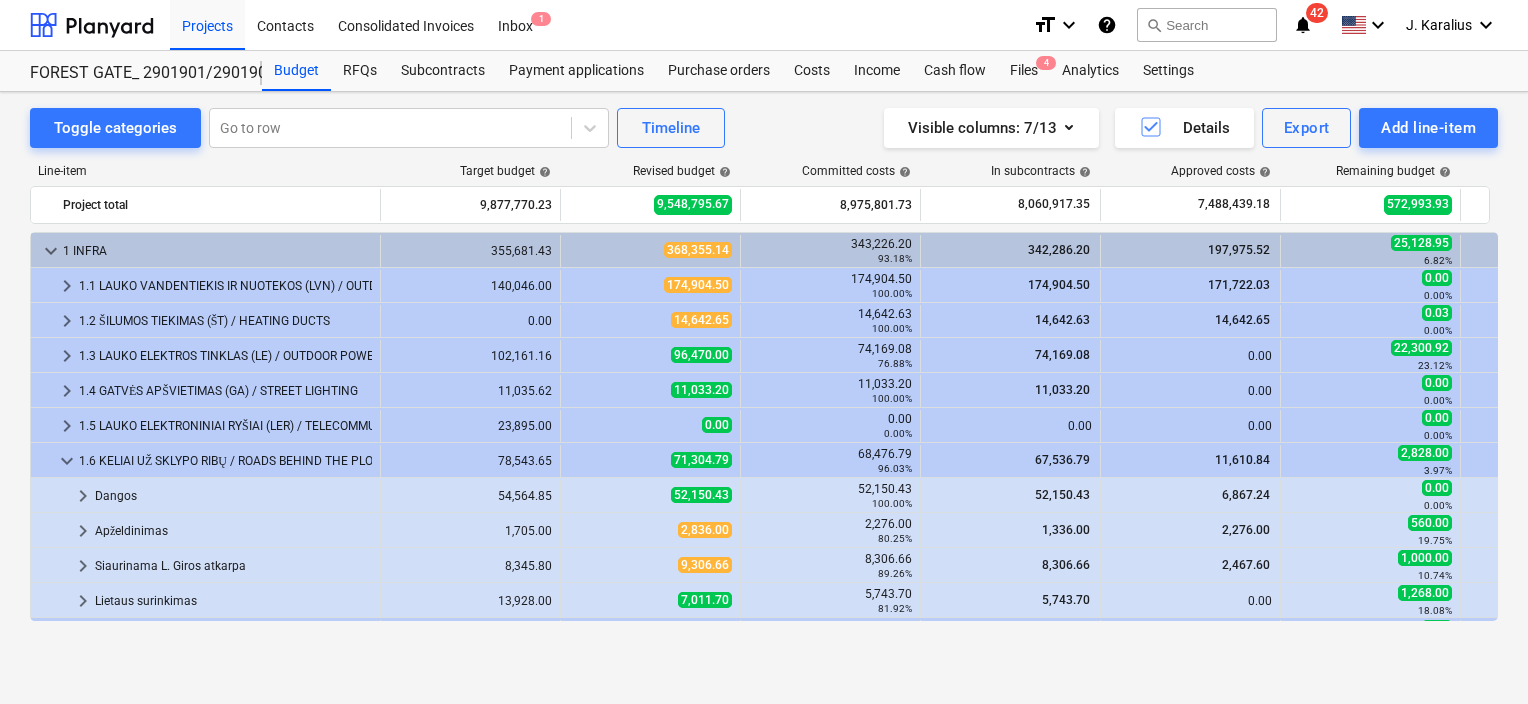 scroll, scrollTop: 100, scrollLeft: 0, axis: vertical 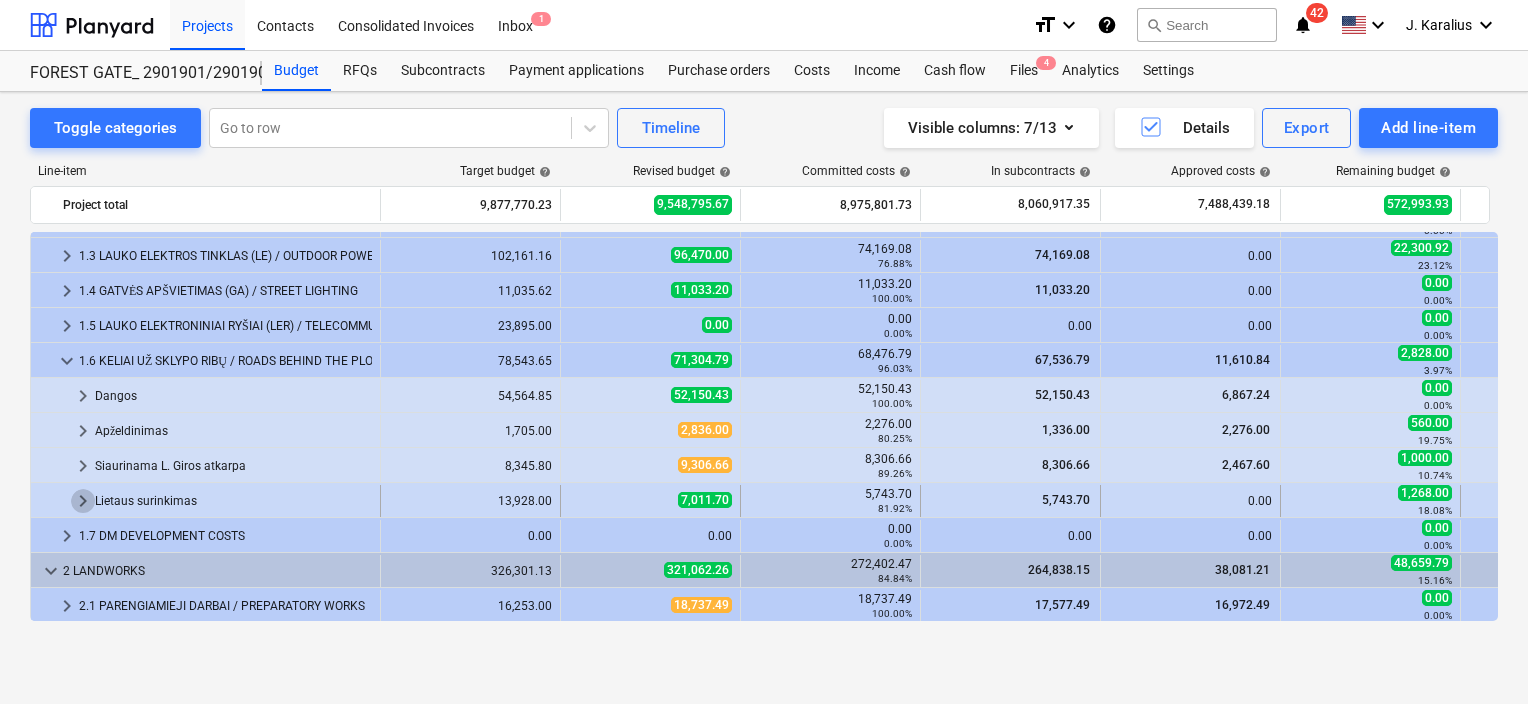 click on "keyboard_arrow_right" at bounding box center (83, 501) 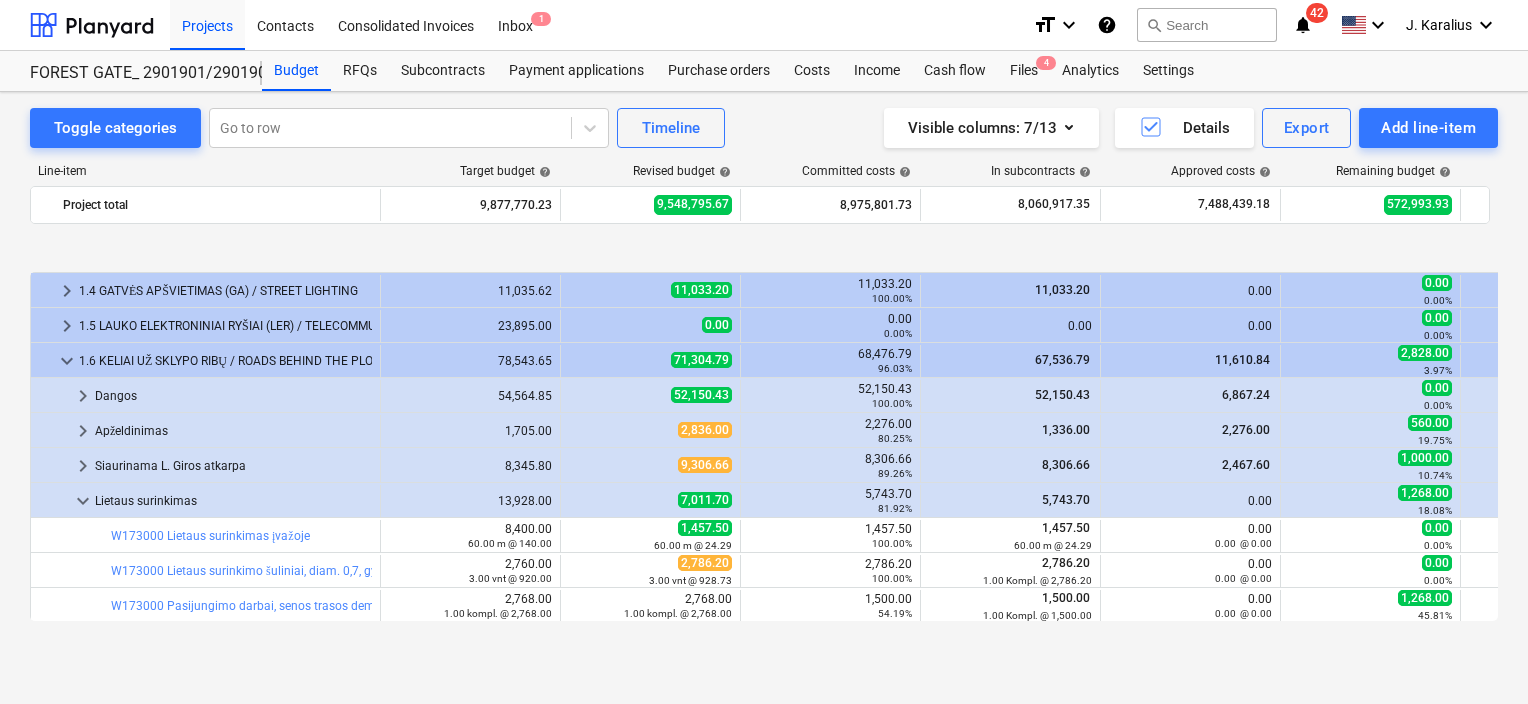 scroll, scrollTop: 200, scrollLeft: 0, axis: vertical 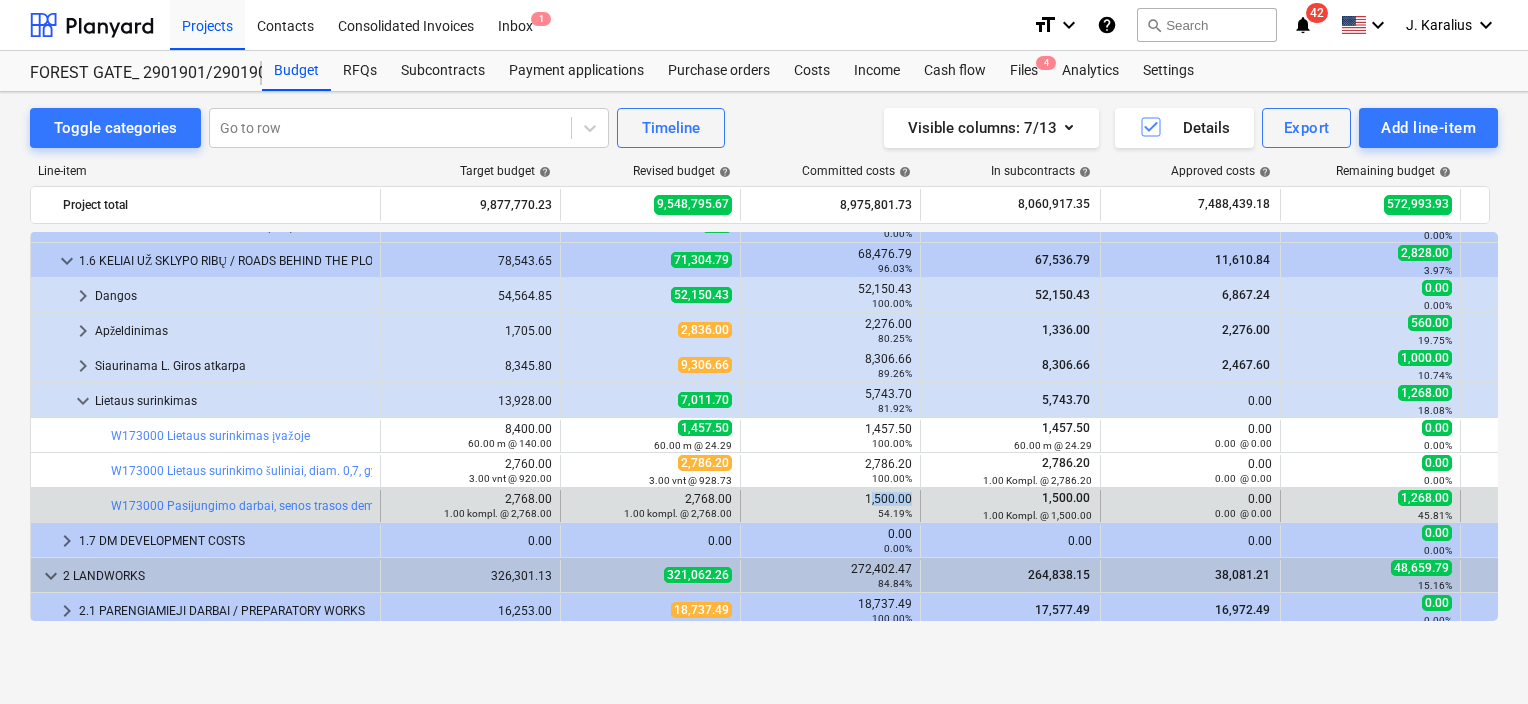 drag, startPoint x: 873, startPoint y: 496, endPoint x: 910, endPoint y: 496, distance: 37 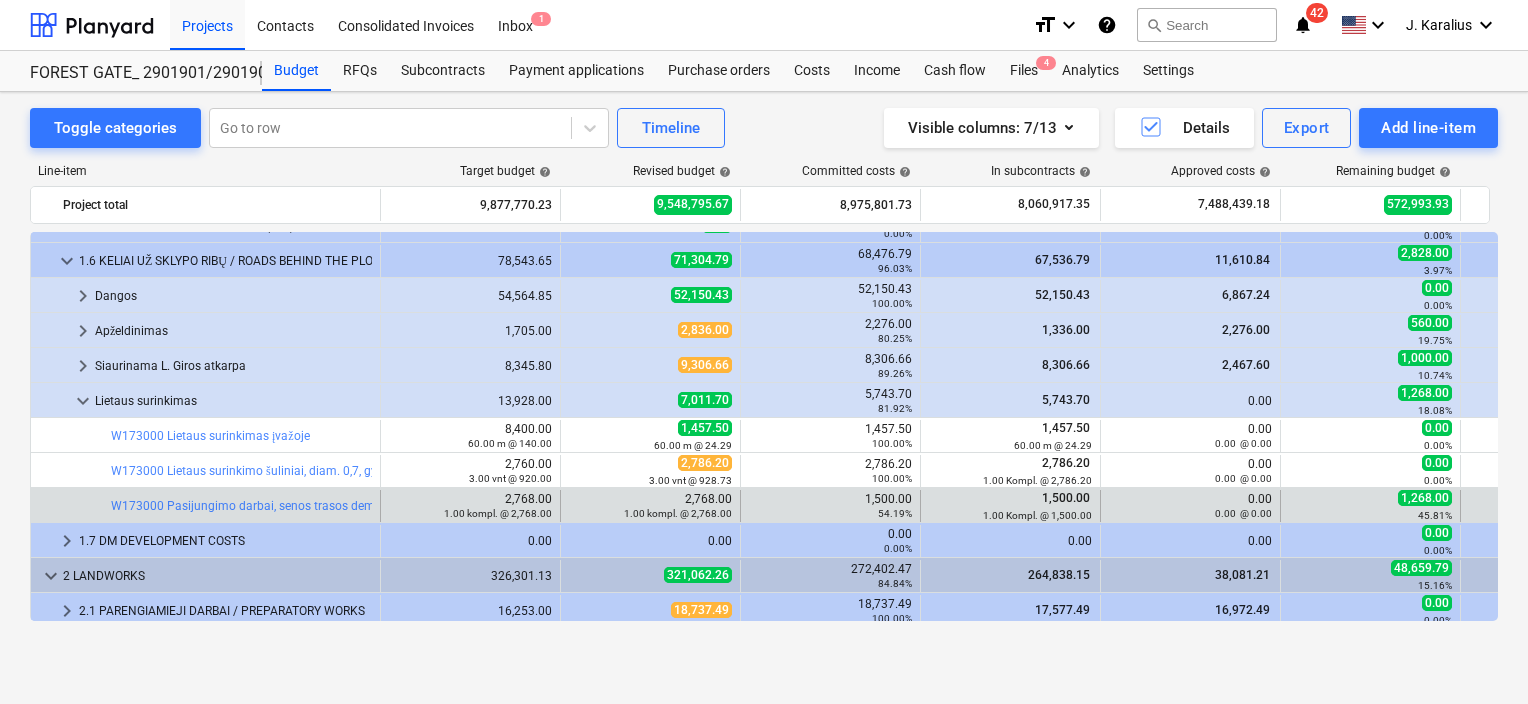 drag, startPoint x: 910, startPoint y: 496, endPoint x: 861, endPoint y: 498, distance: 49.0408 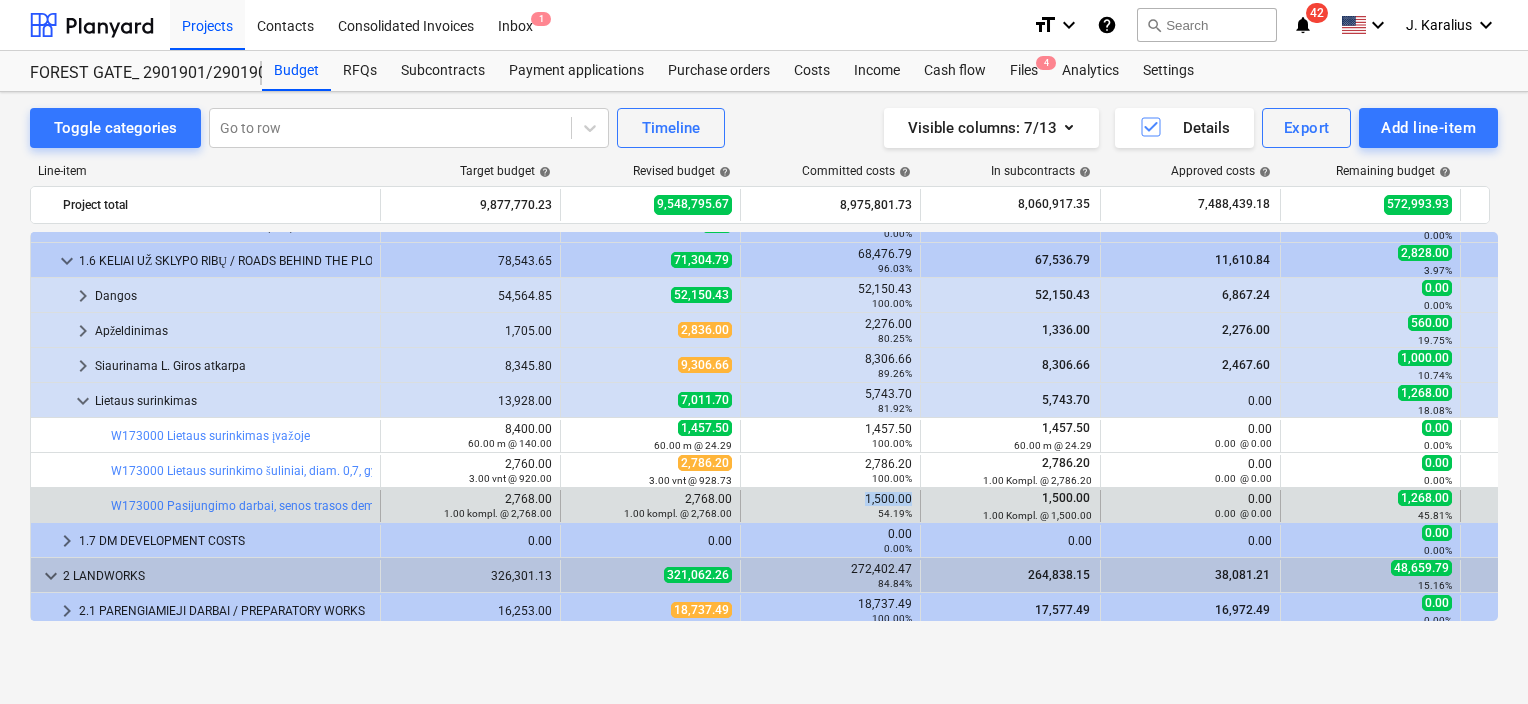 drag, startPoint x: 892, startPoint y: 497, endPoint x: 913, endPoint y: 497, distance: 21 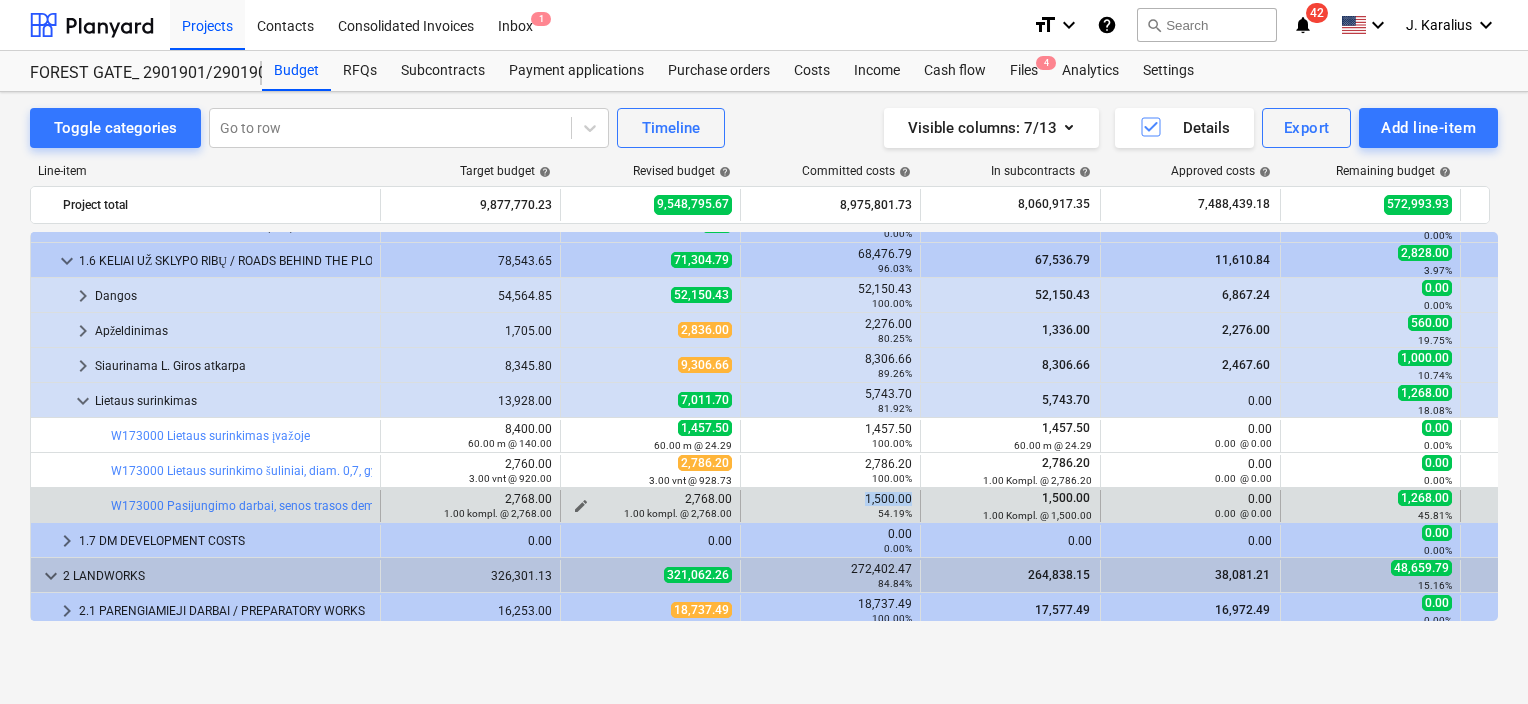 click on "edit" at bounding box center [581, 506] 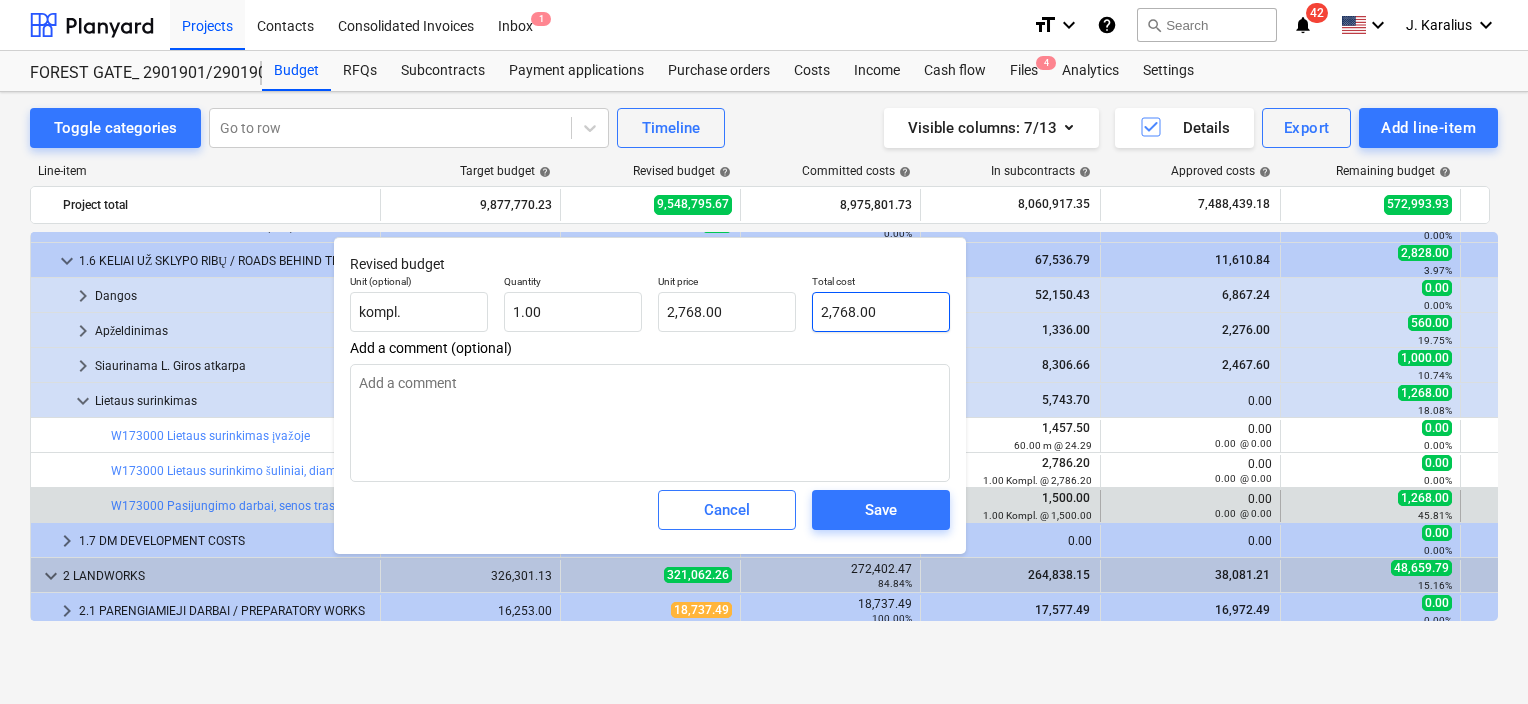 type on "2768" 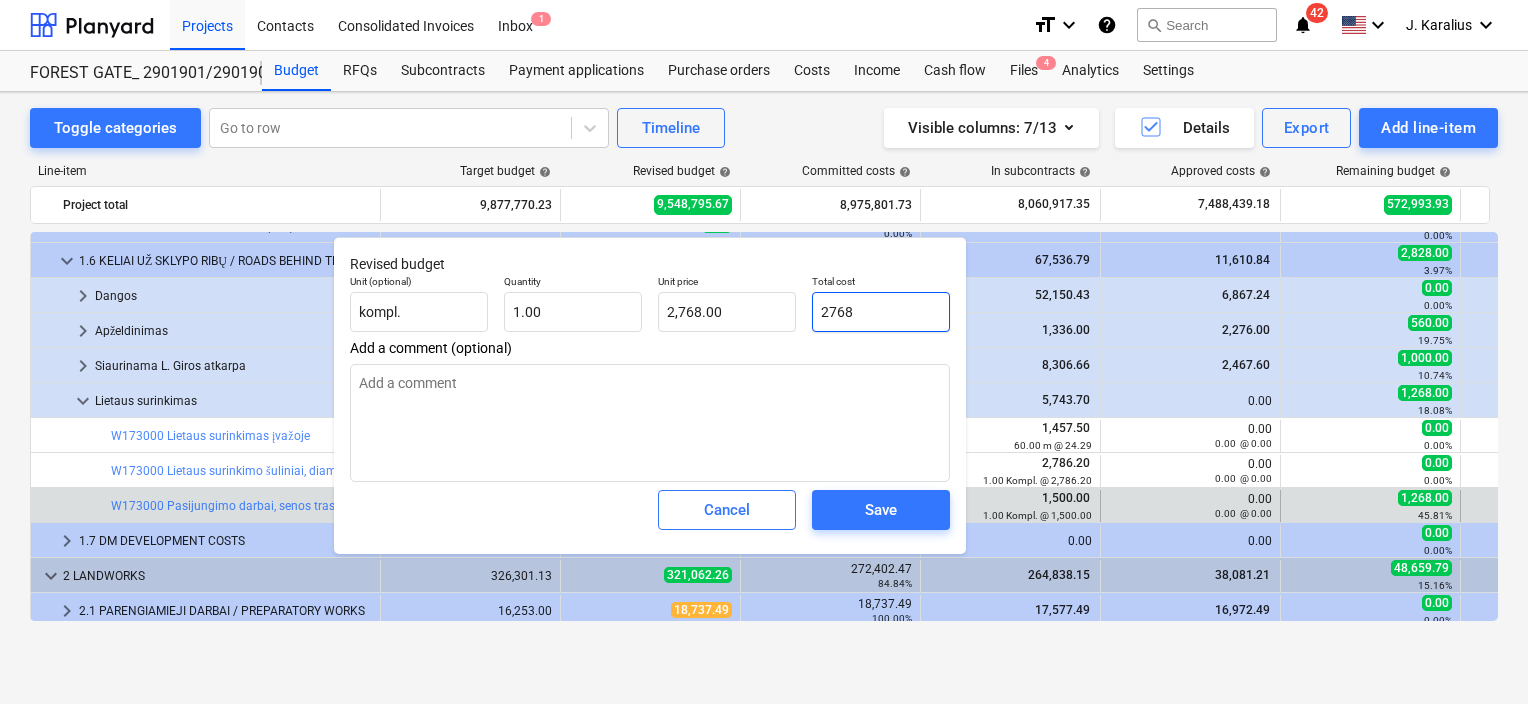 drag, startPoint x: 894, startPoint y: 319, endPoint x: 804, endPoint y: 313, distance: 90.199776 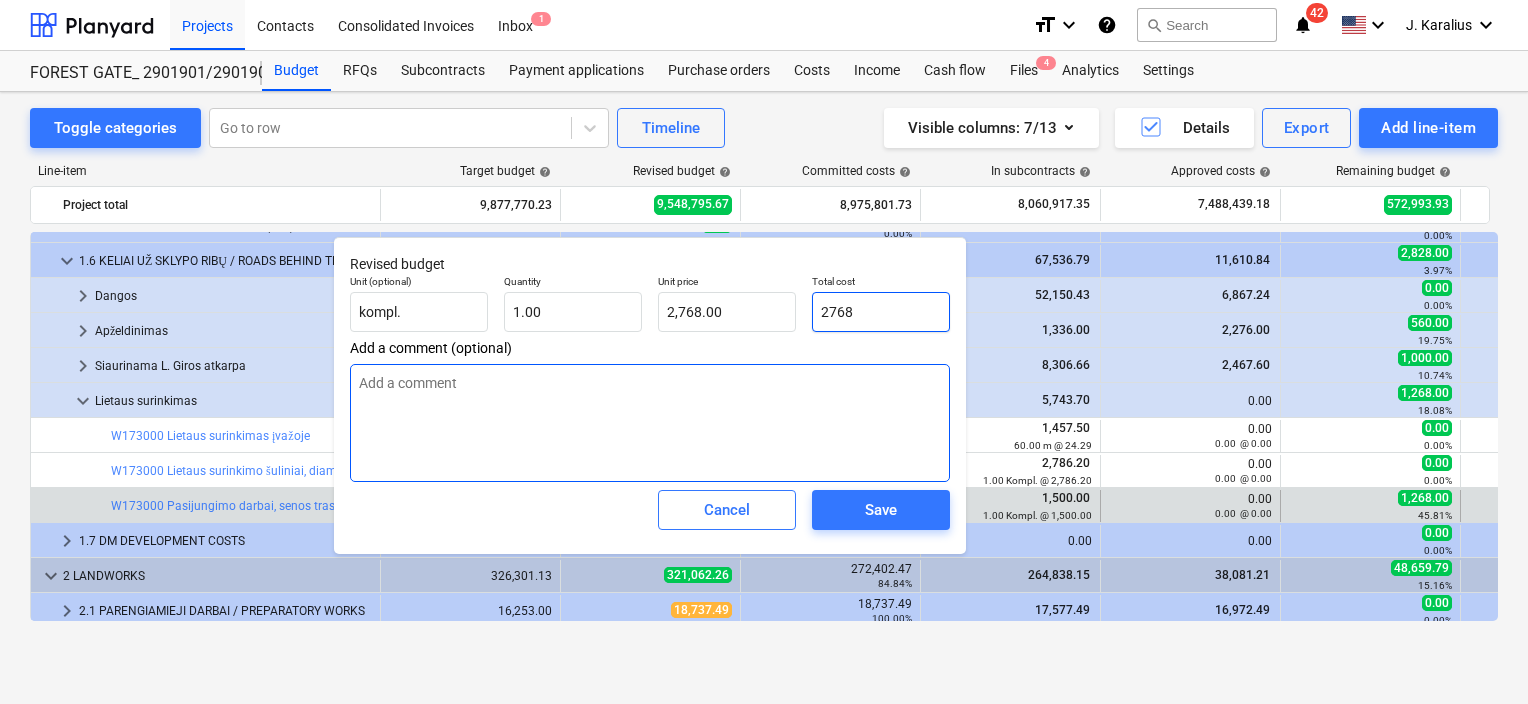 type on "x" 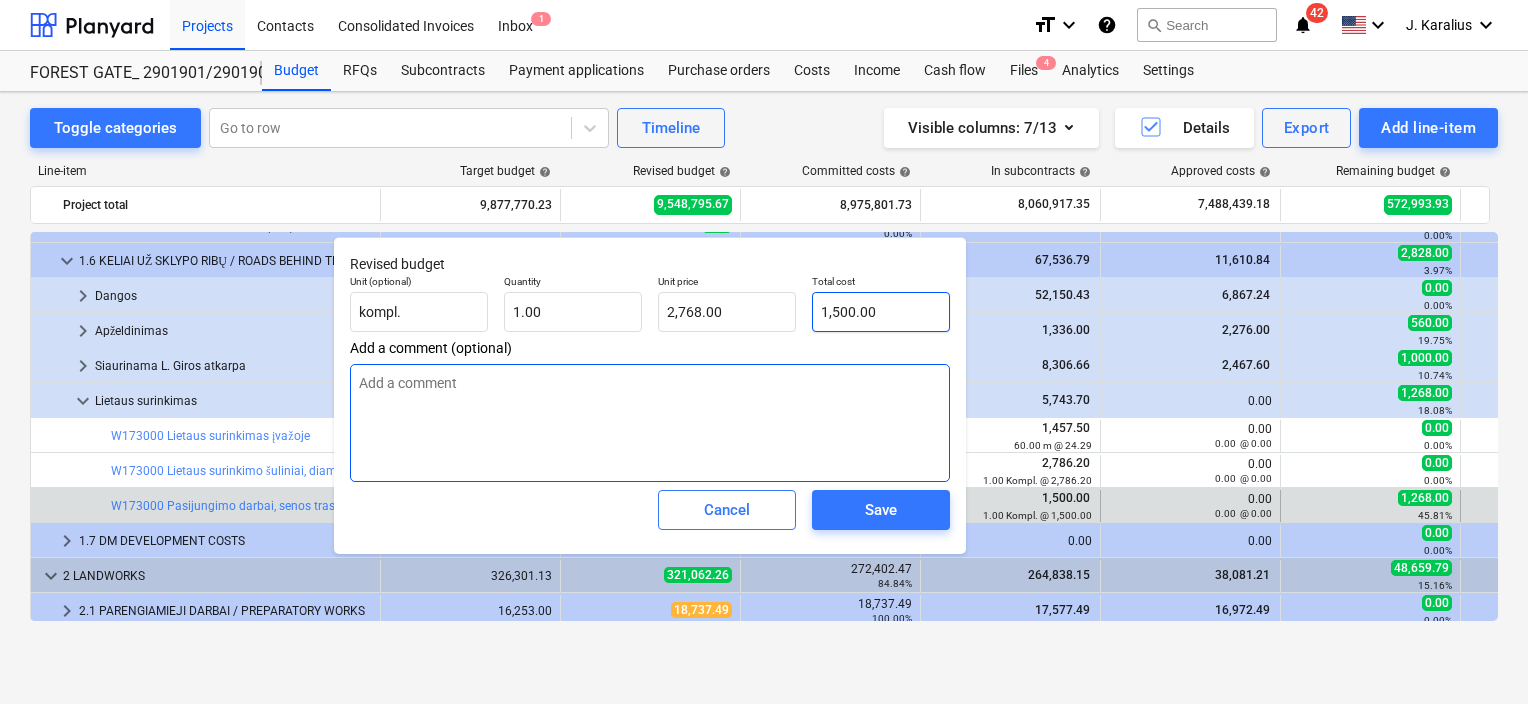 type on "1,500.00" 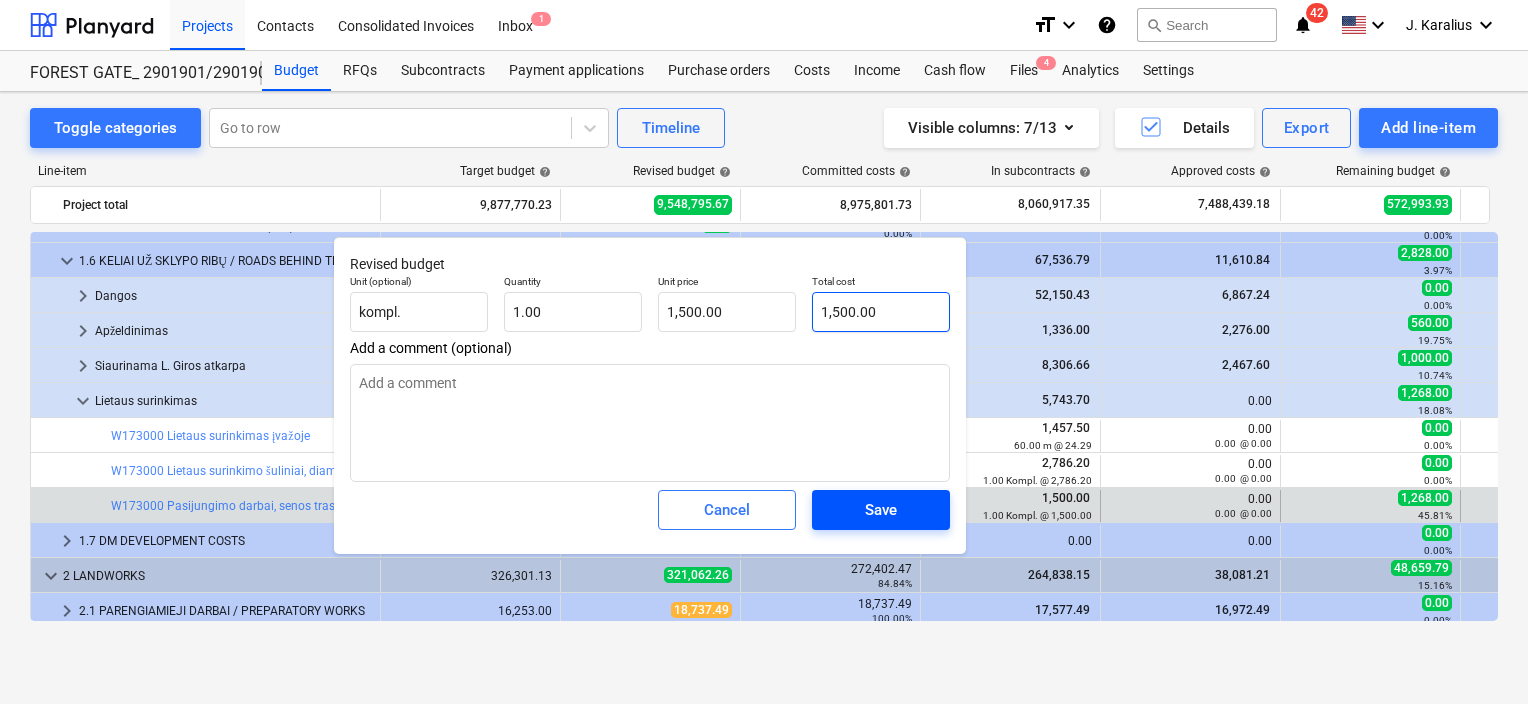 type on "1,500.00" 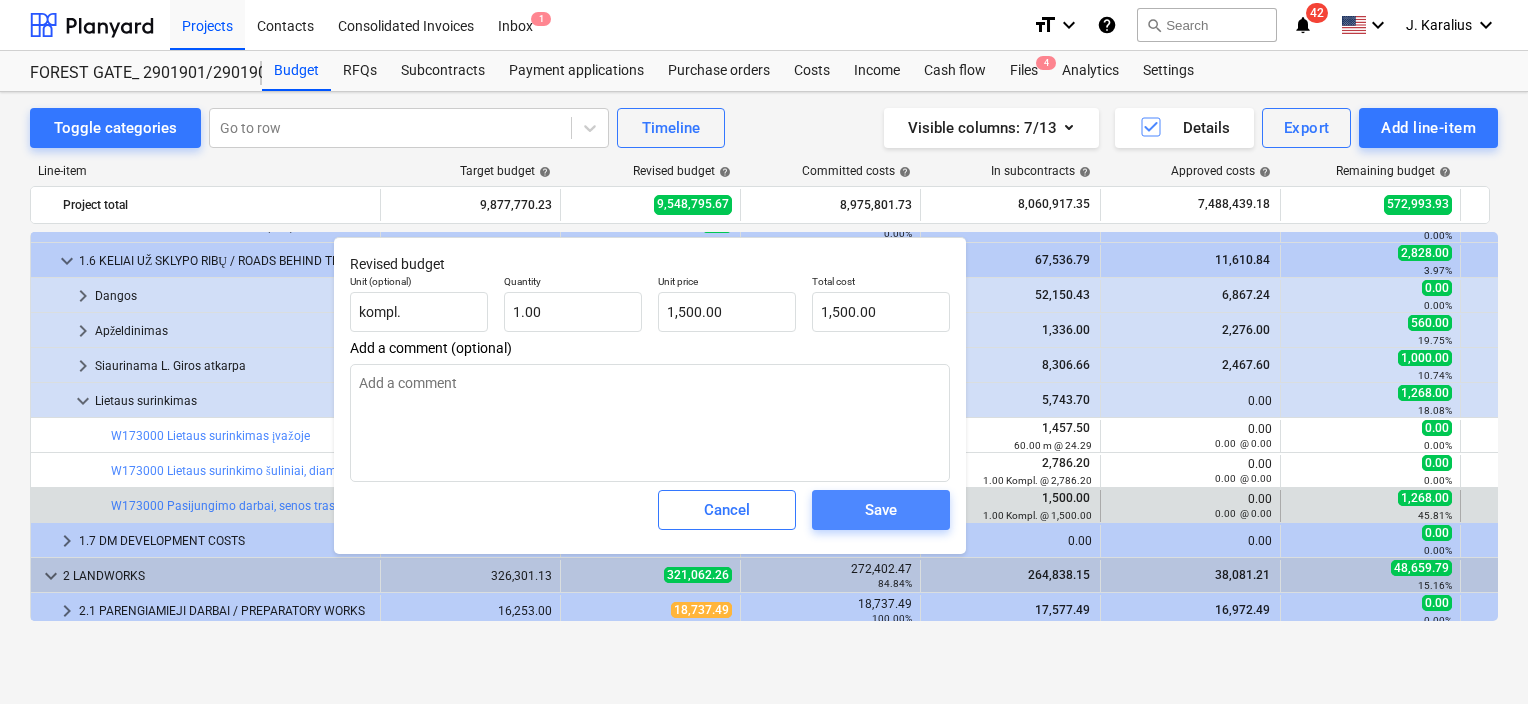 click on "Save" at bounding box center (881, 510) 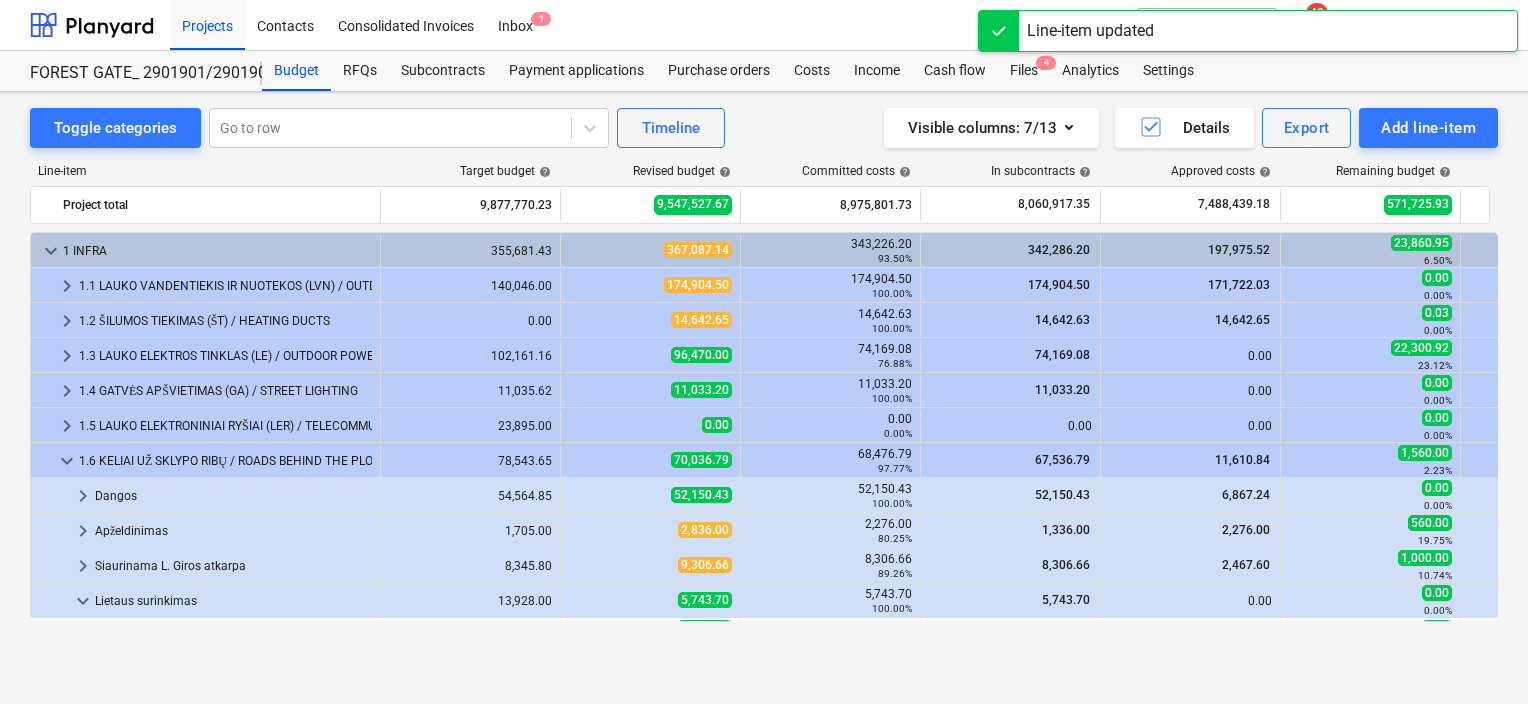 scroll, scrollTop: 200, scrollLeft: 0, axis: vertical 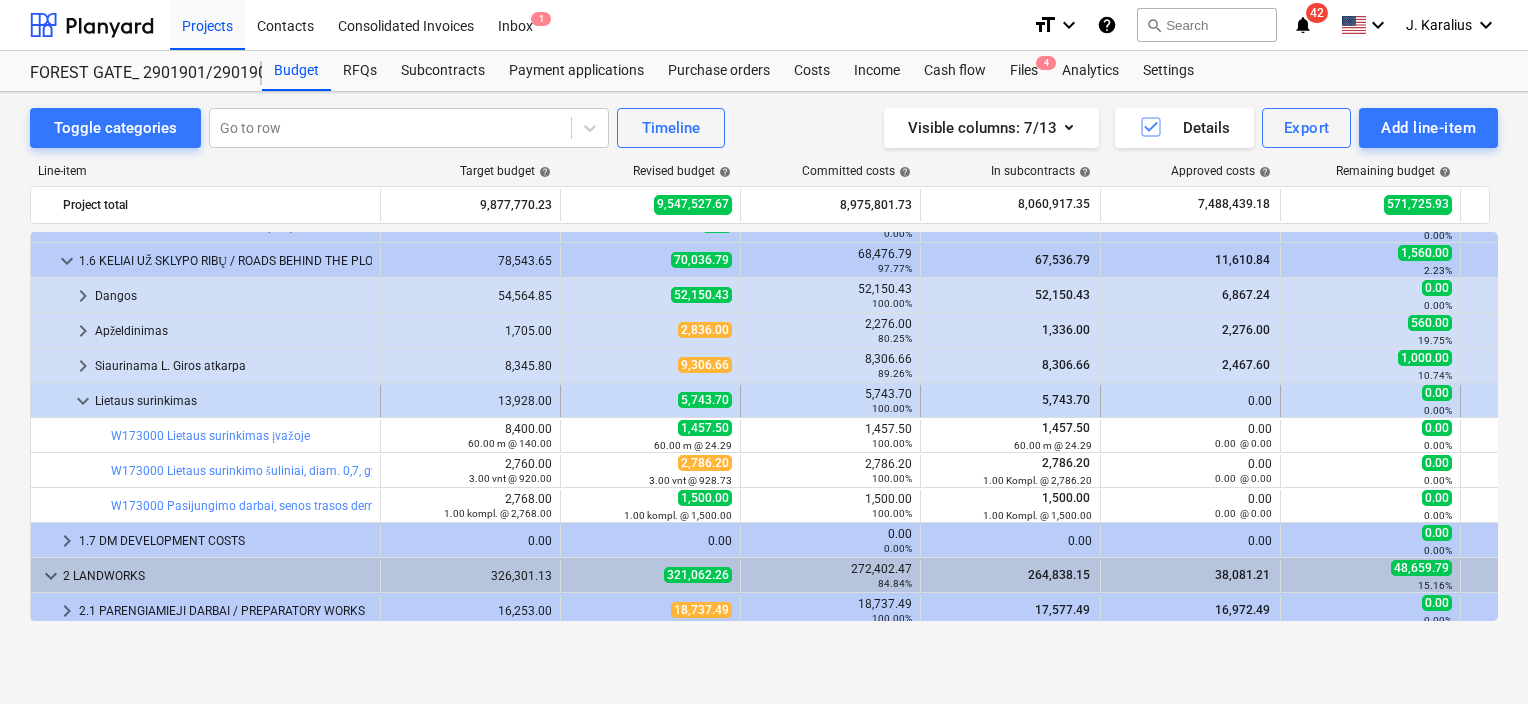click on "keyboard_arrow_down" at bounding box center [83, 401] 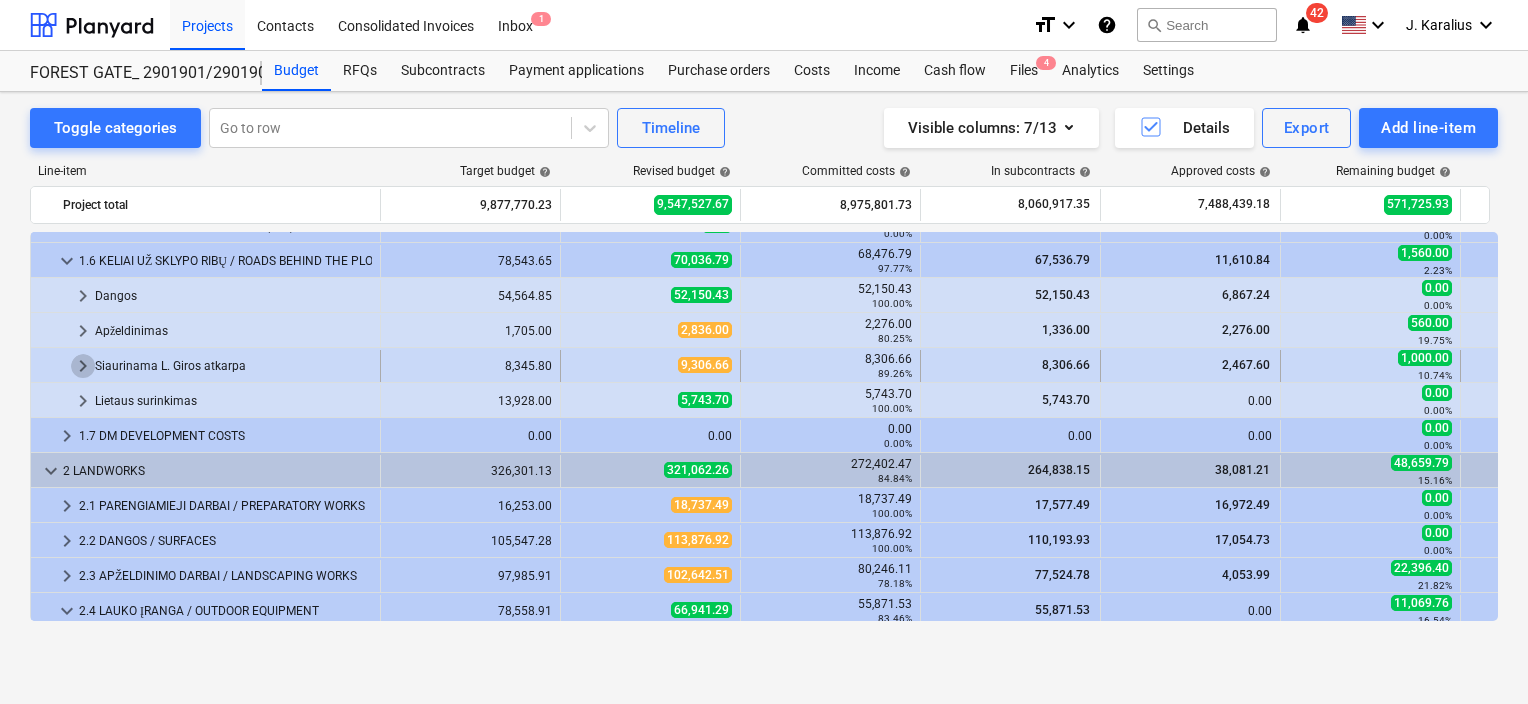 click on "keyboard_arrow_right" at bounding box center [83, 366] 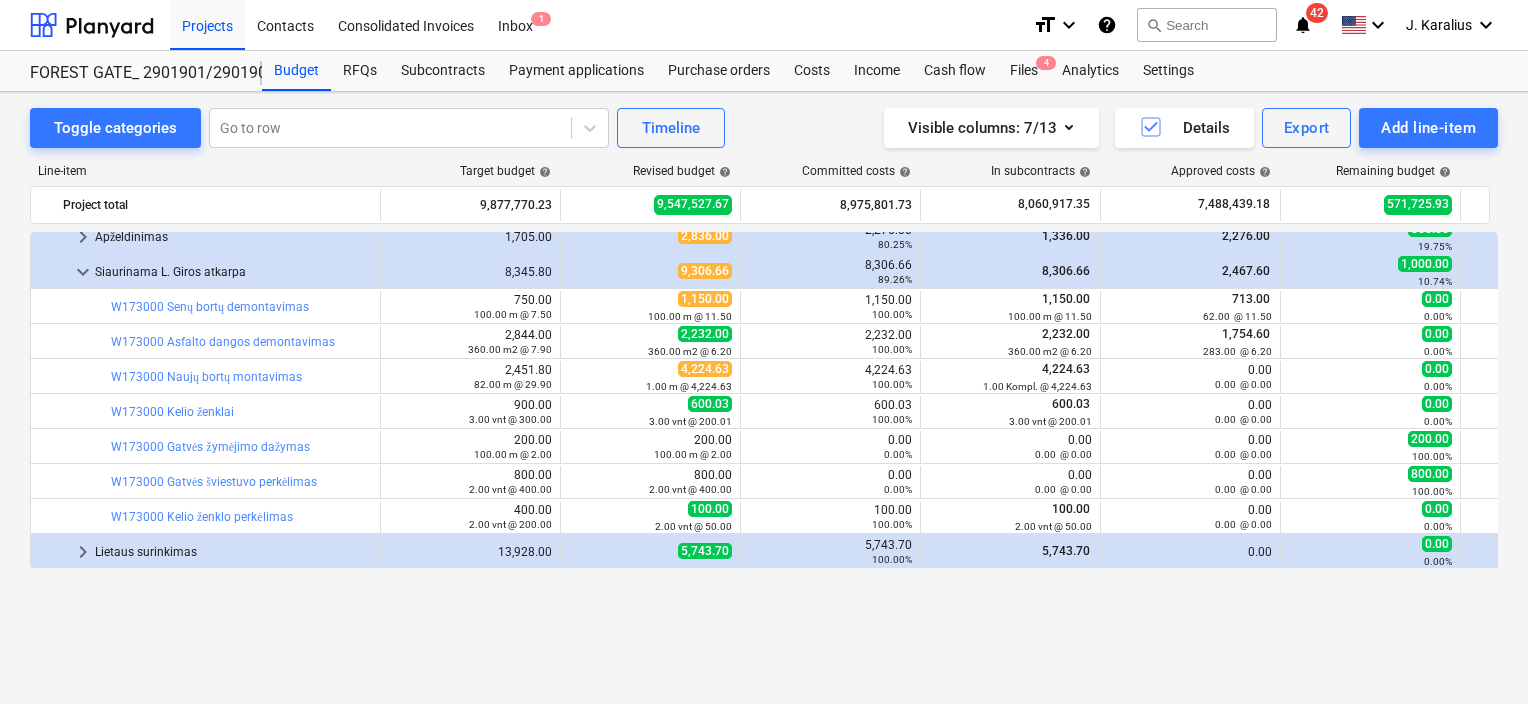 scroll, scrollTop: 200, scrollLeft: 0, axis: vertical 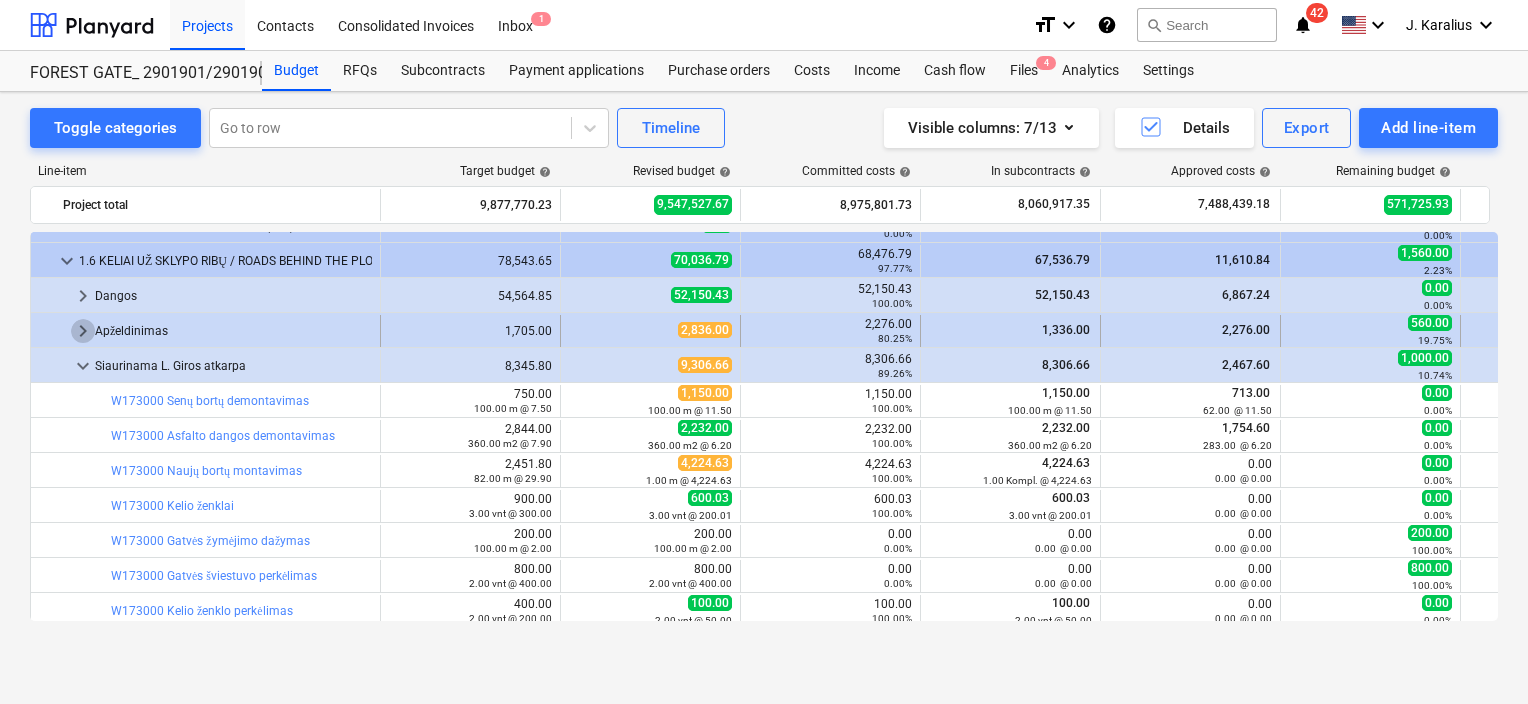 click on "keyboard_arrow_right" at bounding box center (83, 331) 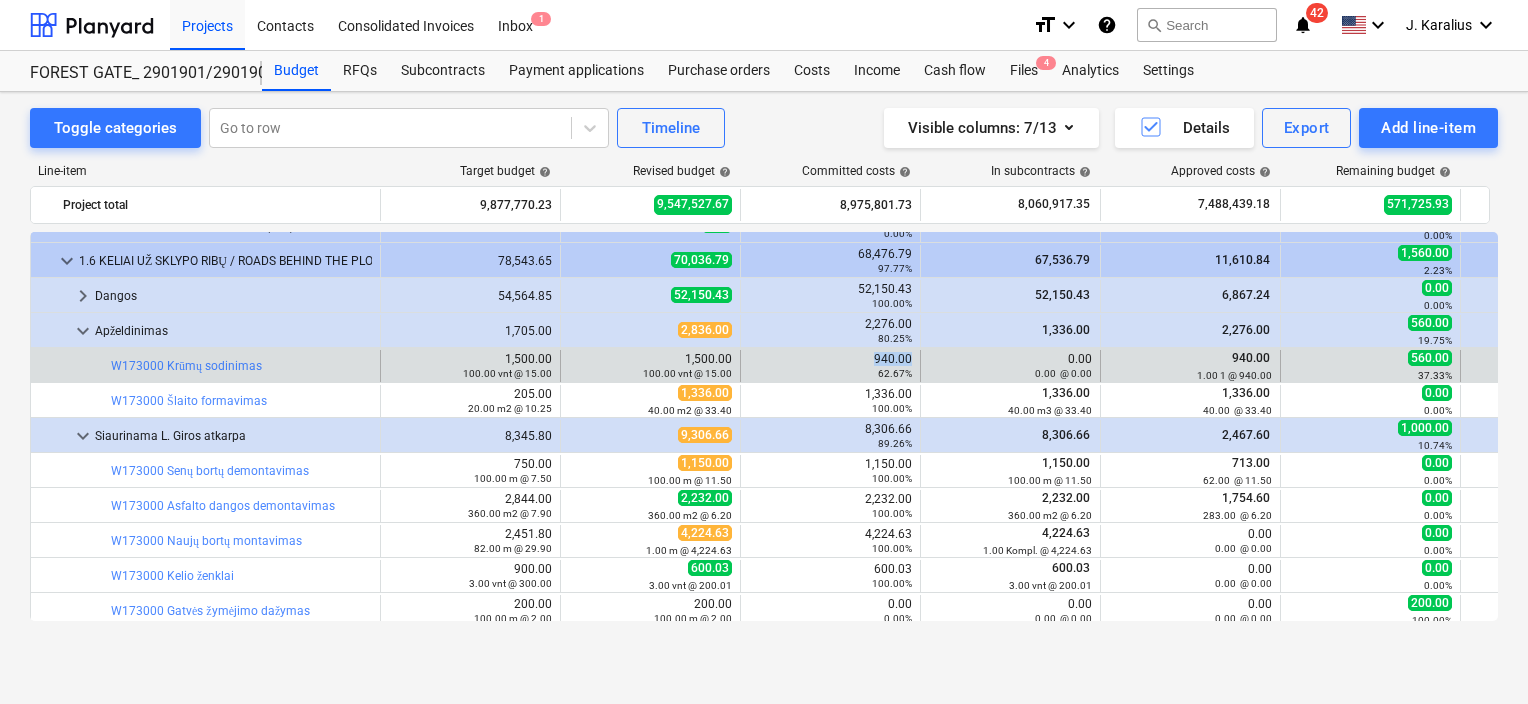 drag, startPoint x: 875, startPoint y: 357, endPoint x: 912, endPoint y: 357, distance: 37 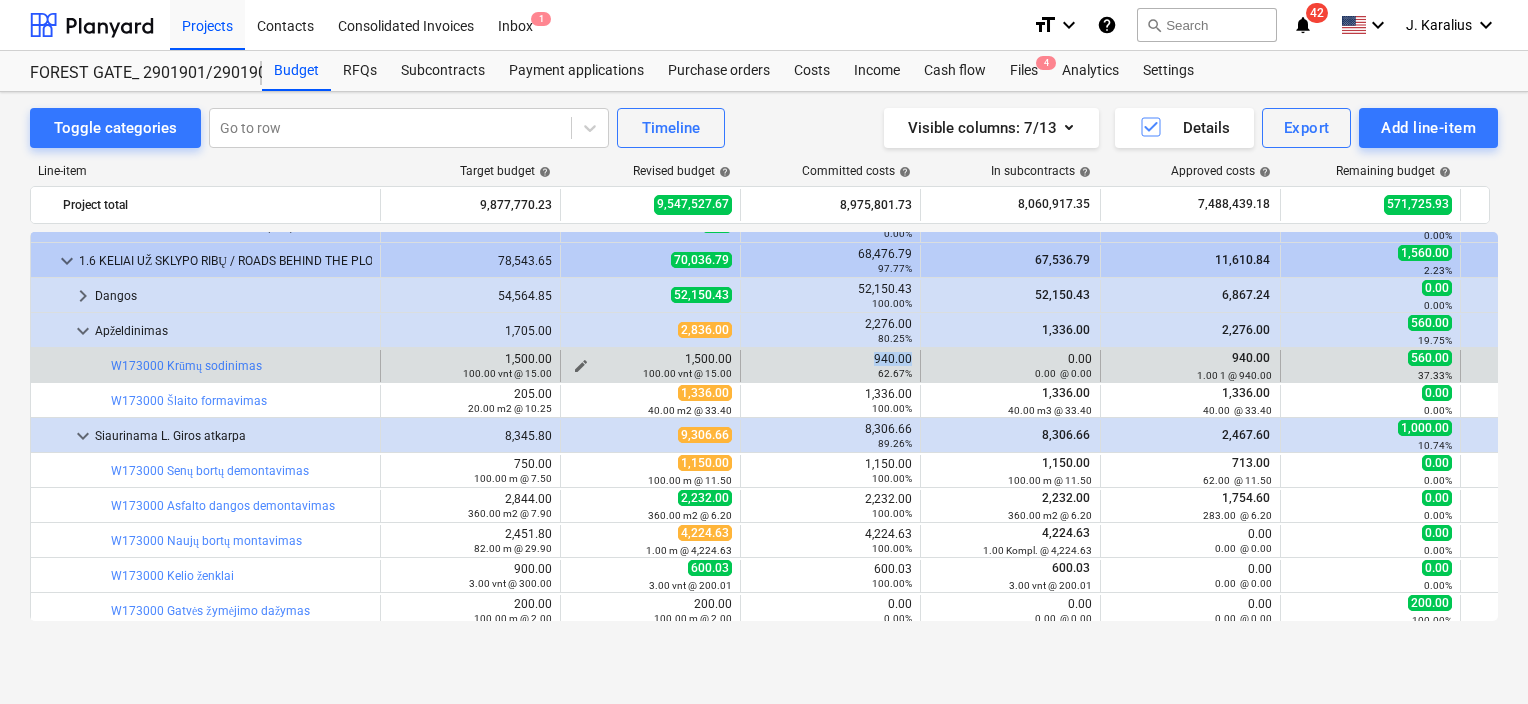 click on "edit" at bounding box center [581, 366] 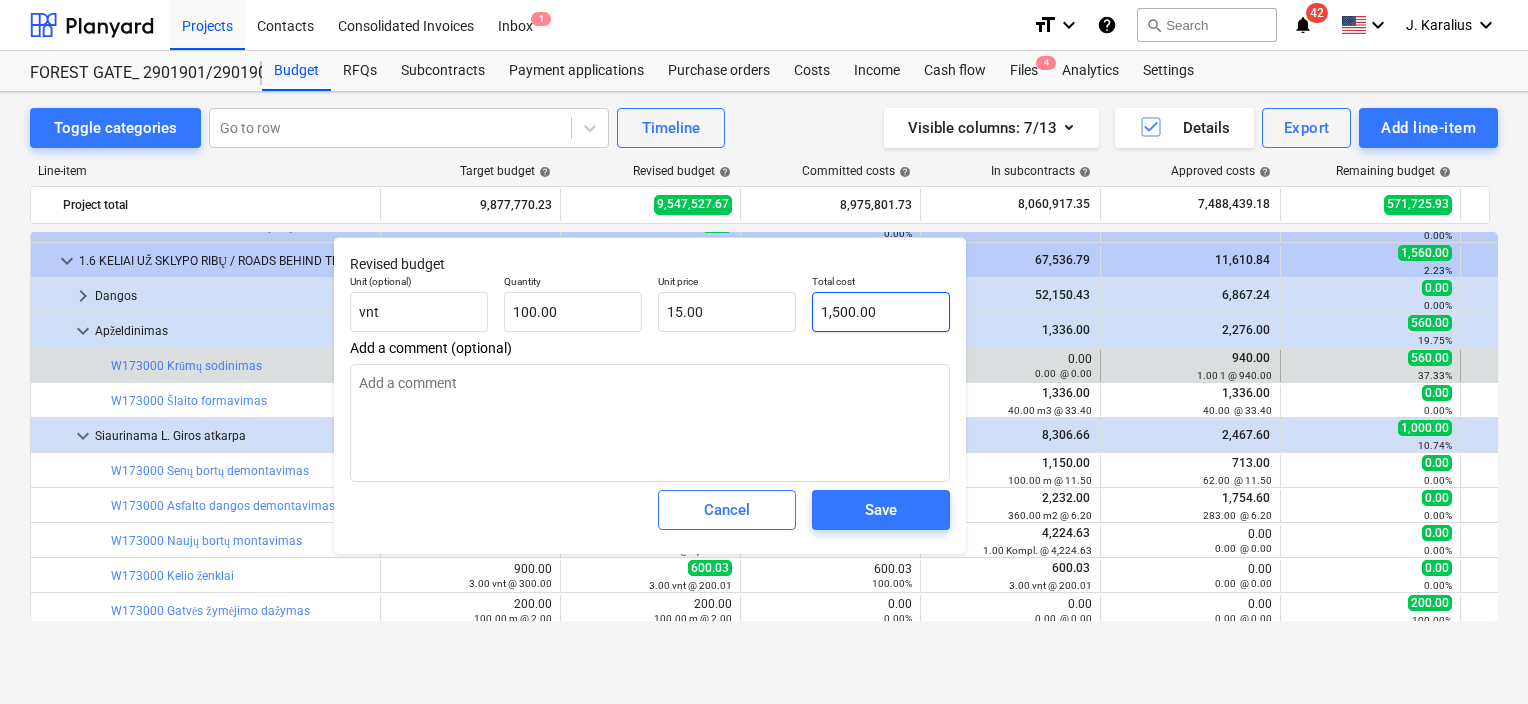 type on "1500" 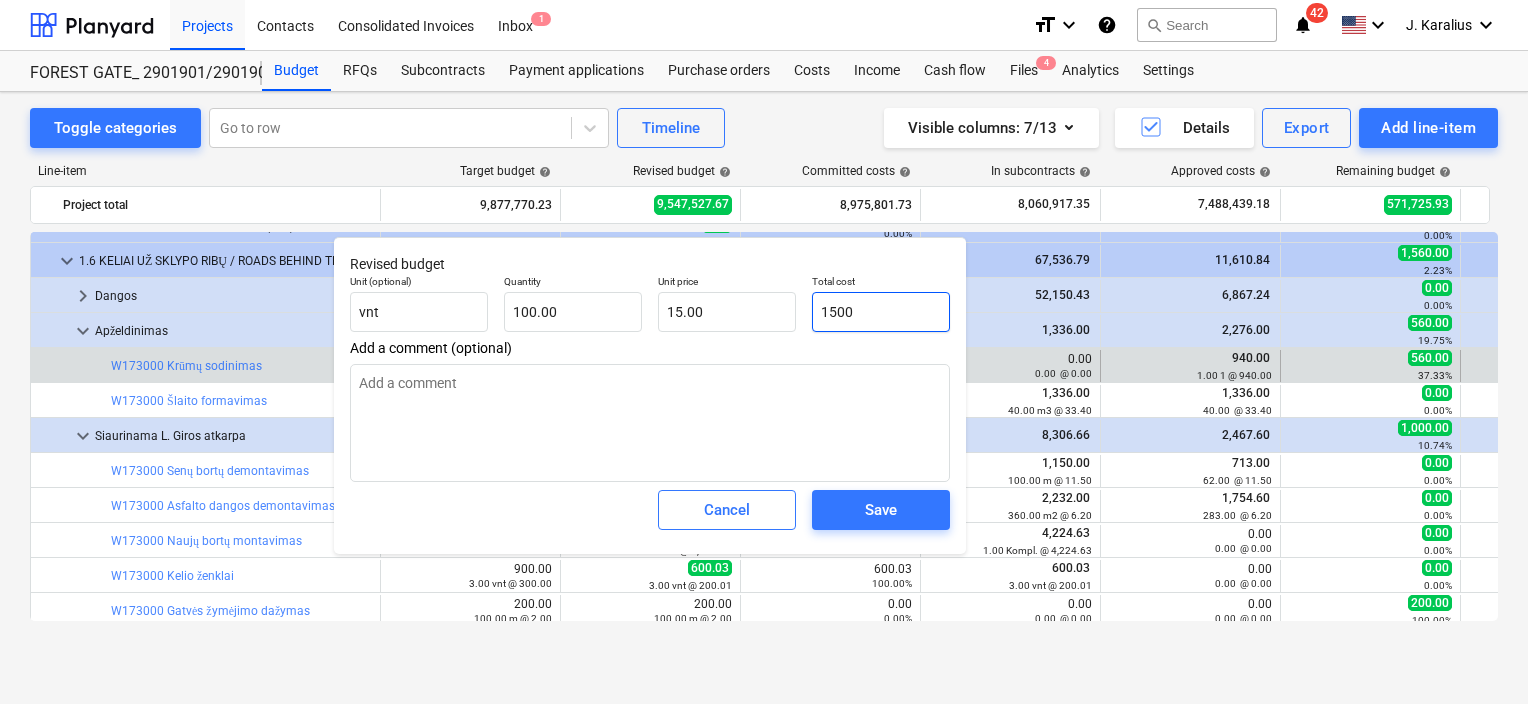 drag, startPoint x: 880, startPoint y: 321, endPoint x: 824, endPoint y: 314, distance: 56.435802 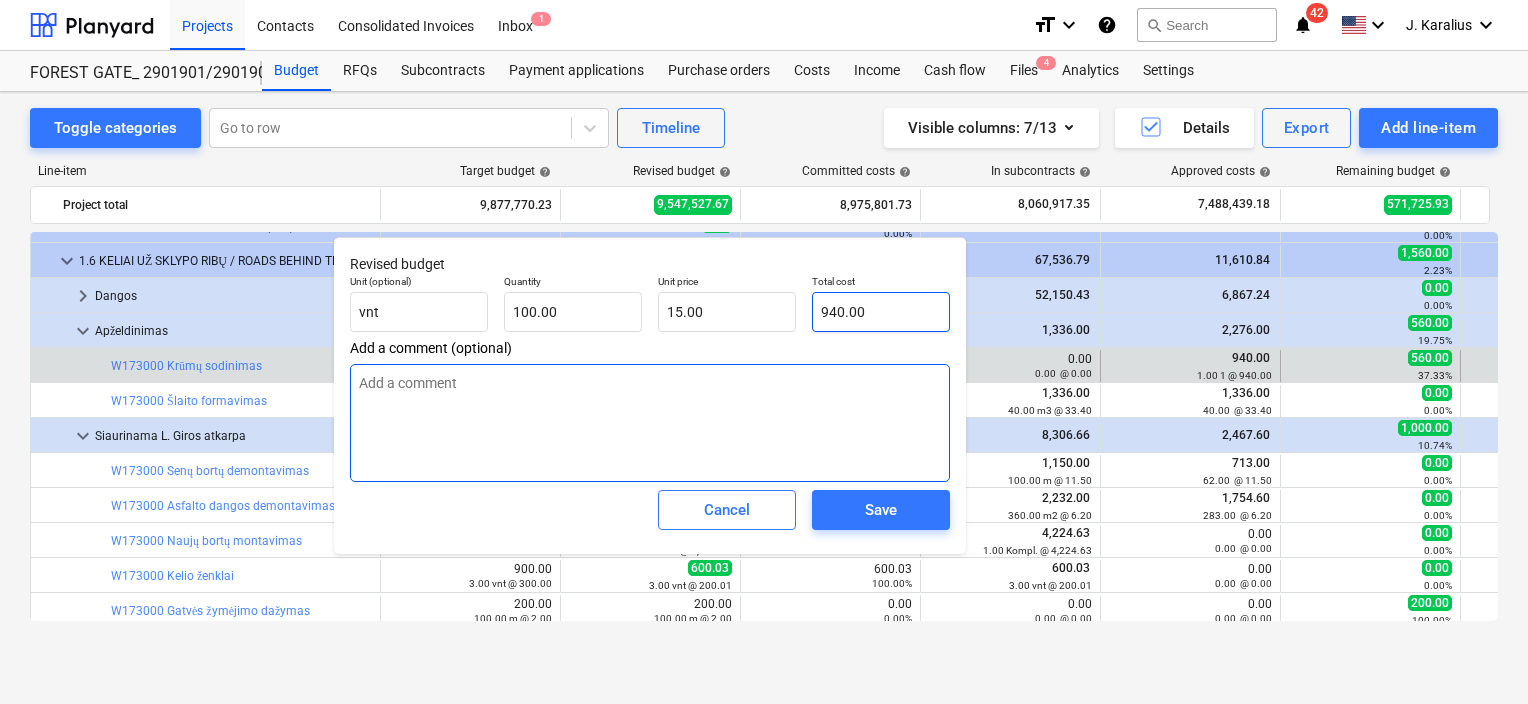type on "9.40" 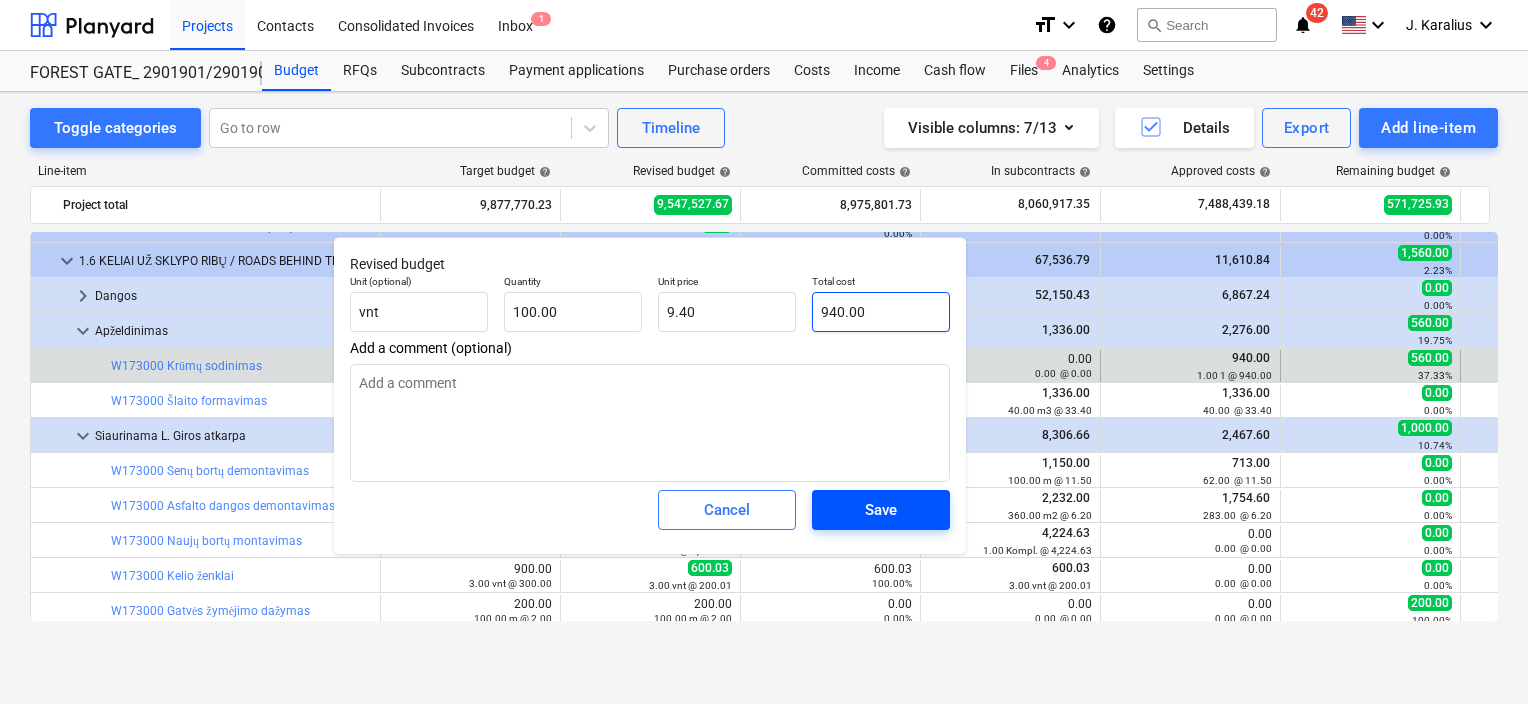 type on "940.00" 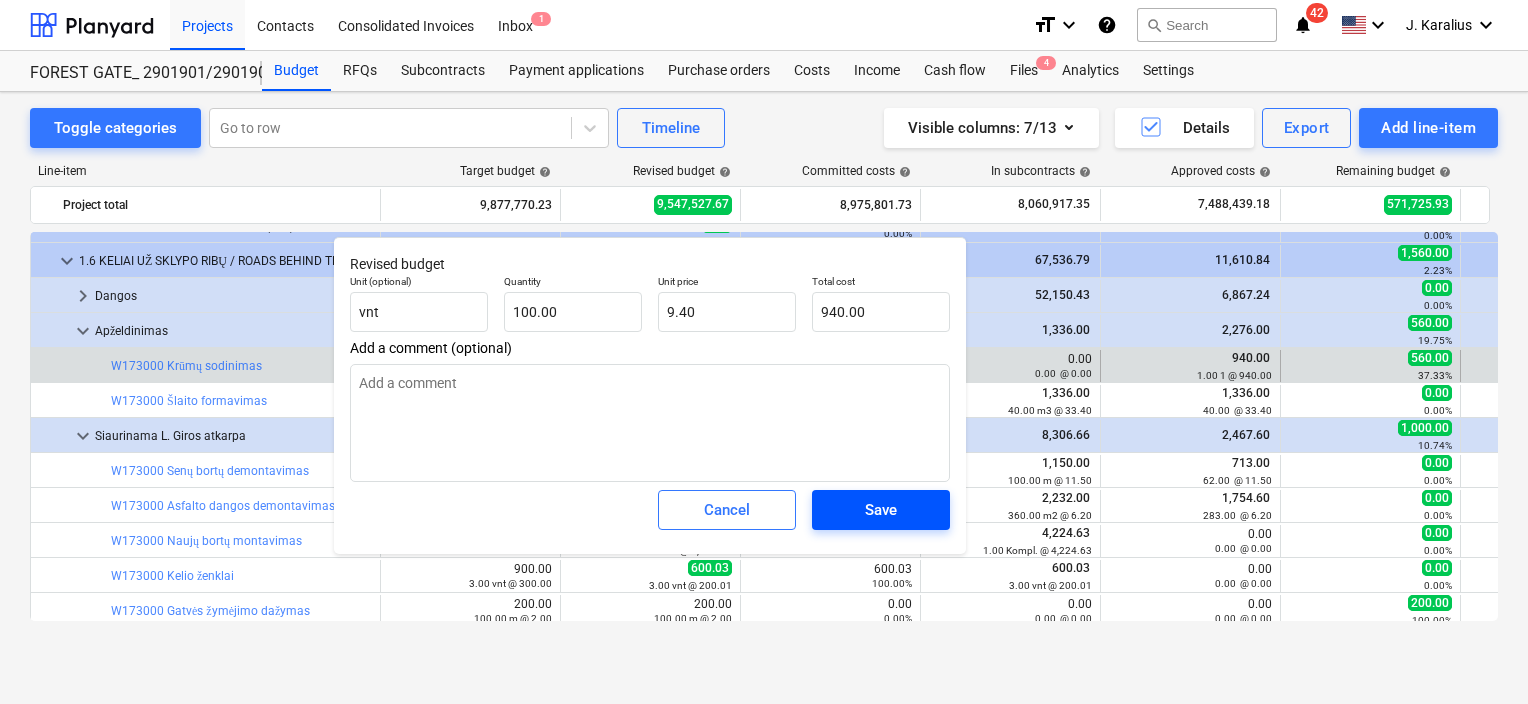 click on "Save" at bounding box center [881, 510] 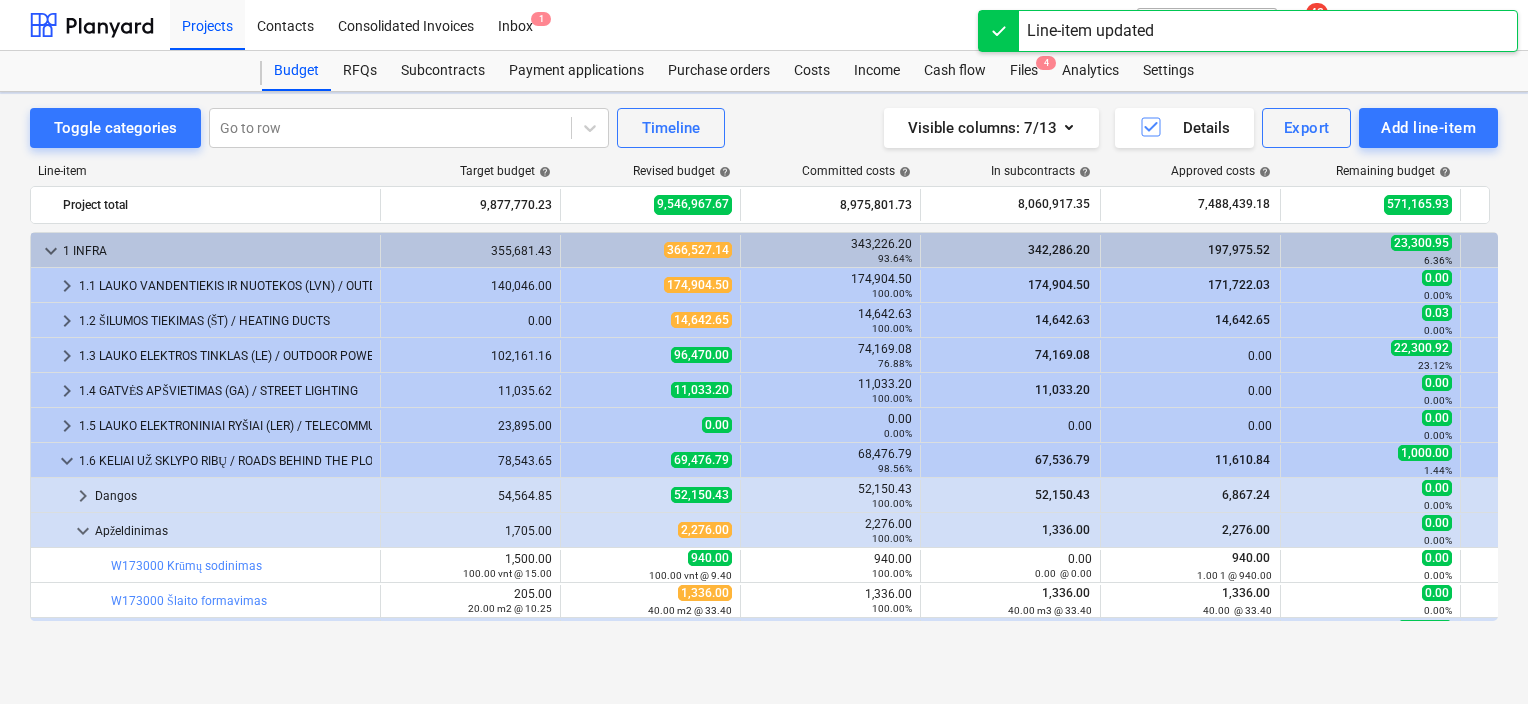 scroll, scrollTop: 200, scrollLeft: 0, axis: vertical 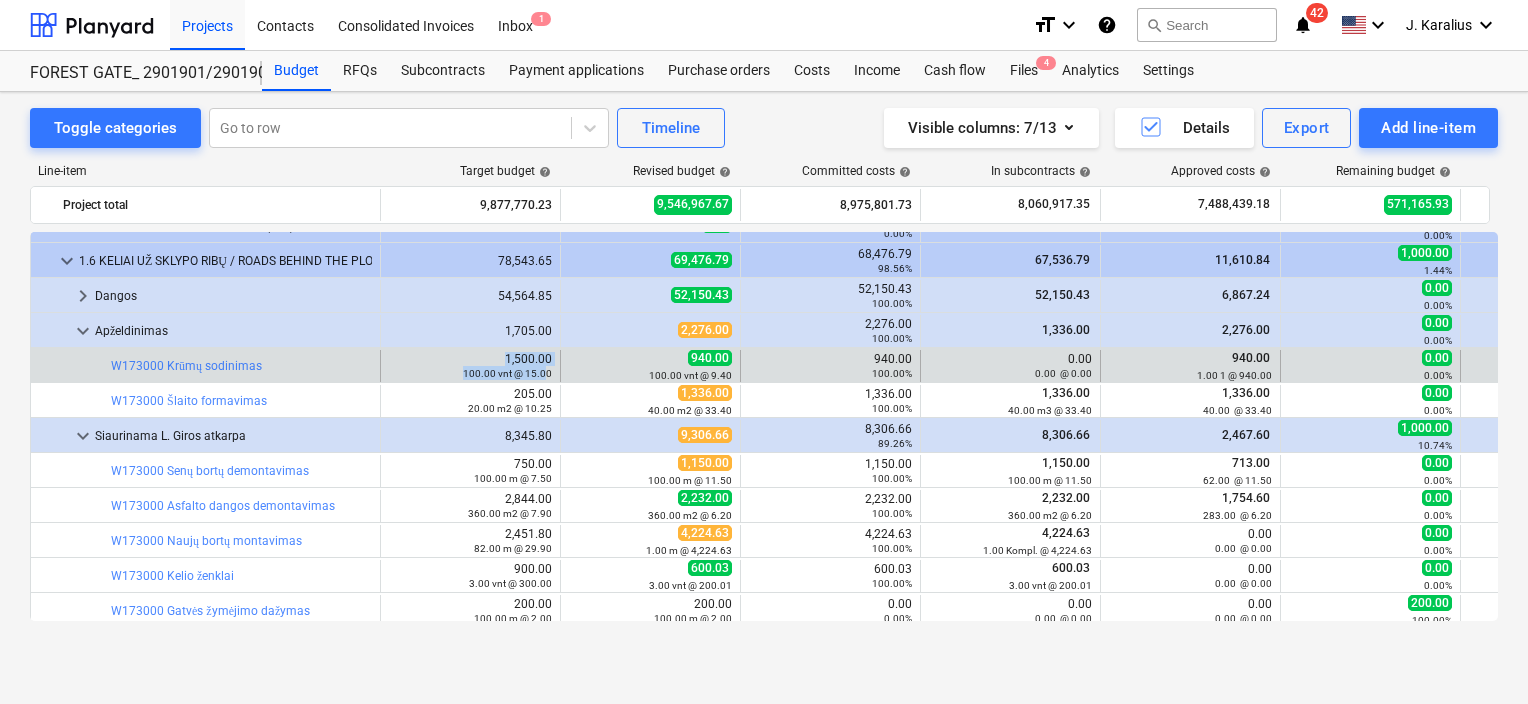 drag, startPoint x: 512, startPoint y: 358, endPoint x: 548, endPoint y: 365, distance: 36.67424 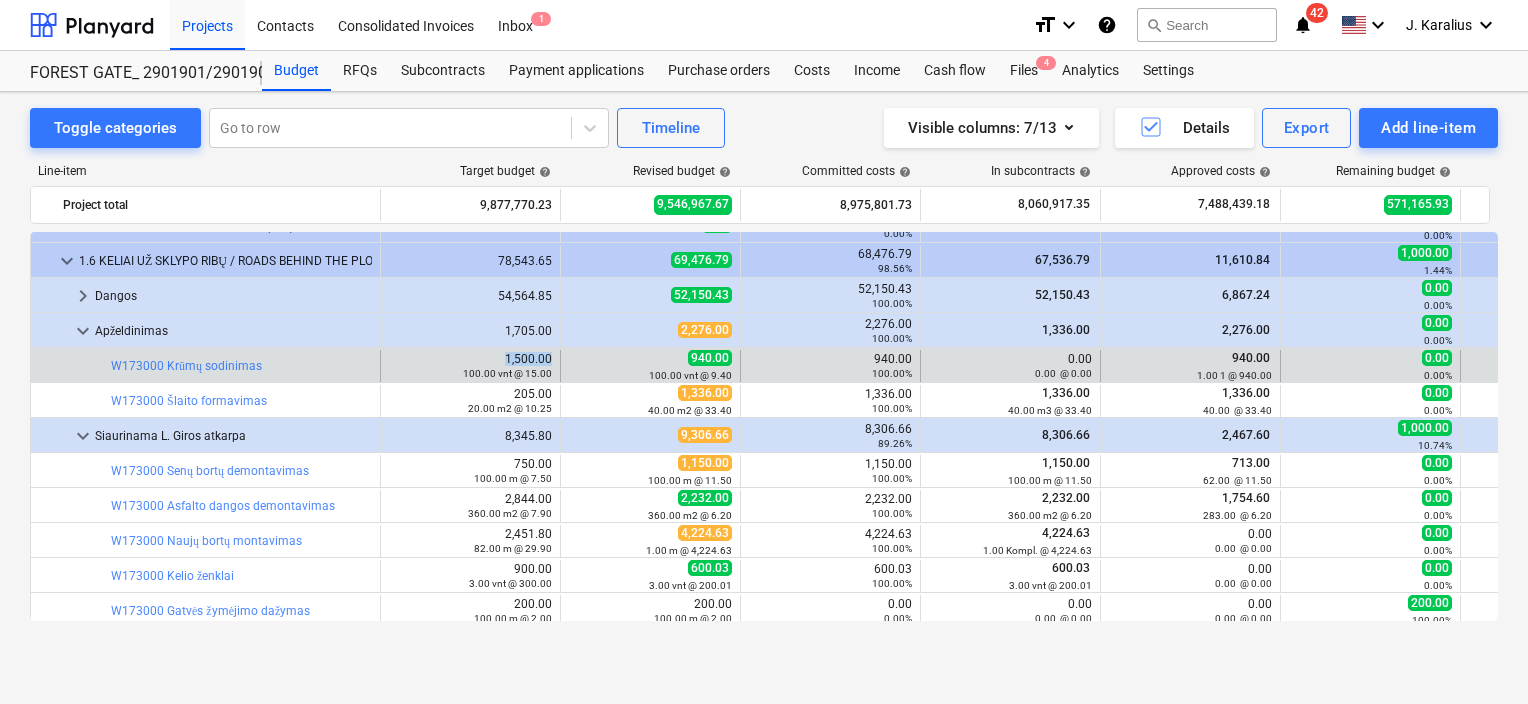 drag, startPoint x: 554, startPoint y: 356, endPoint x: 505, endPoint y: 352, distance: 49.162994 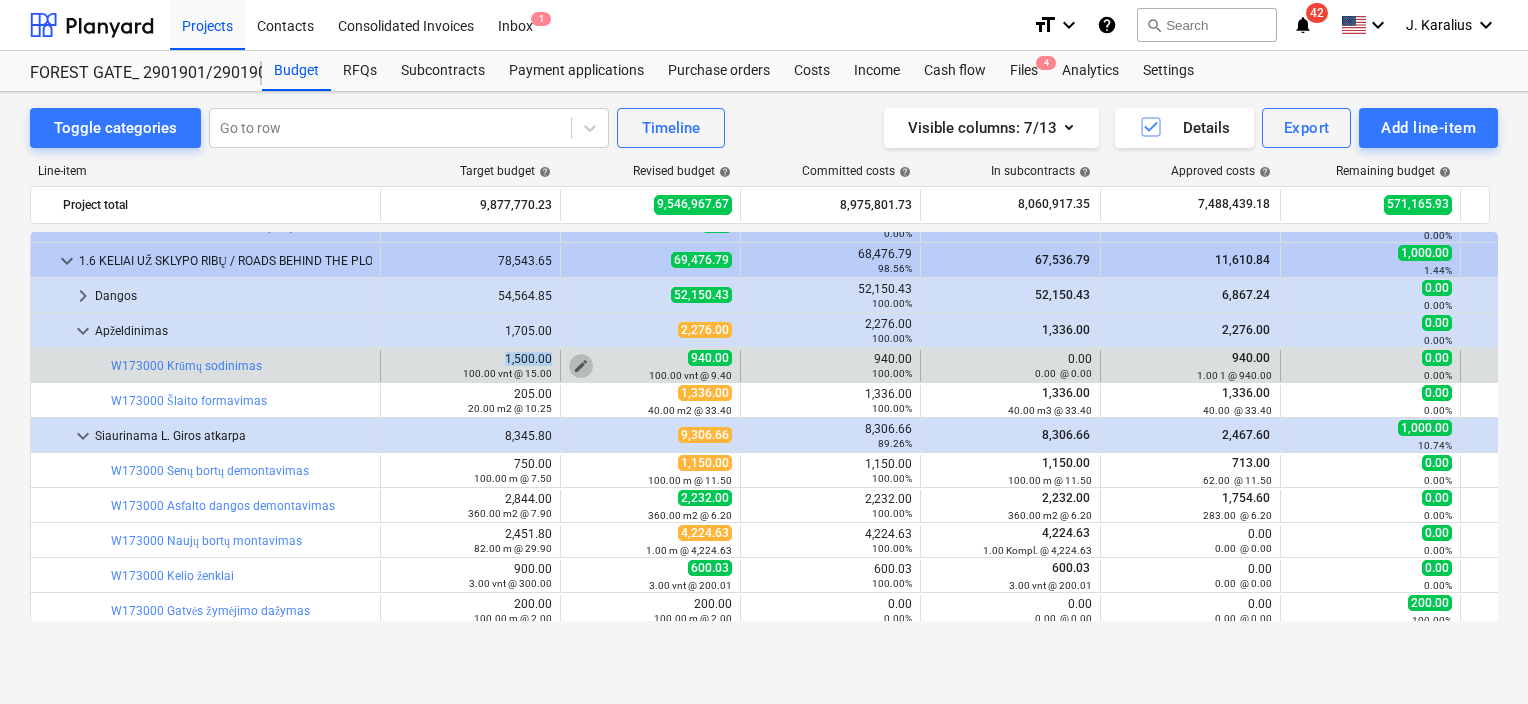 click on "edit" at bounding box center (581, 366) 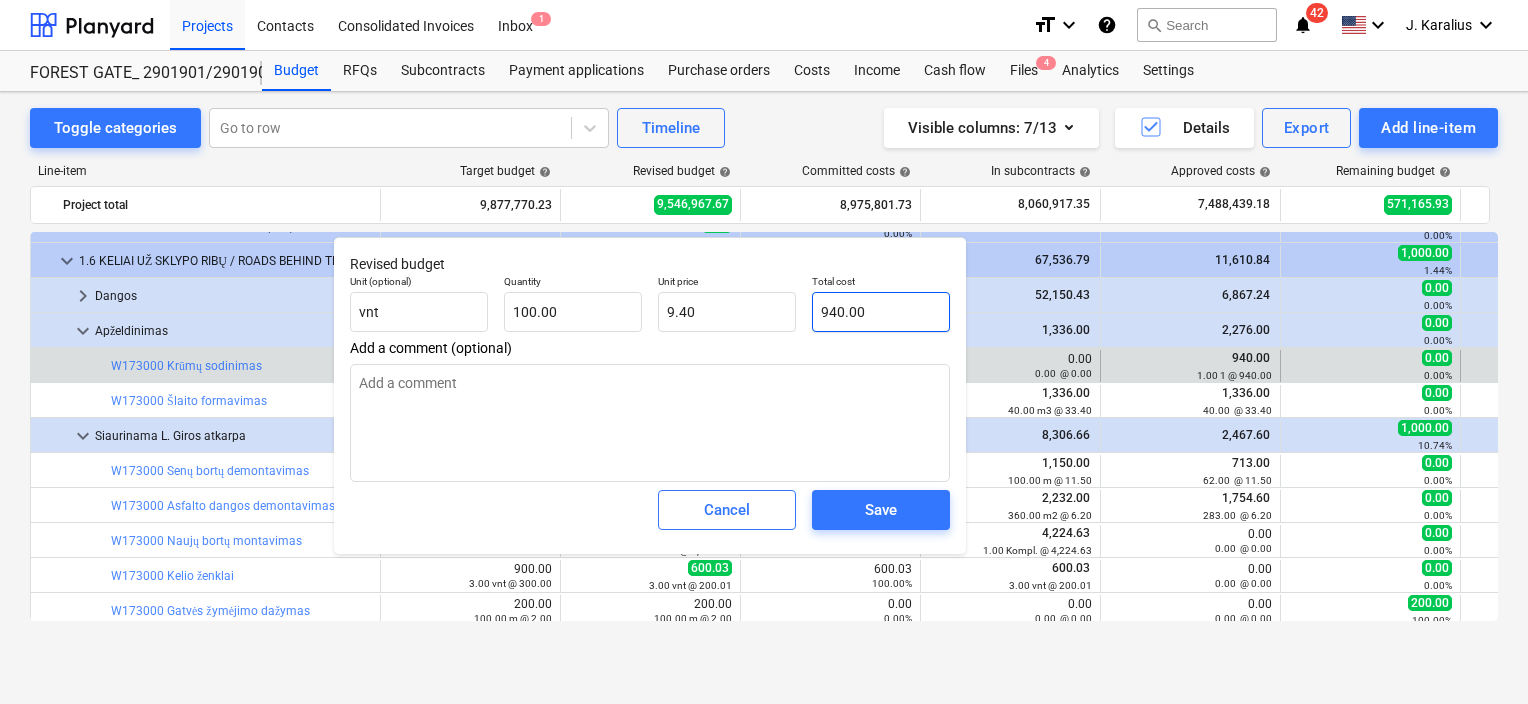 type on "940" 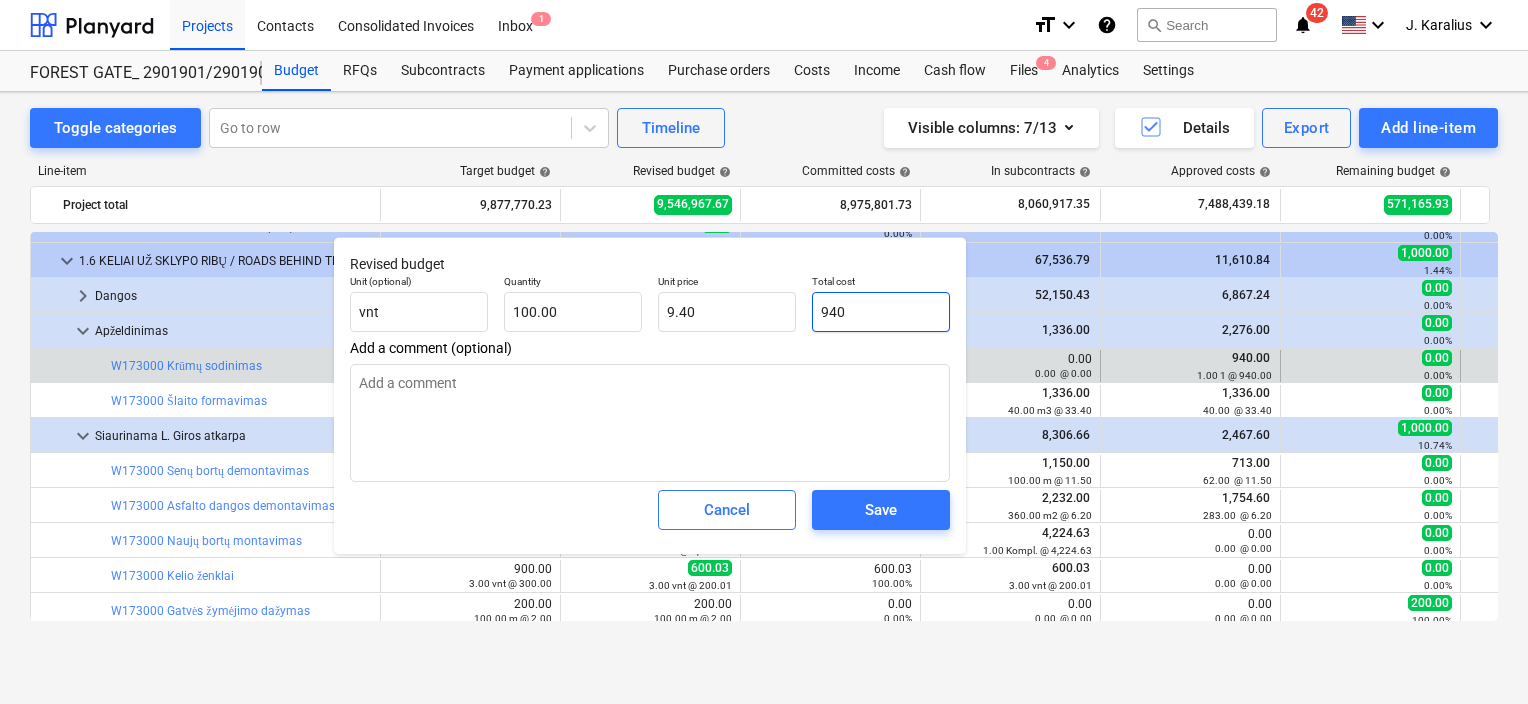 drag, startPoint x: 888, startPoint y: 316, endPoint x: 819, endPoint y: 311, distance: 69.18092 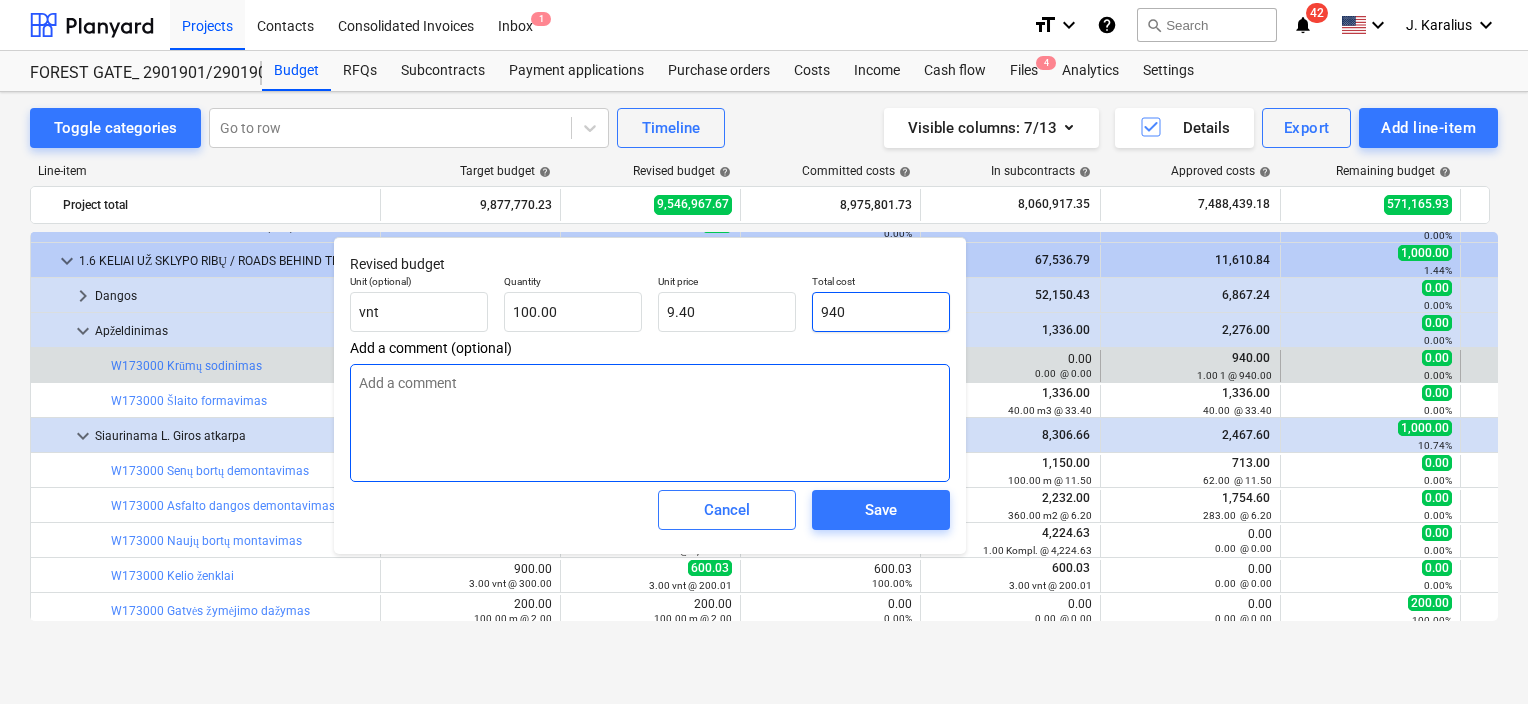 type on "x" 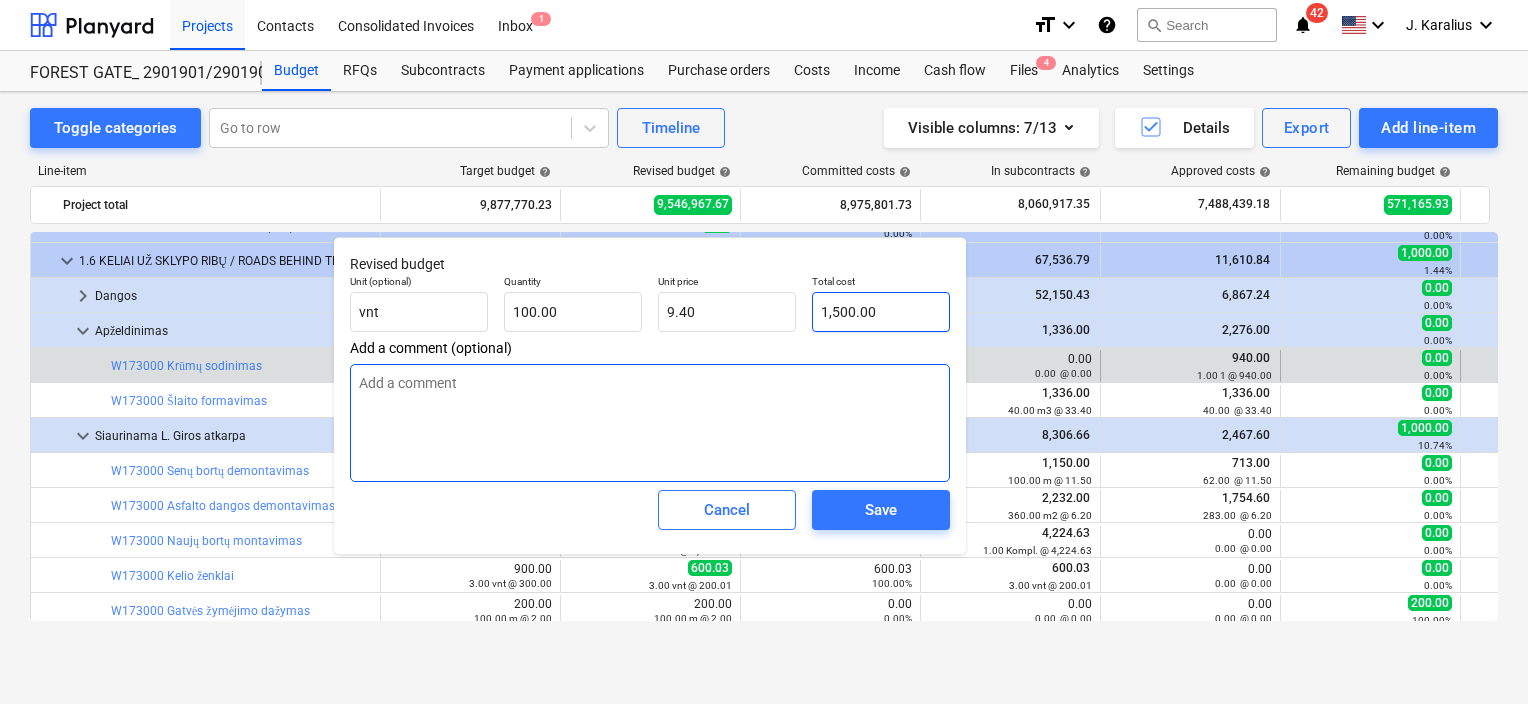 type on "15.00" 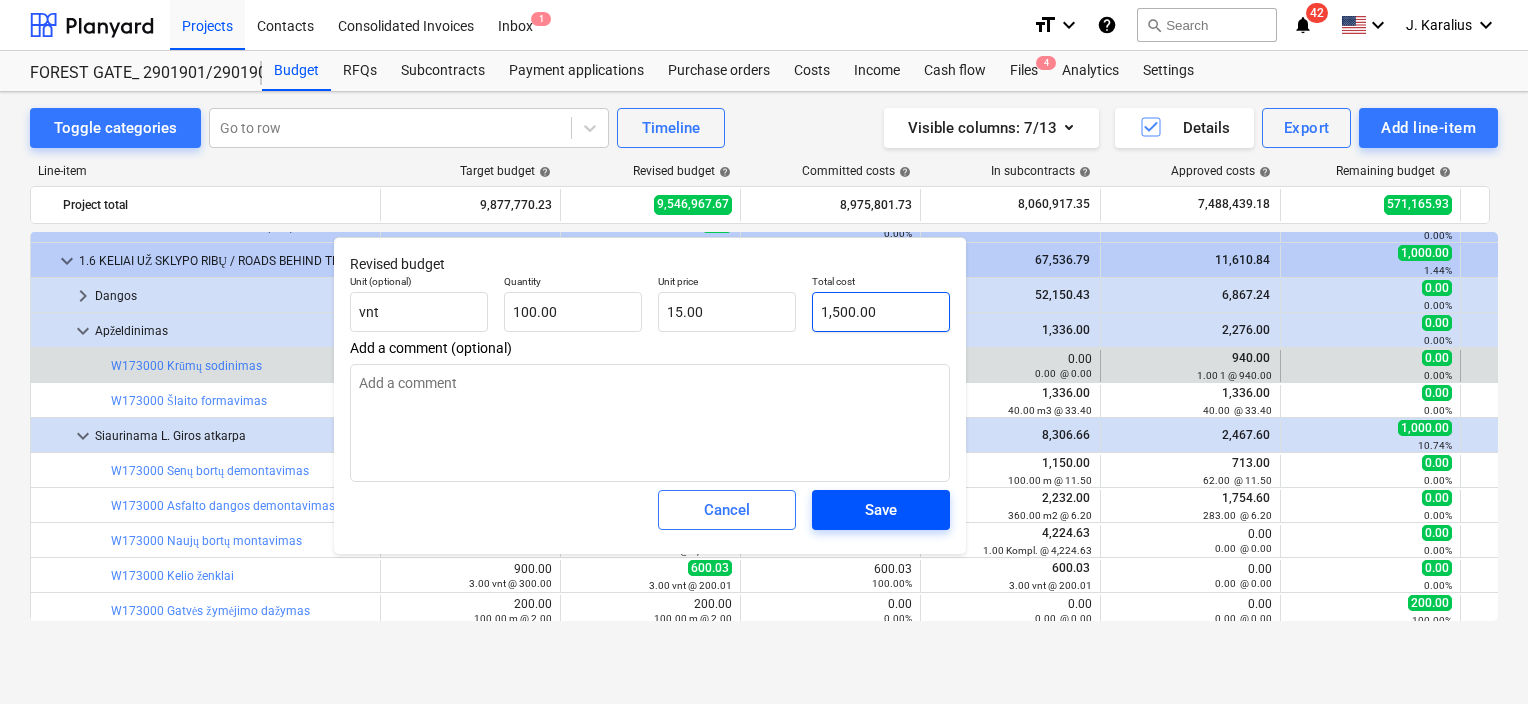 type on "1,500.00" 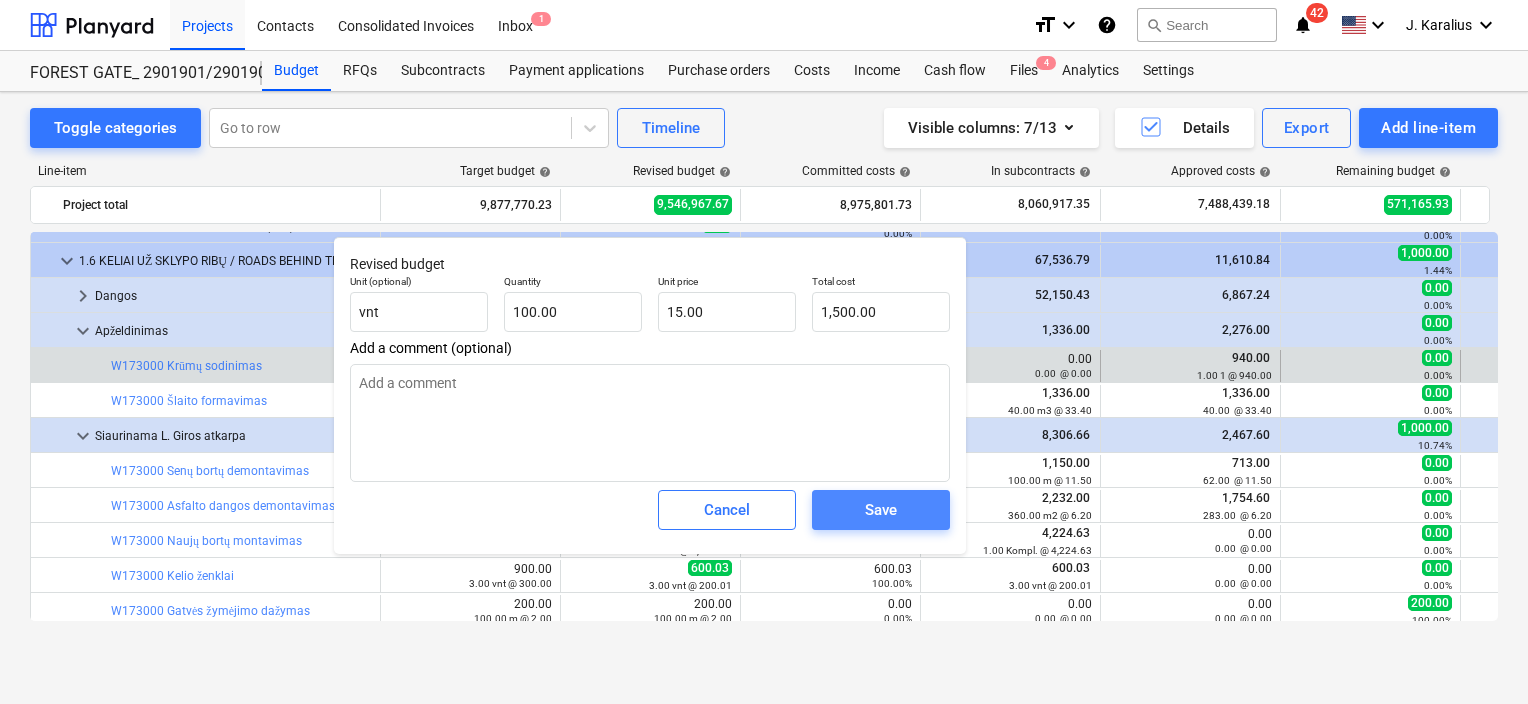 click on "Save" at bounding box center (881, 510) 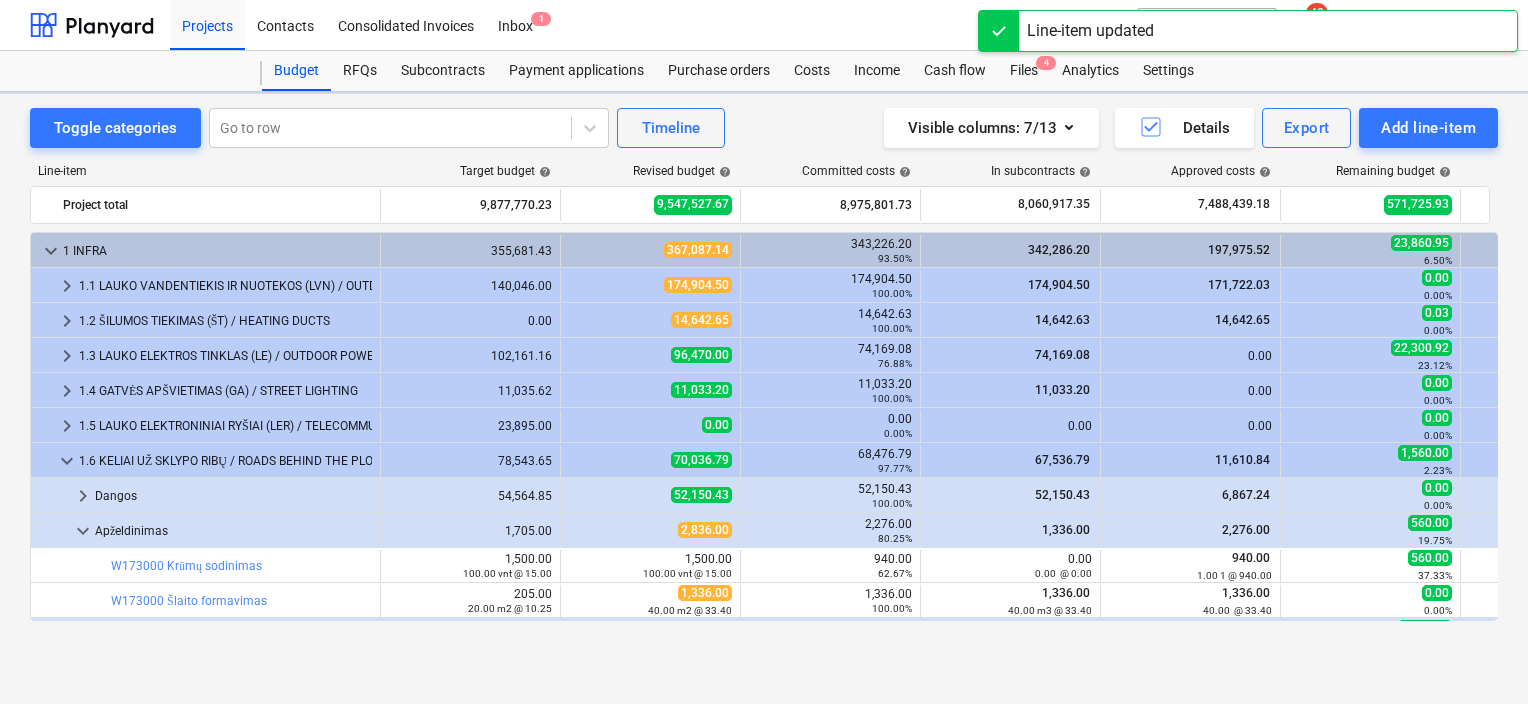 scroll, scrollTop: 200, scrollLeft: 0, axis: vertical 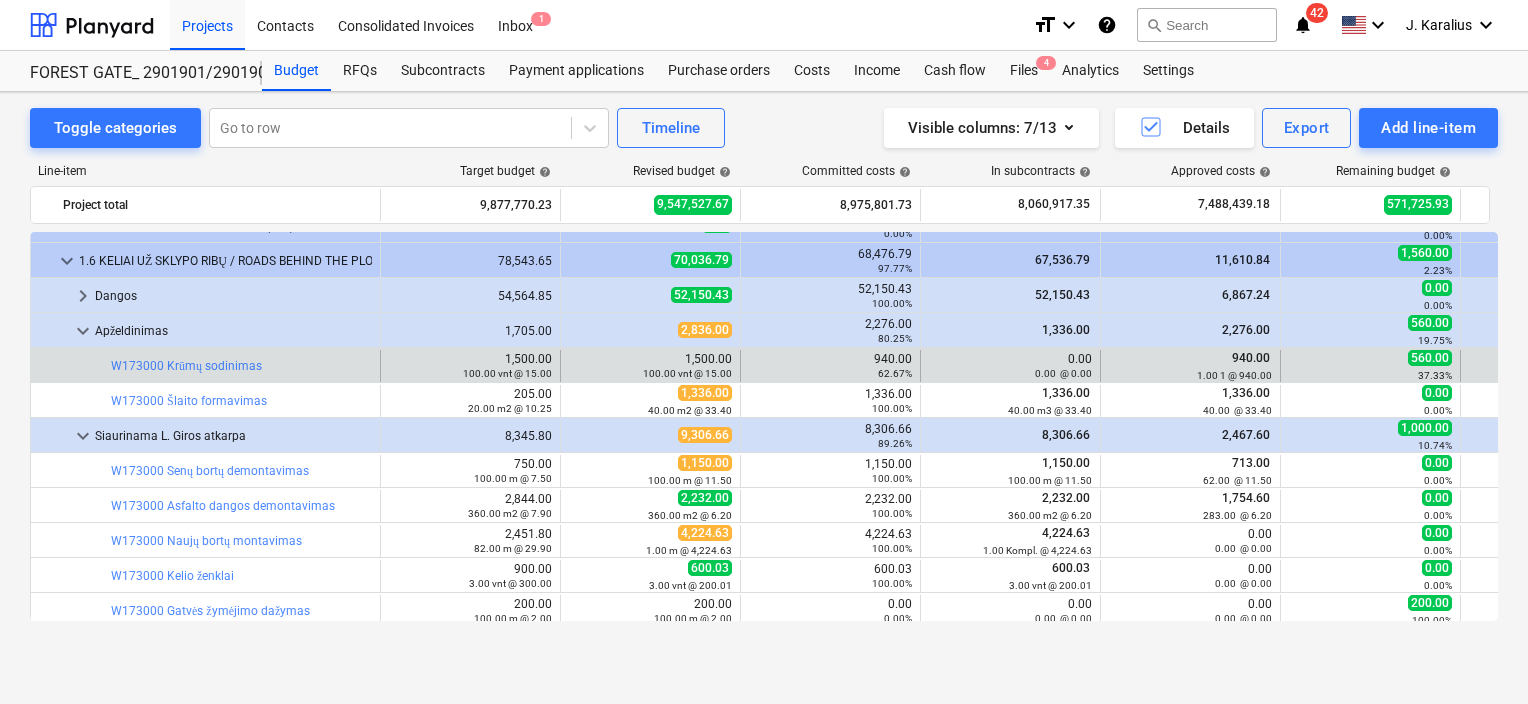 click on "0.00 0.00  @ 0.00" at bounding box center (1010, 366) 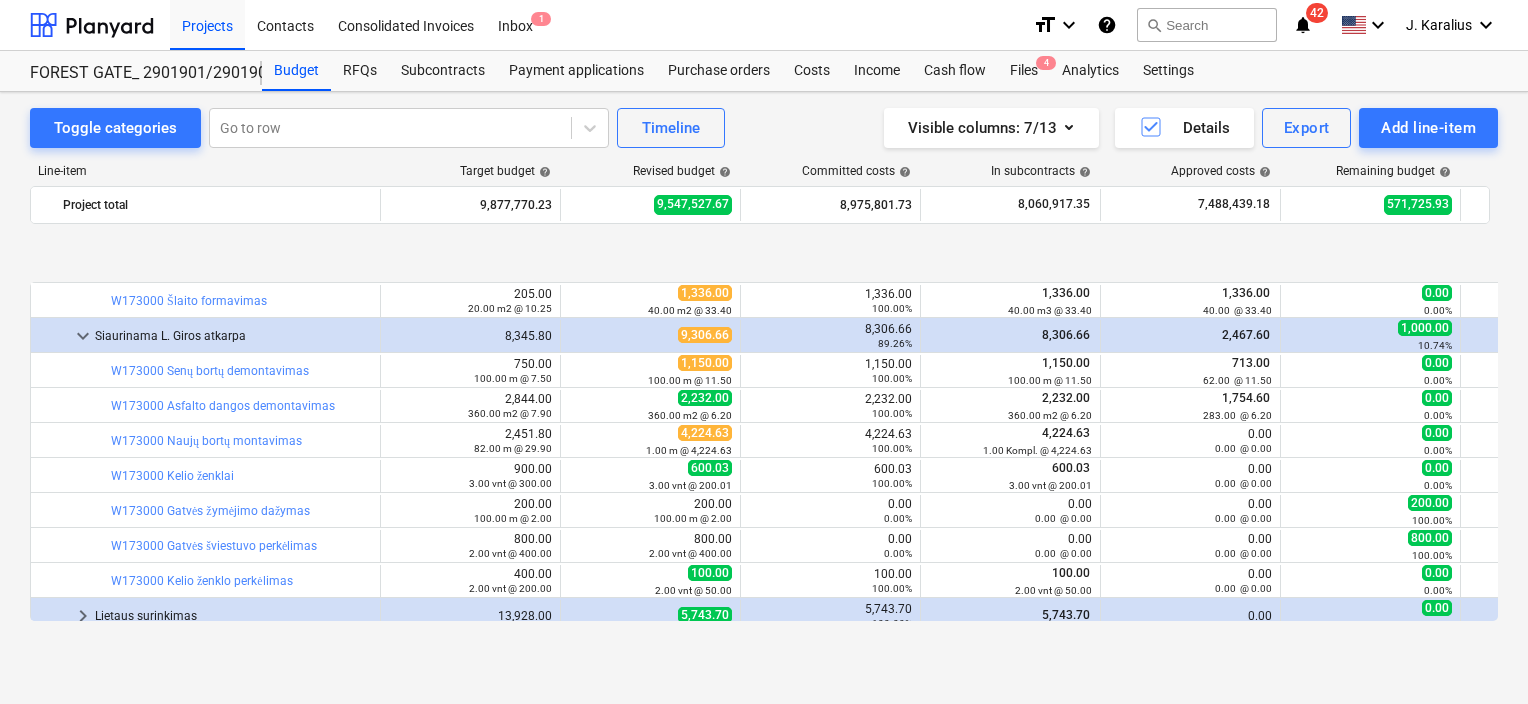 scroll, scrollTop: 400, scrollLeft: 0, axis: vertical 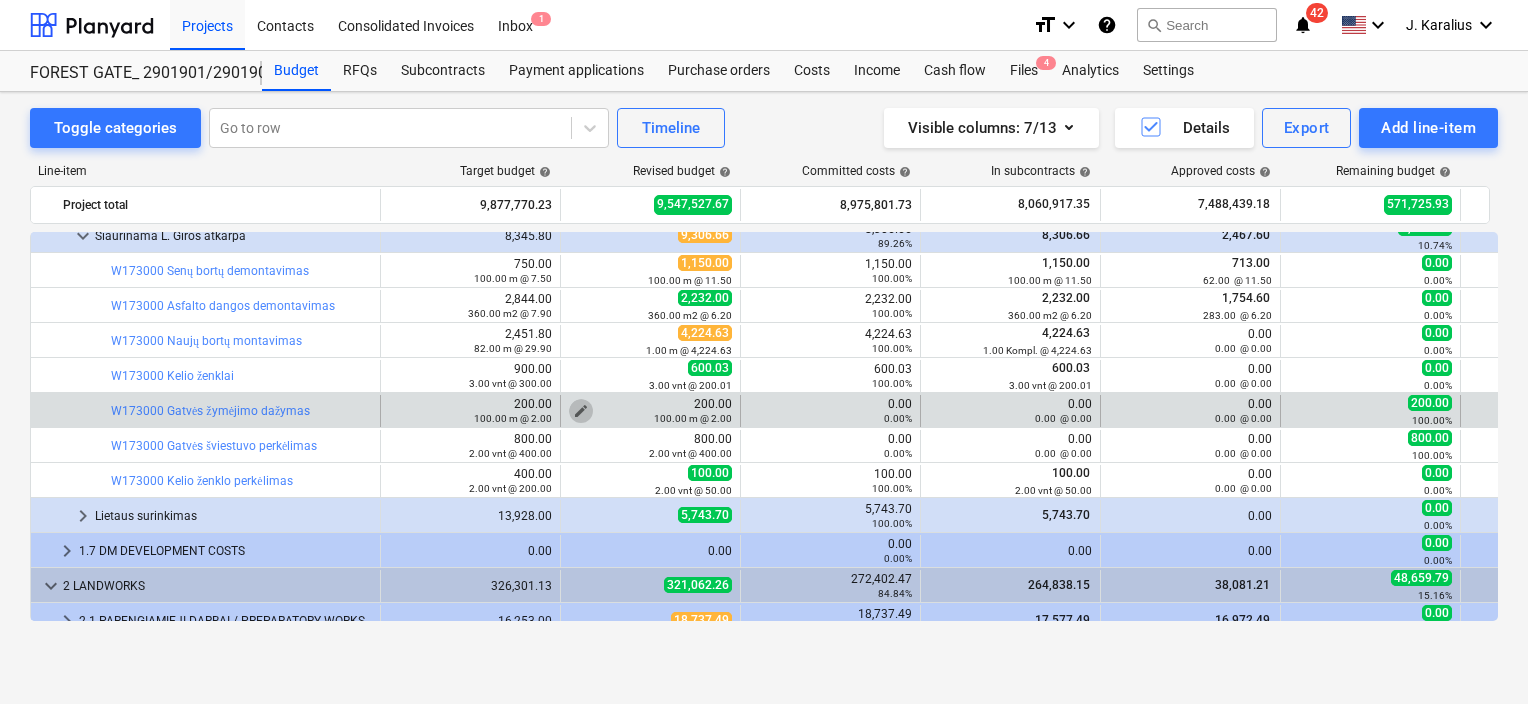 click on "edit" at bounding box center (581, 411) 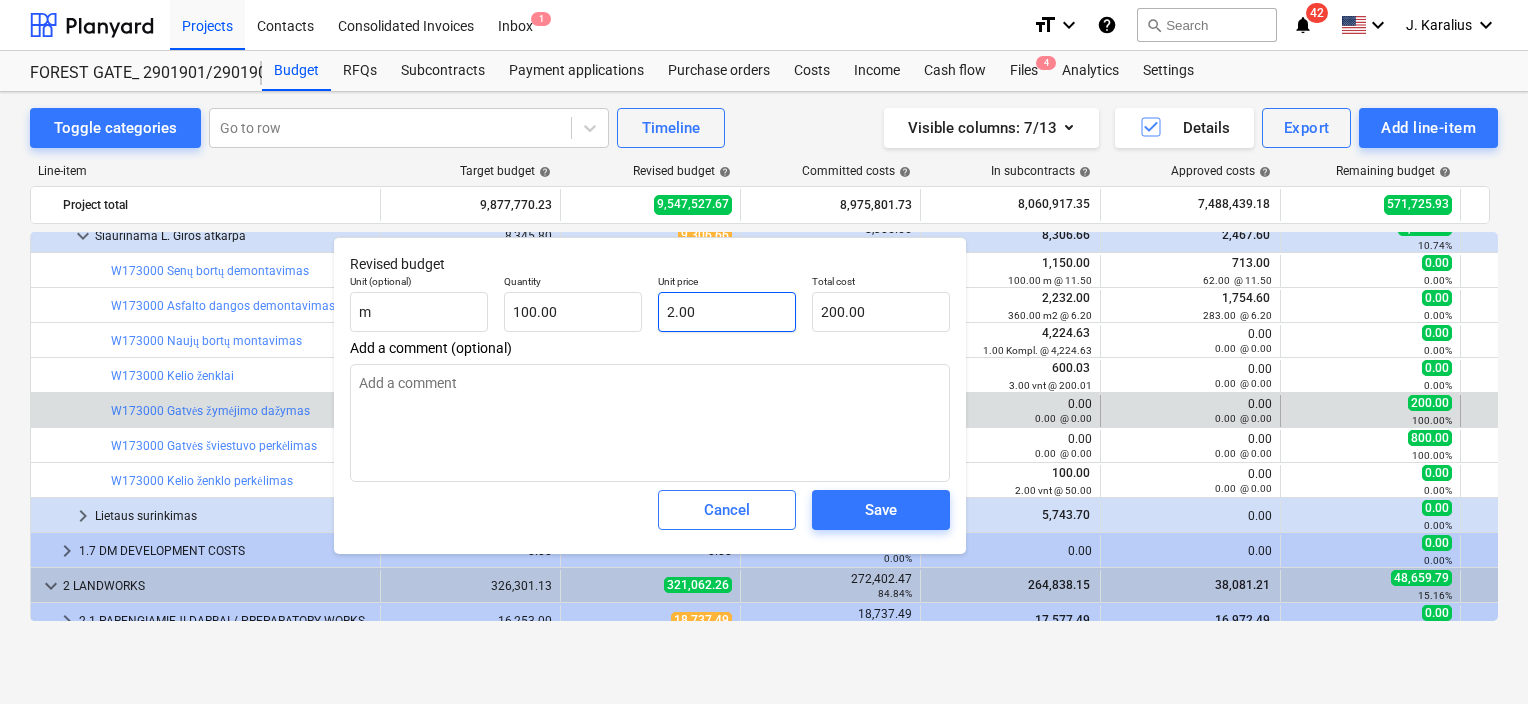 type on "2" 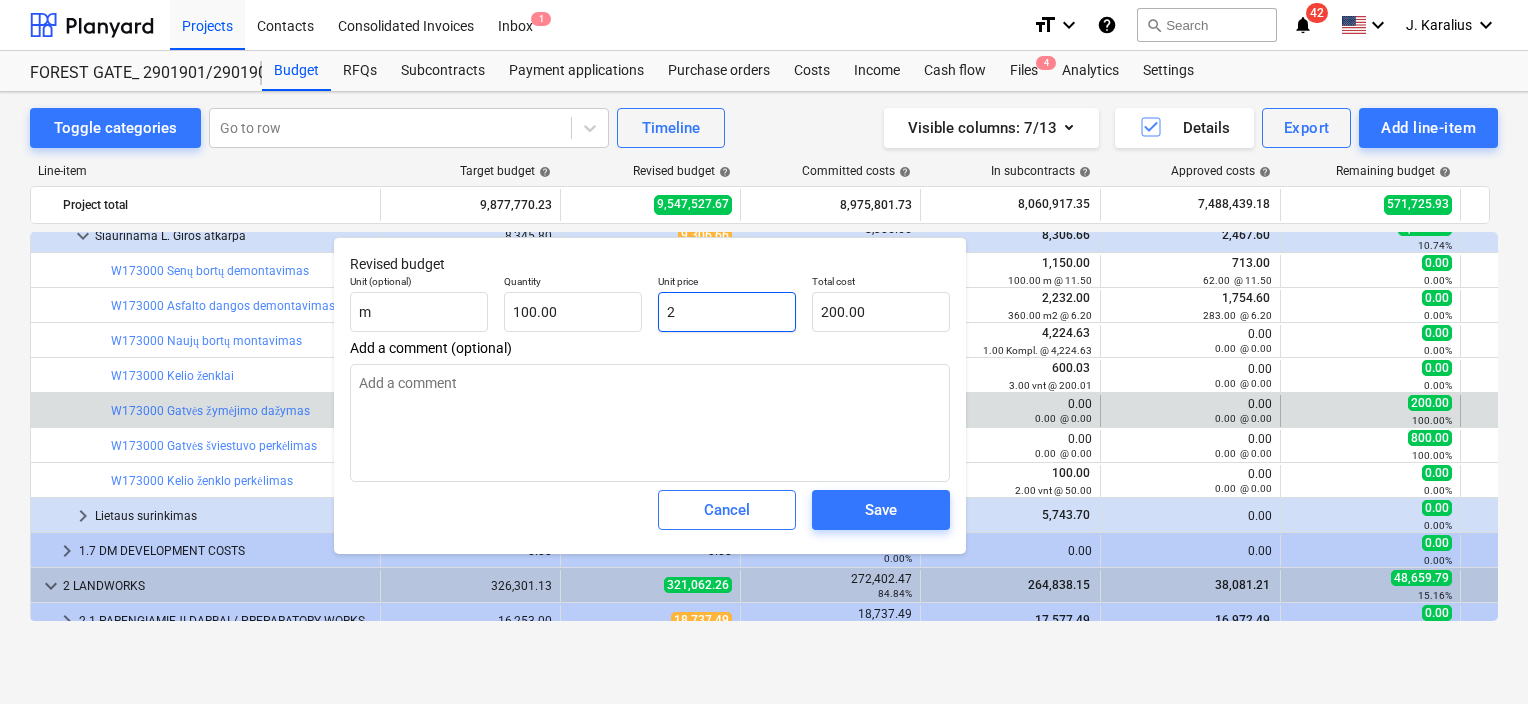 drag, startPoint x: 728, startPoint y: 313, endPoint x: 643, endPoint y: 312, distance: 85.00588 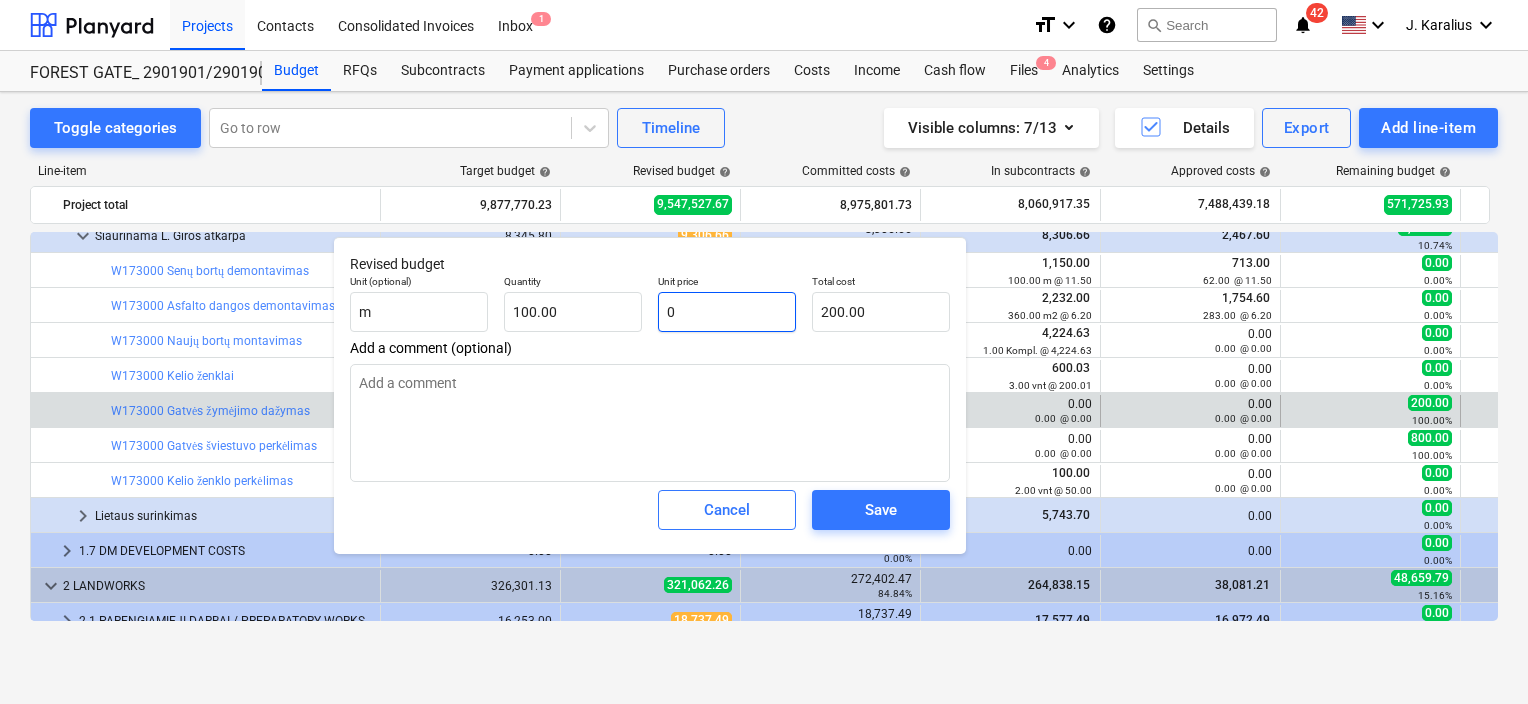 type on "0.00" 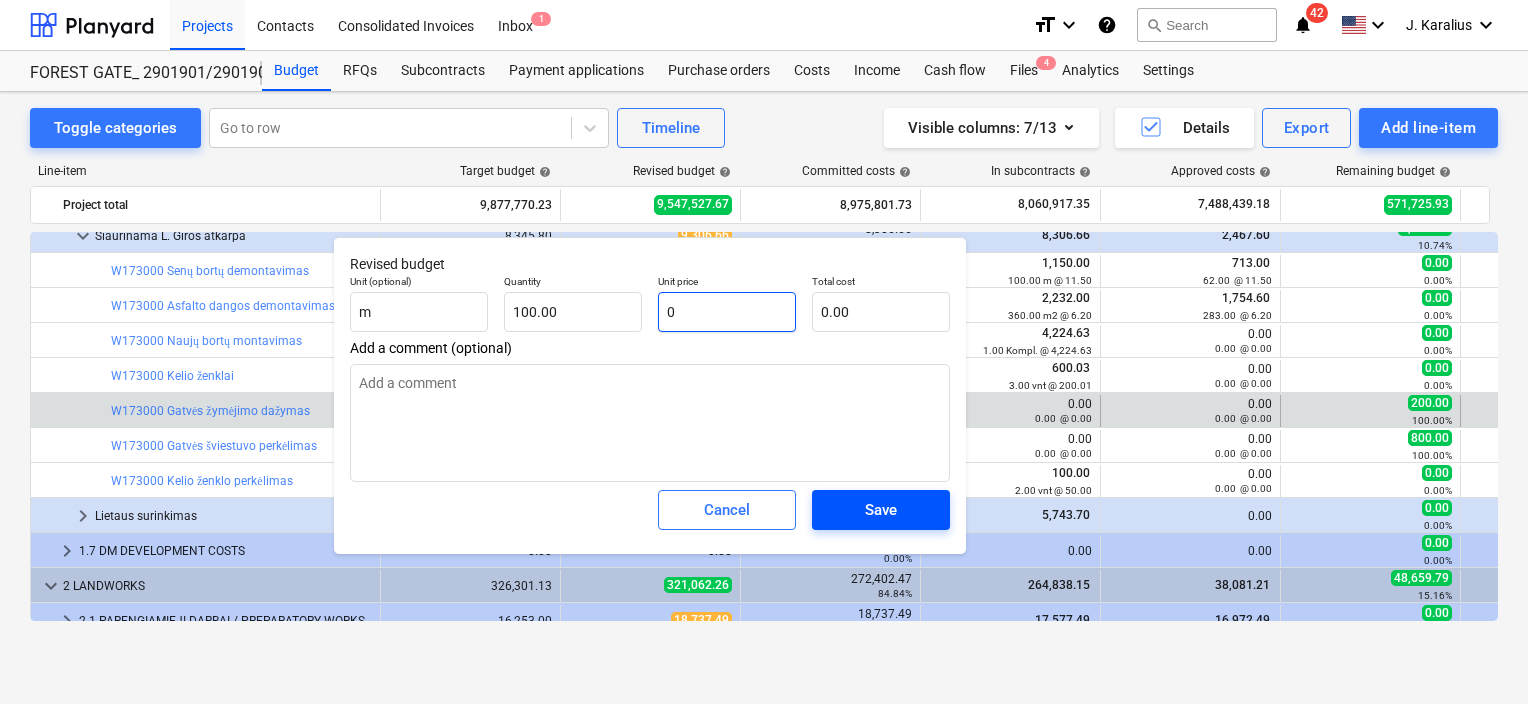 type on "0" 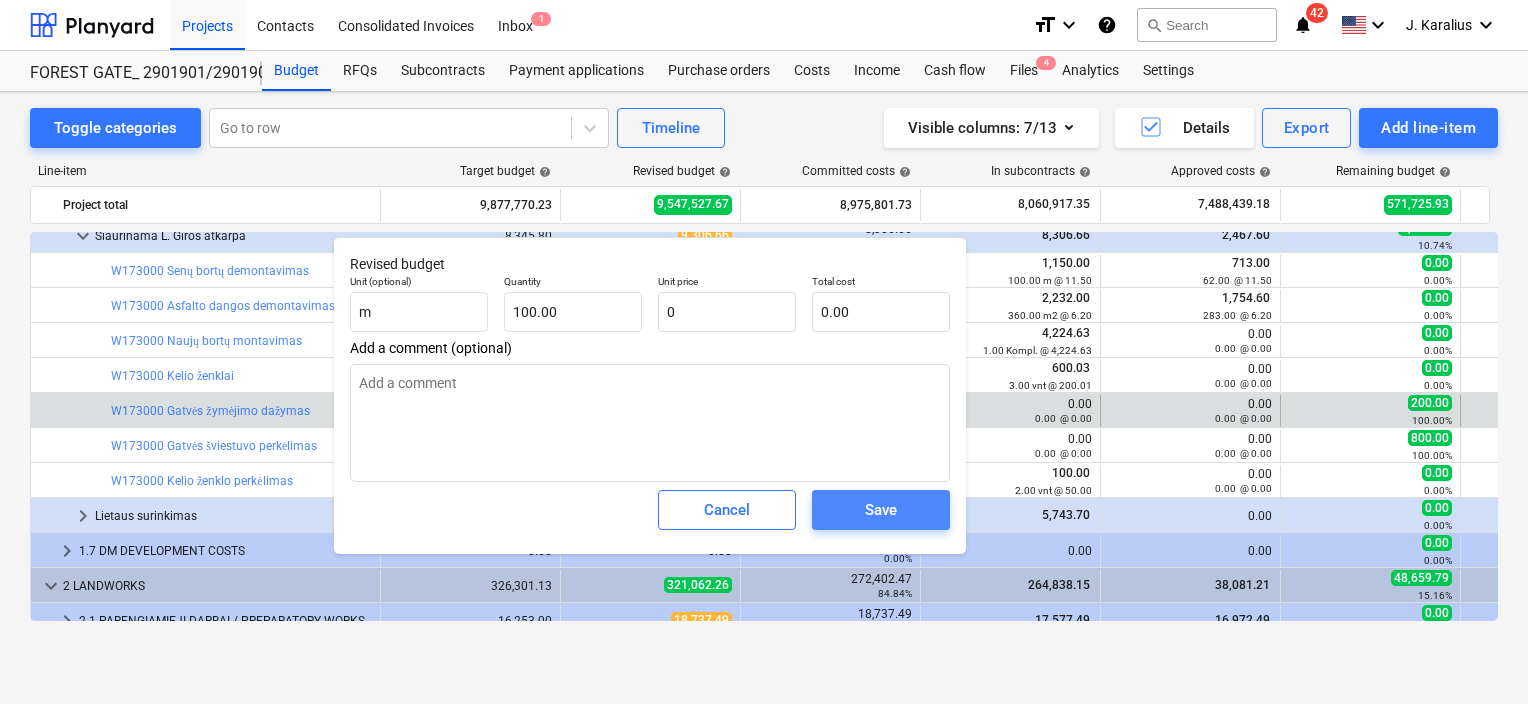 click on "Save" at bounding box center [881, 510] 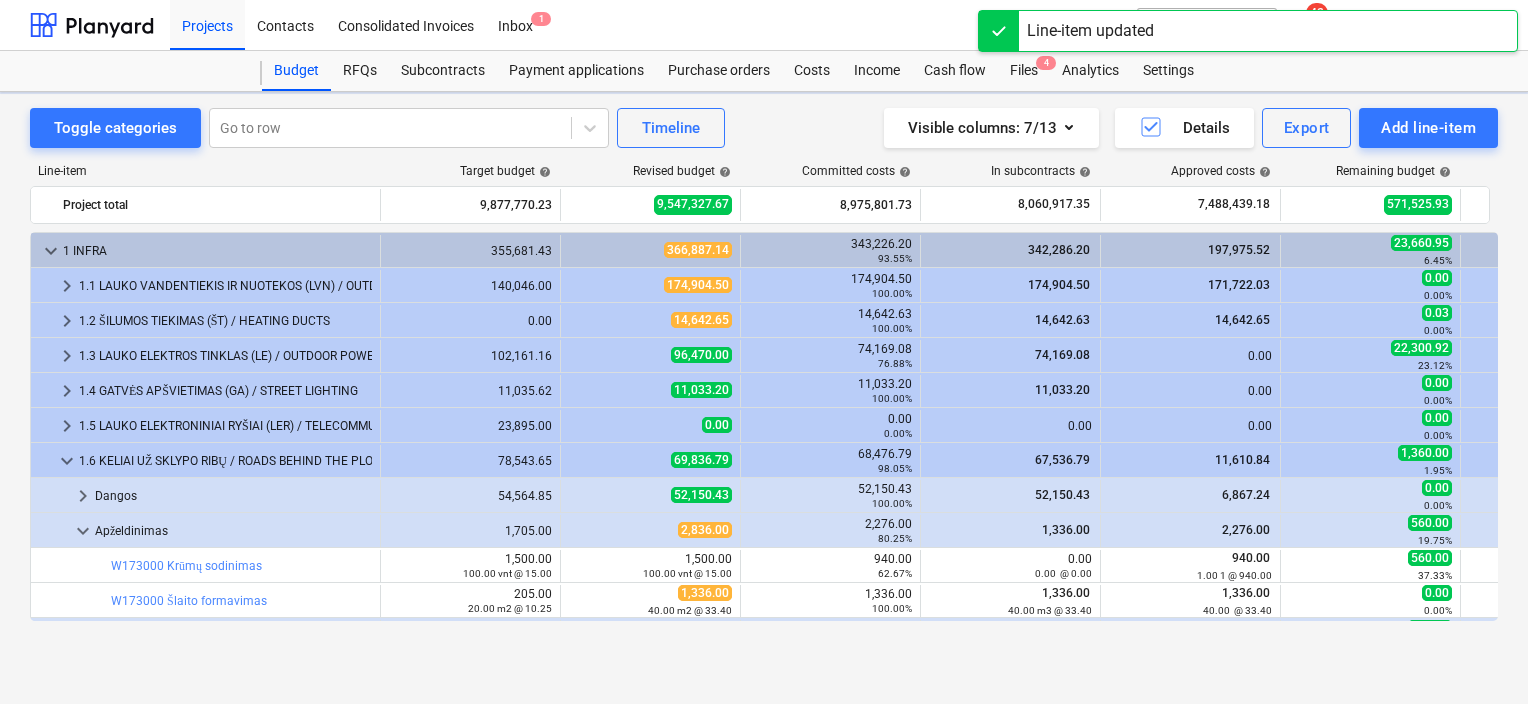 scroll, scrollTop: 400, scrollLeft: 0, axis: vertical 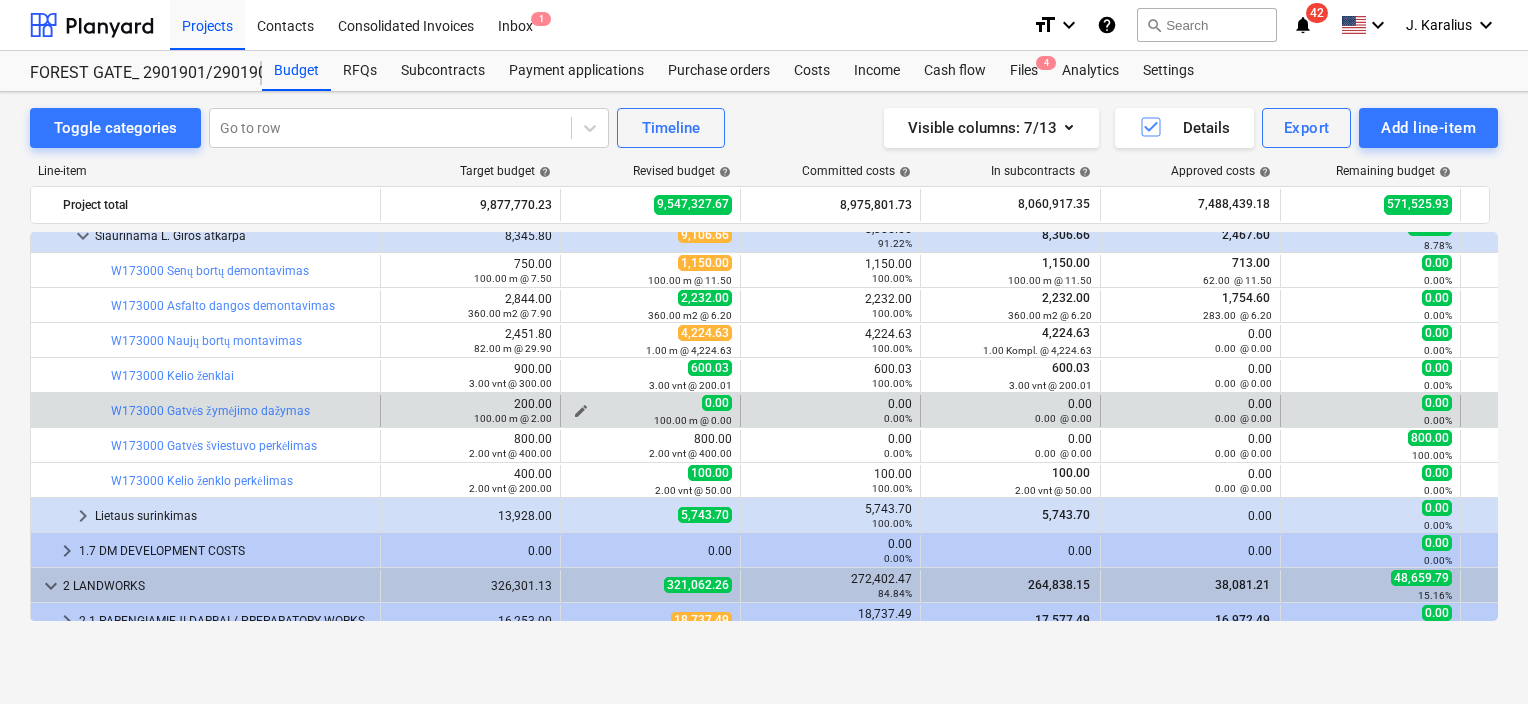 click on "edit" at bounding box center (581, 411) 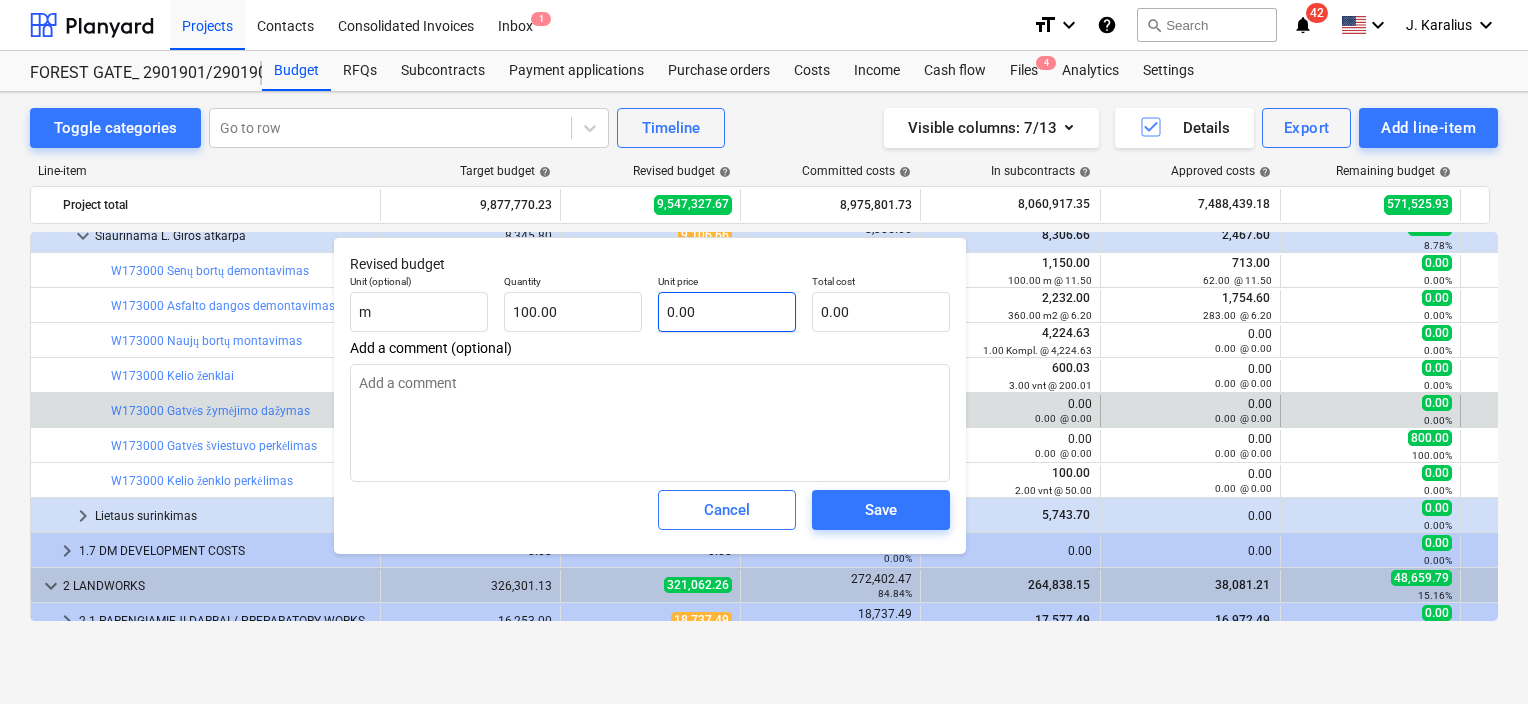 type 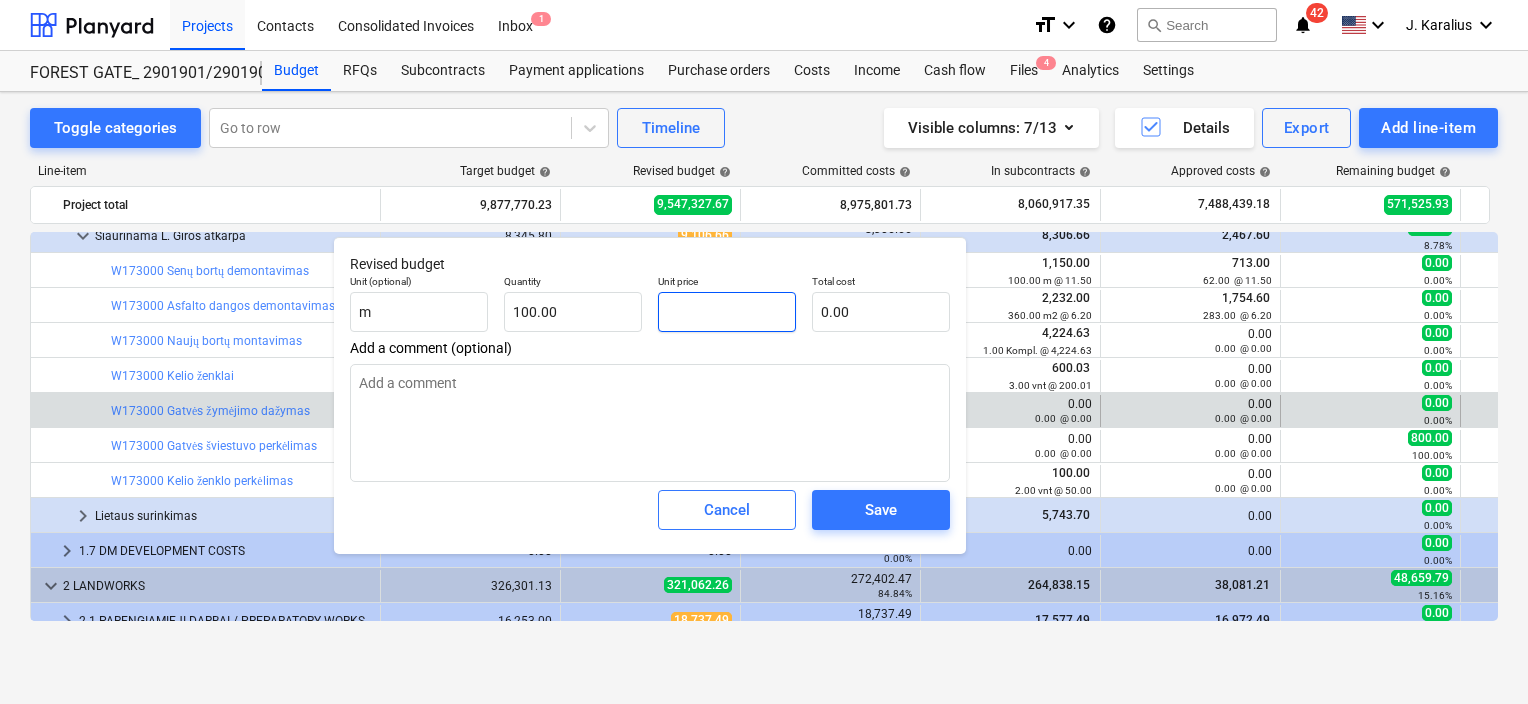 click at bounding box center (727, 312) 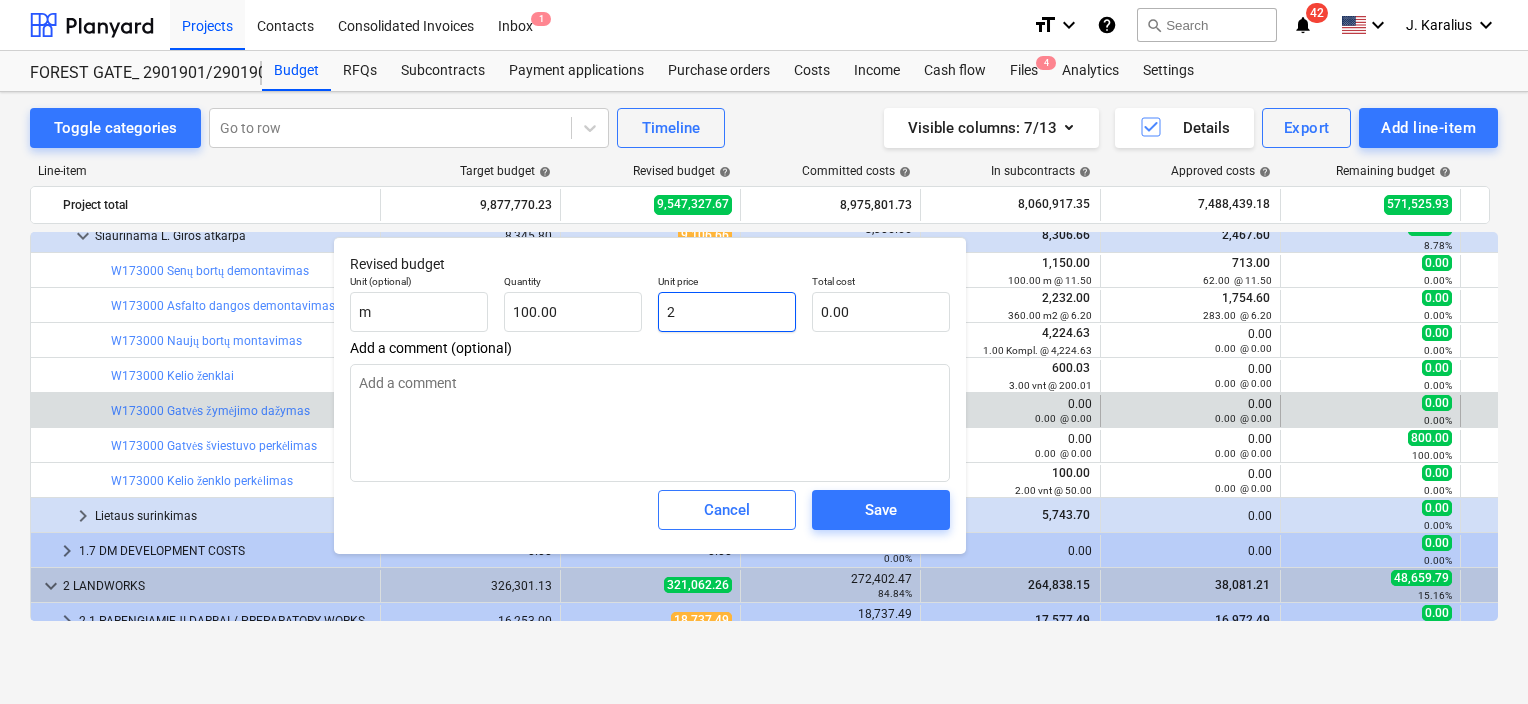 type on "200.00" 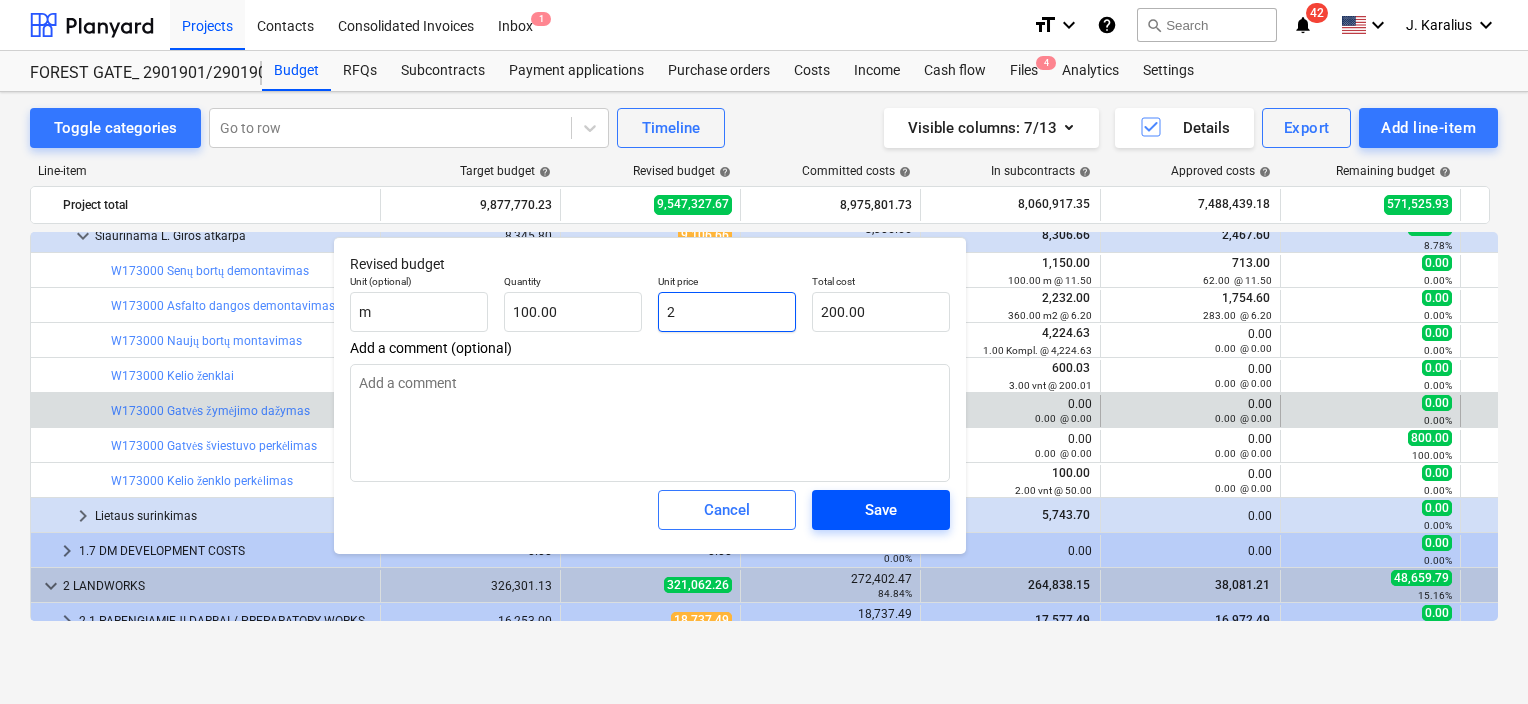 type on "2" 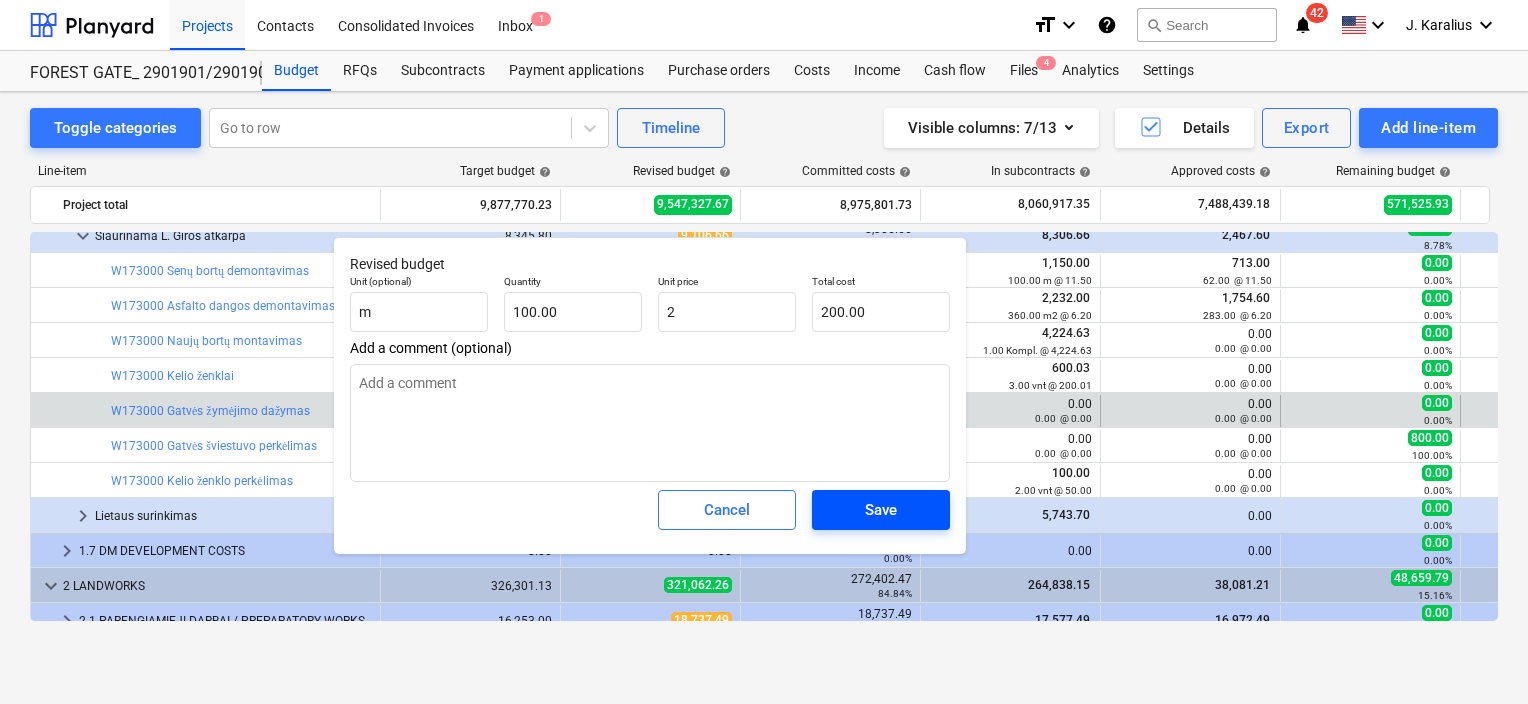 click on "Save" at bounding box center [881, 510] 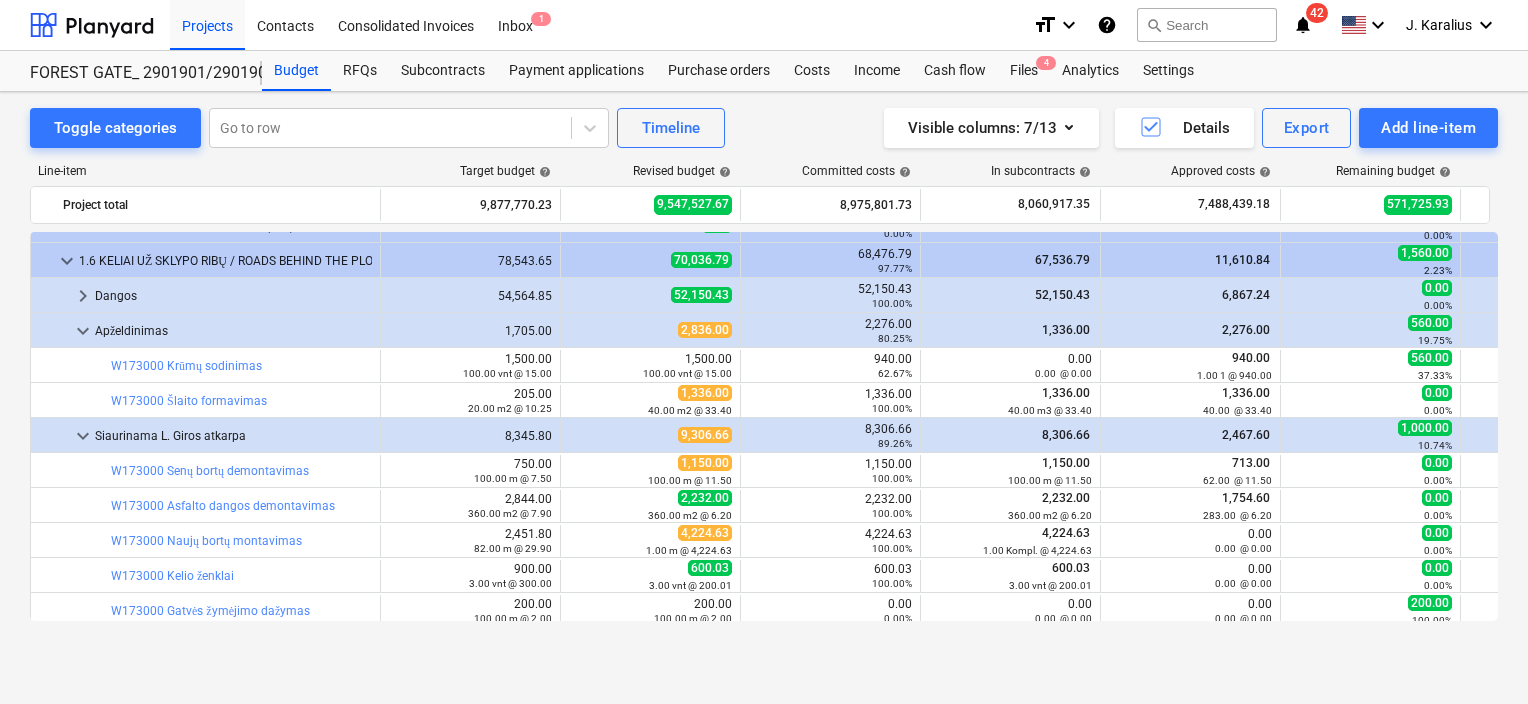 scroll, scrollTop: 100, scrollLeft: 0, axis: vertical 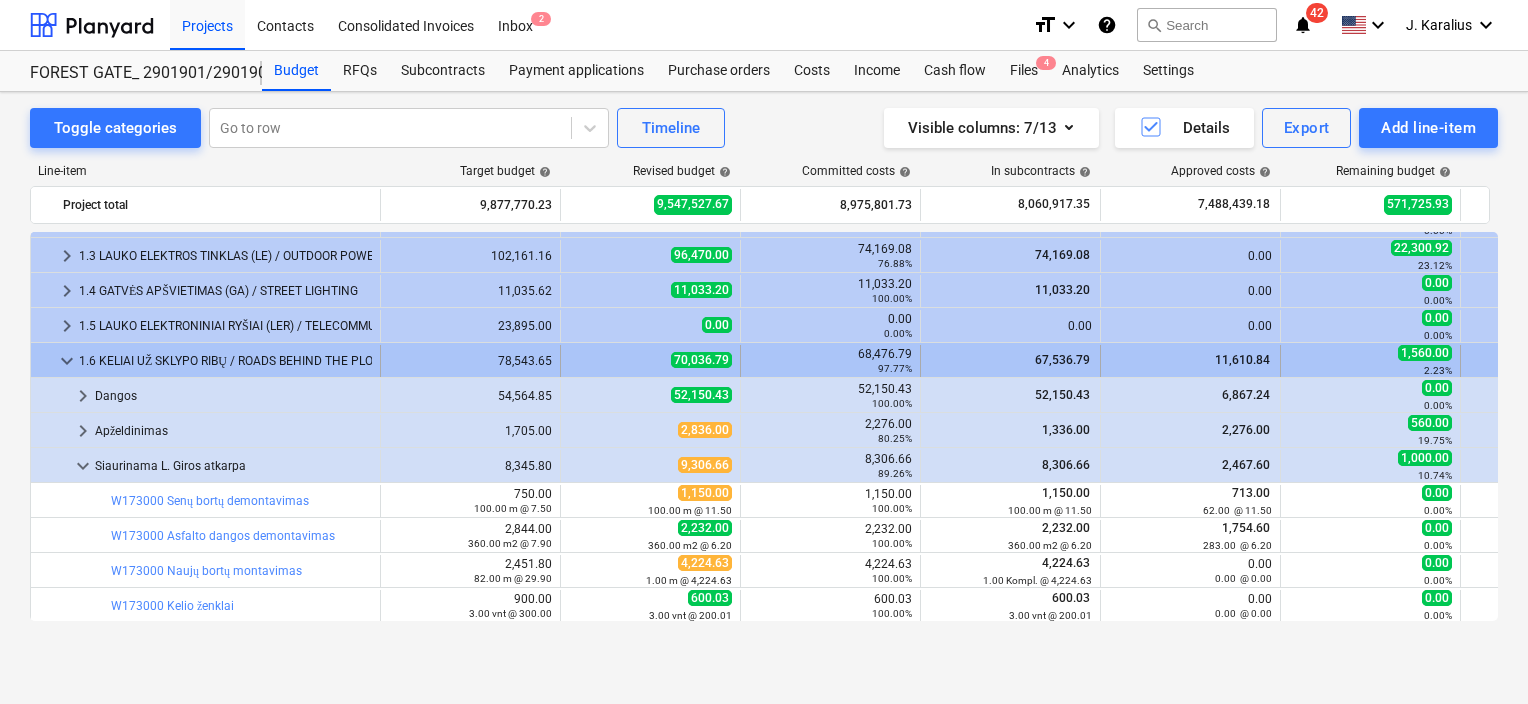 click on "keyboard_arrow_down" at bounding box center (67, 361) 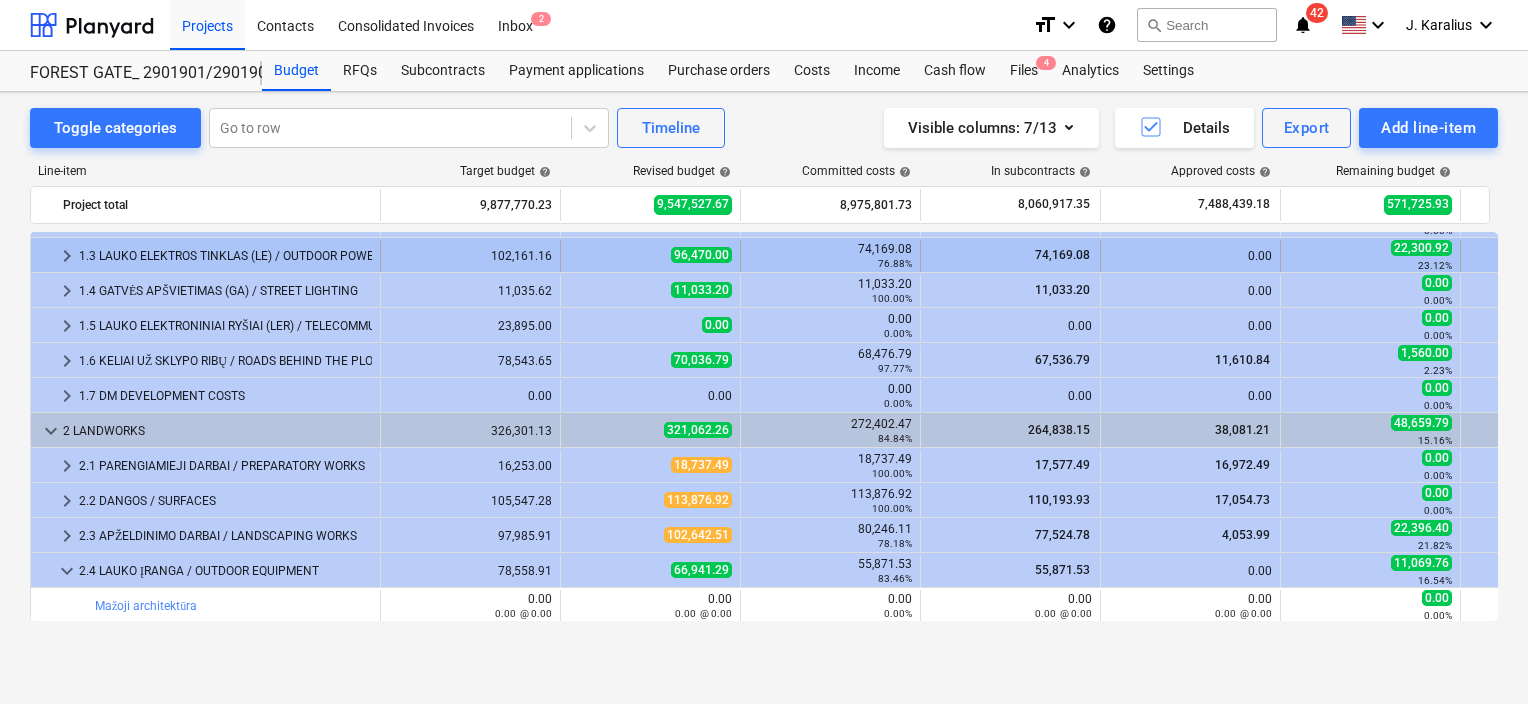 click on "keyboard_arrow_right" at bounding box center (67, 256) 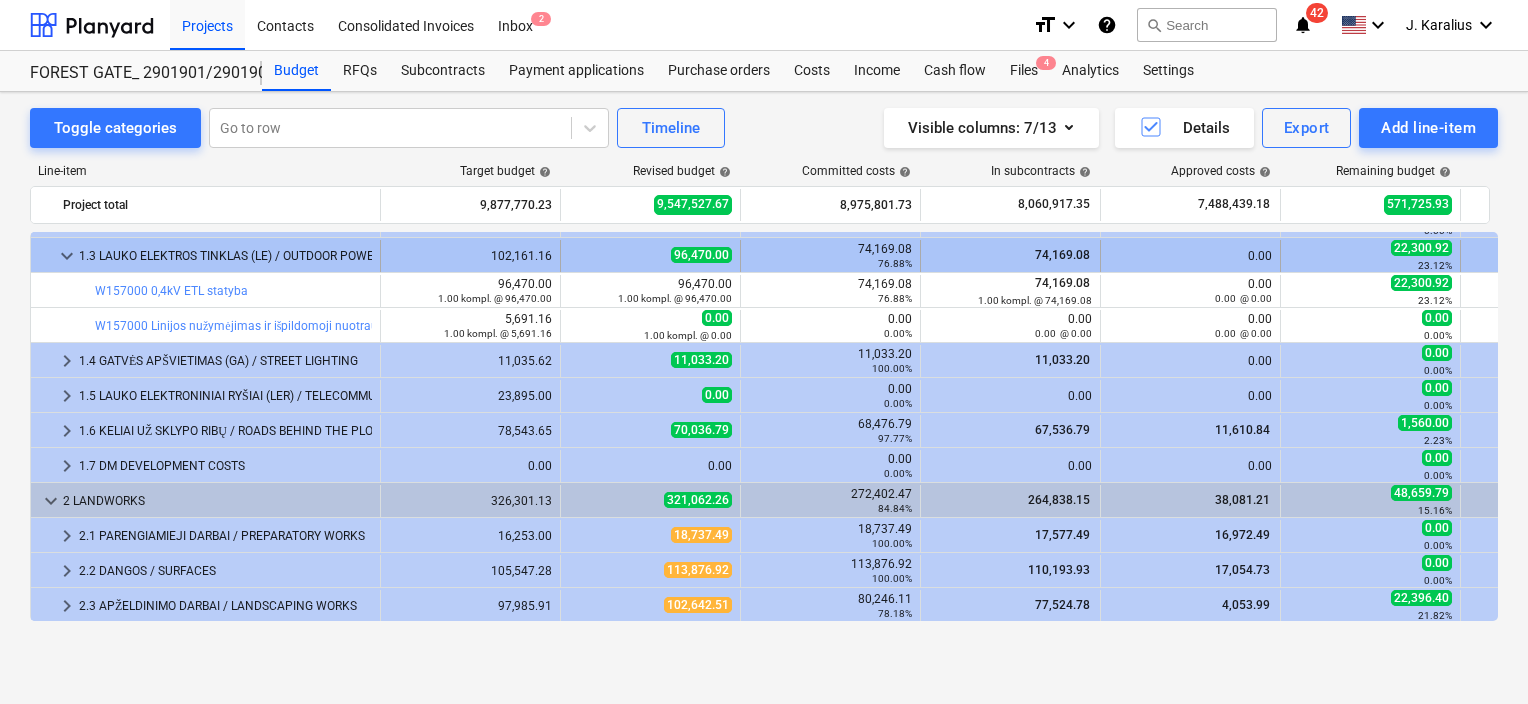 click on "keyboard_arrow_down" at bounding box center [67, 256] 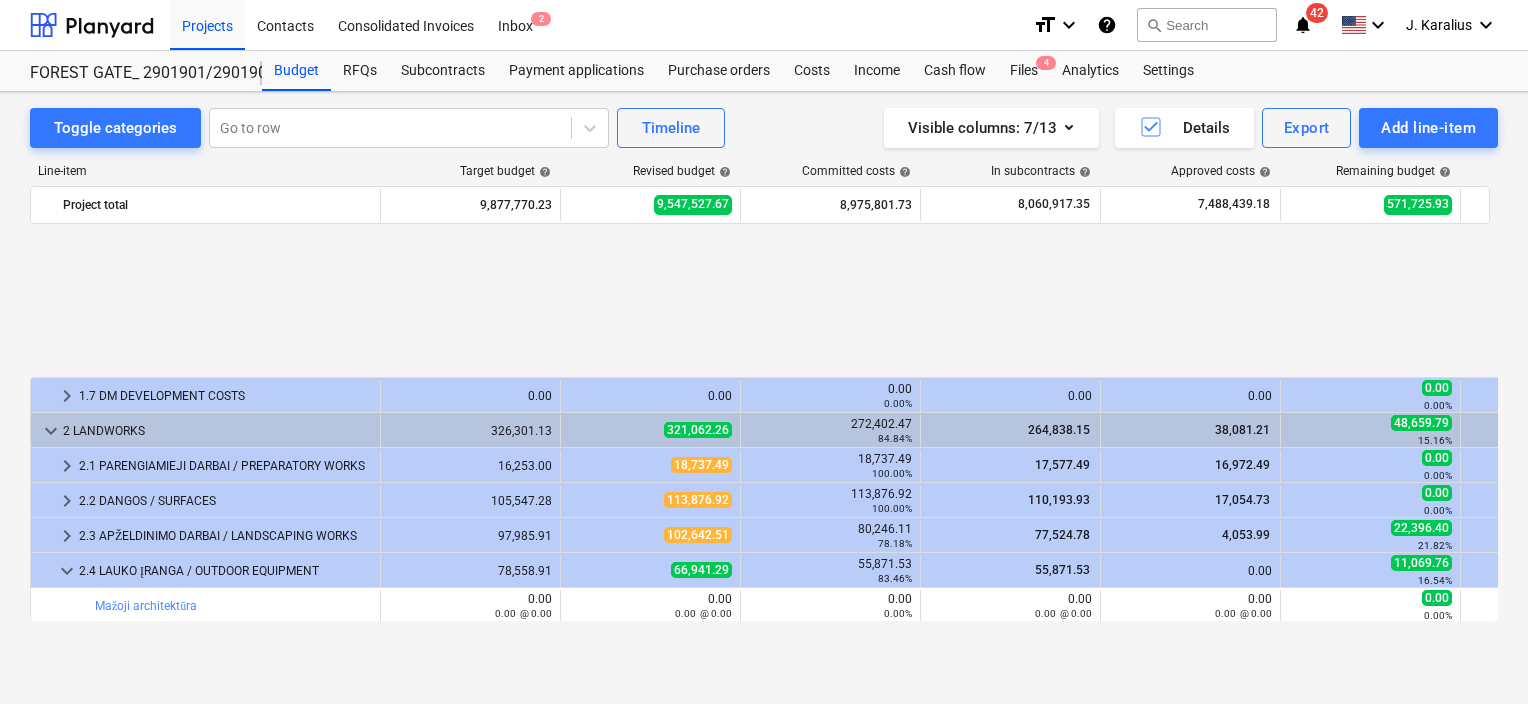 scroll, scrollTop: 300, scrollLeft: 0, axis: vertical 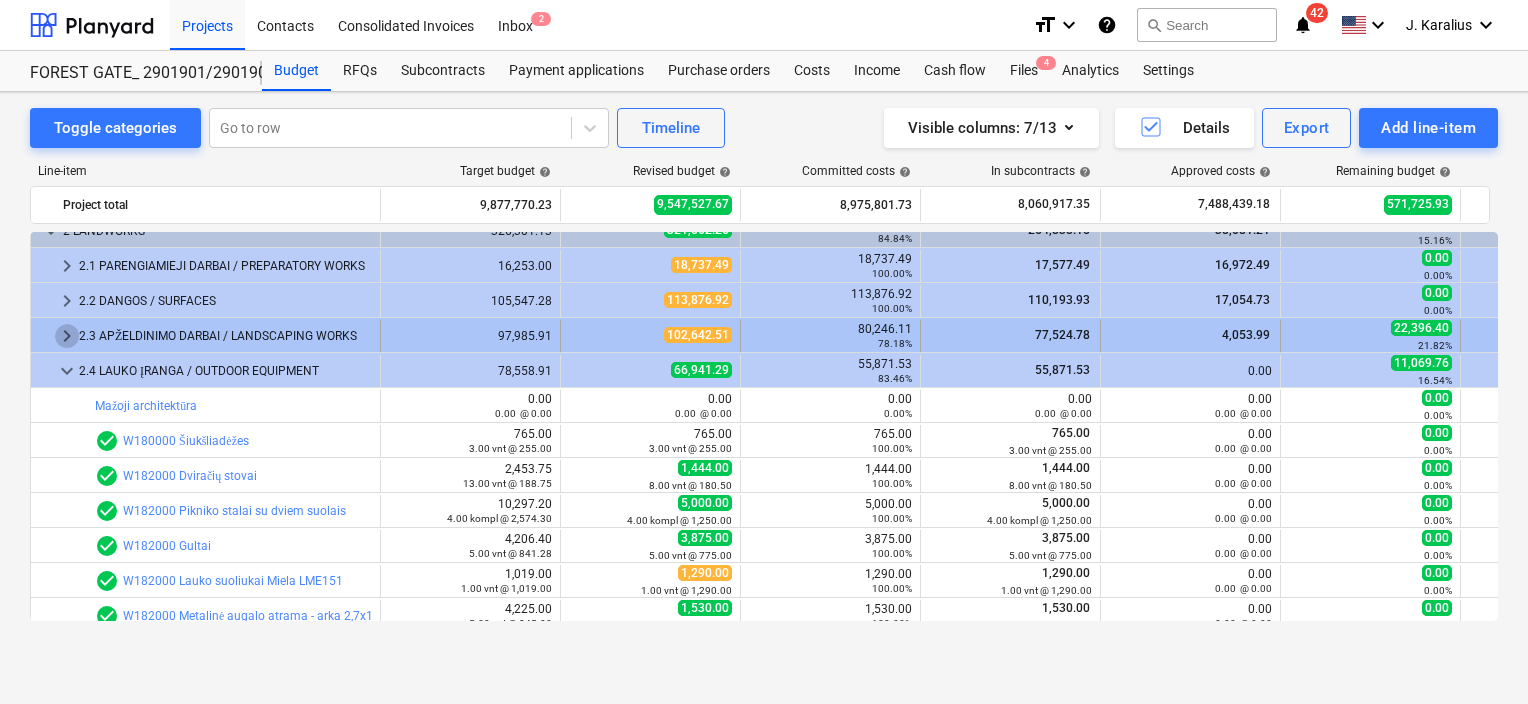 click on "keyboard_arrow_right" at bounding box center (67, 336) 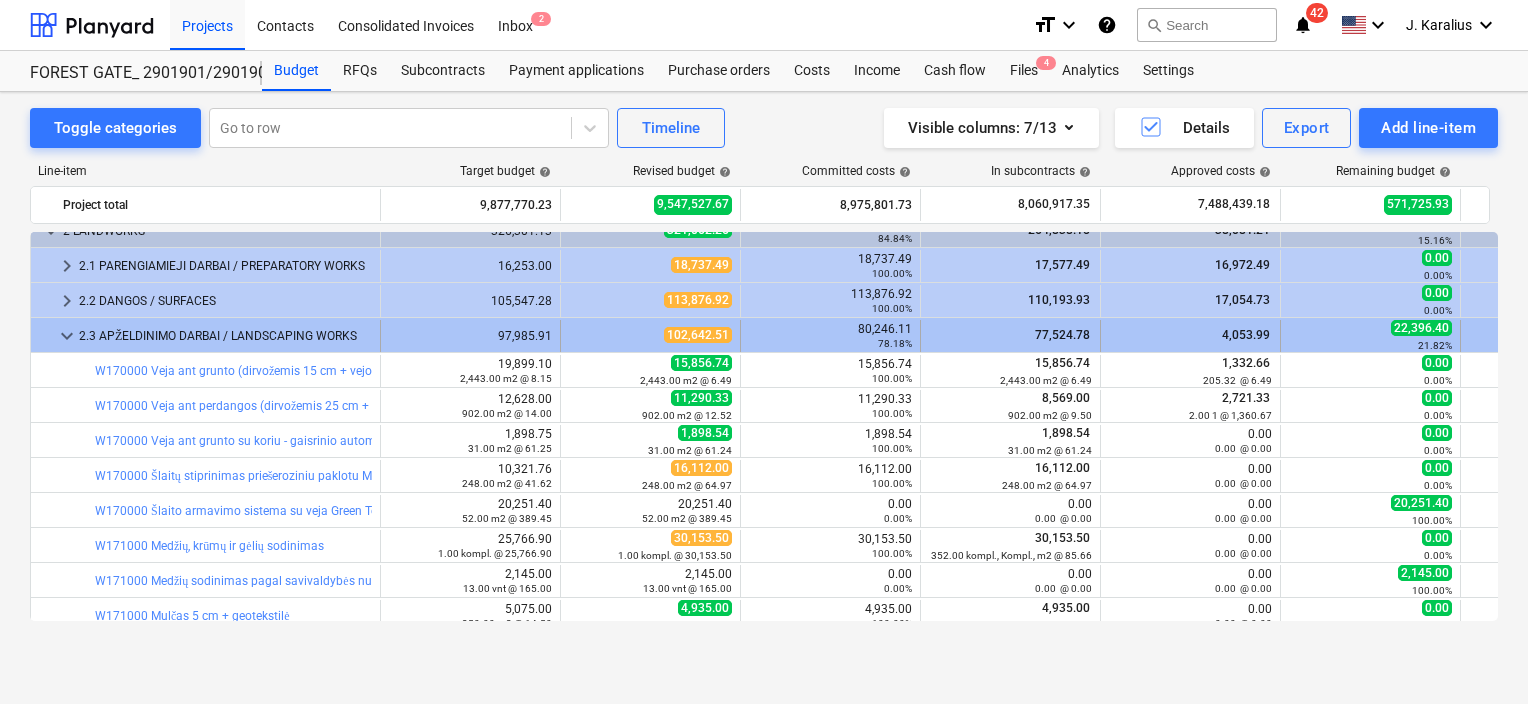 click on "keyboard_arrow_down" at bounding box center [67, 336] 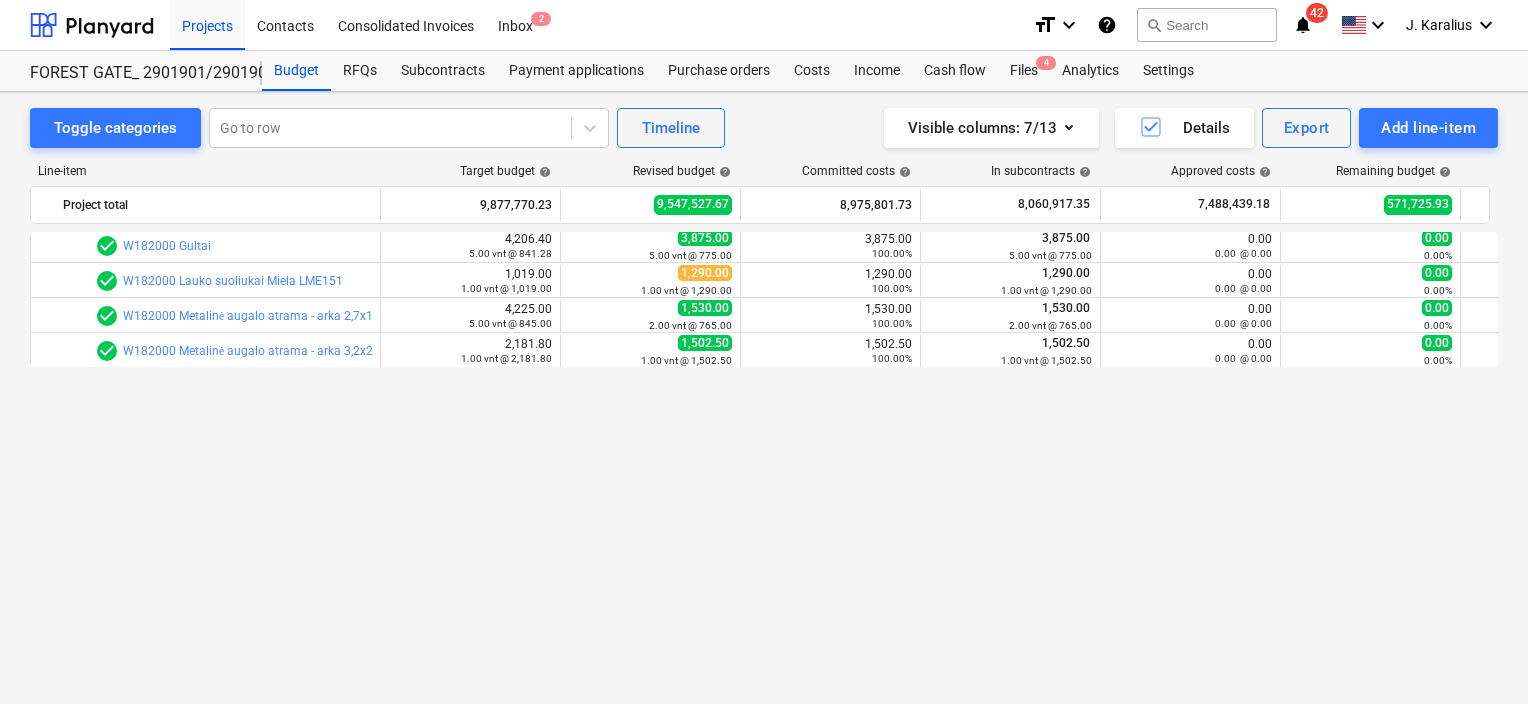 scroll, scrollTop: 300, scrollLeft: 0, axis: vertical 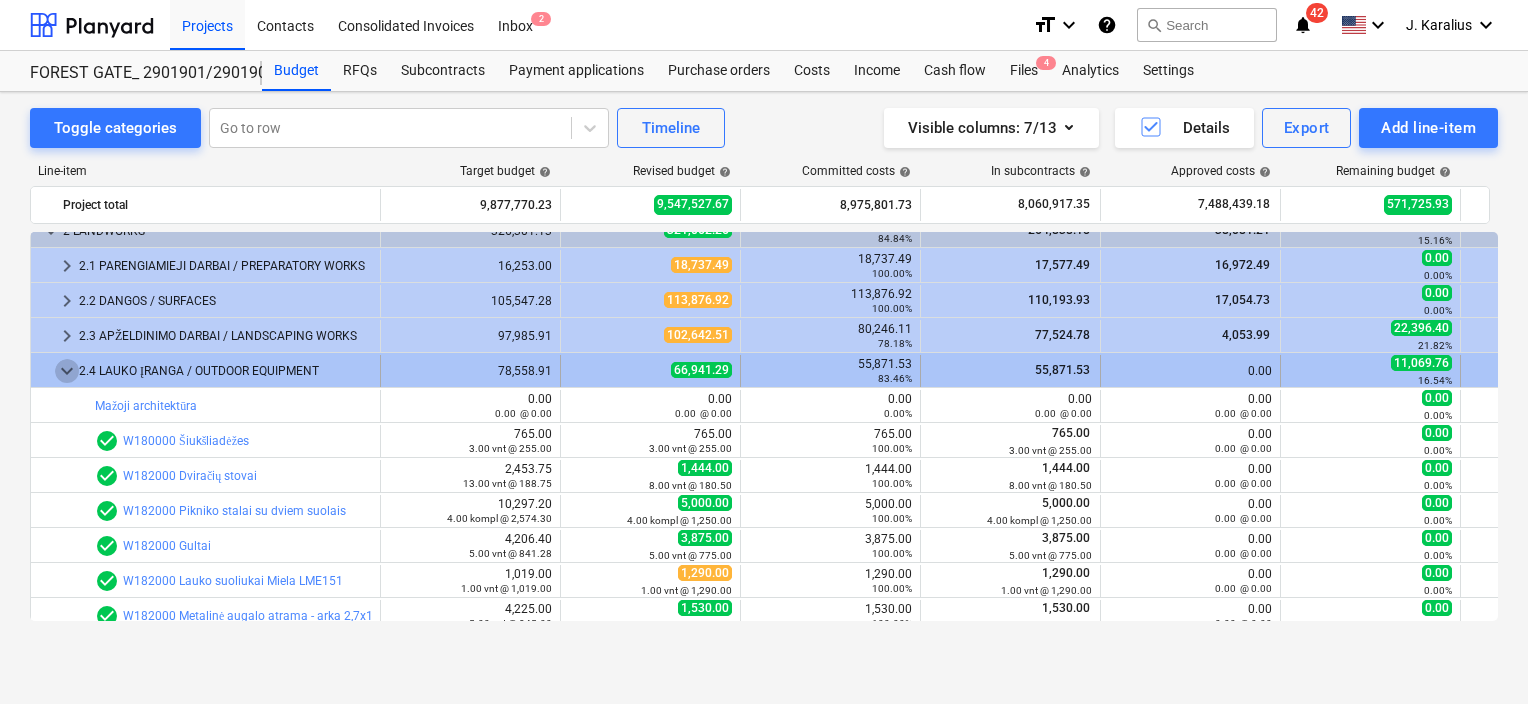 click on "keyboard_arrow_down" at bounding box center (67, 371) 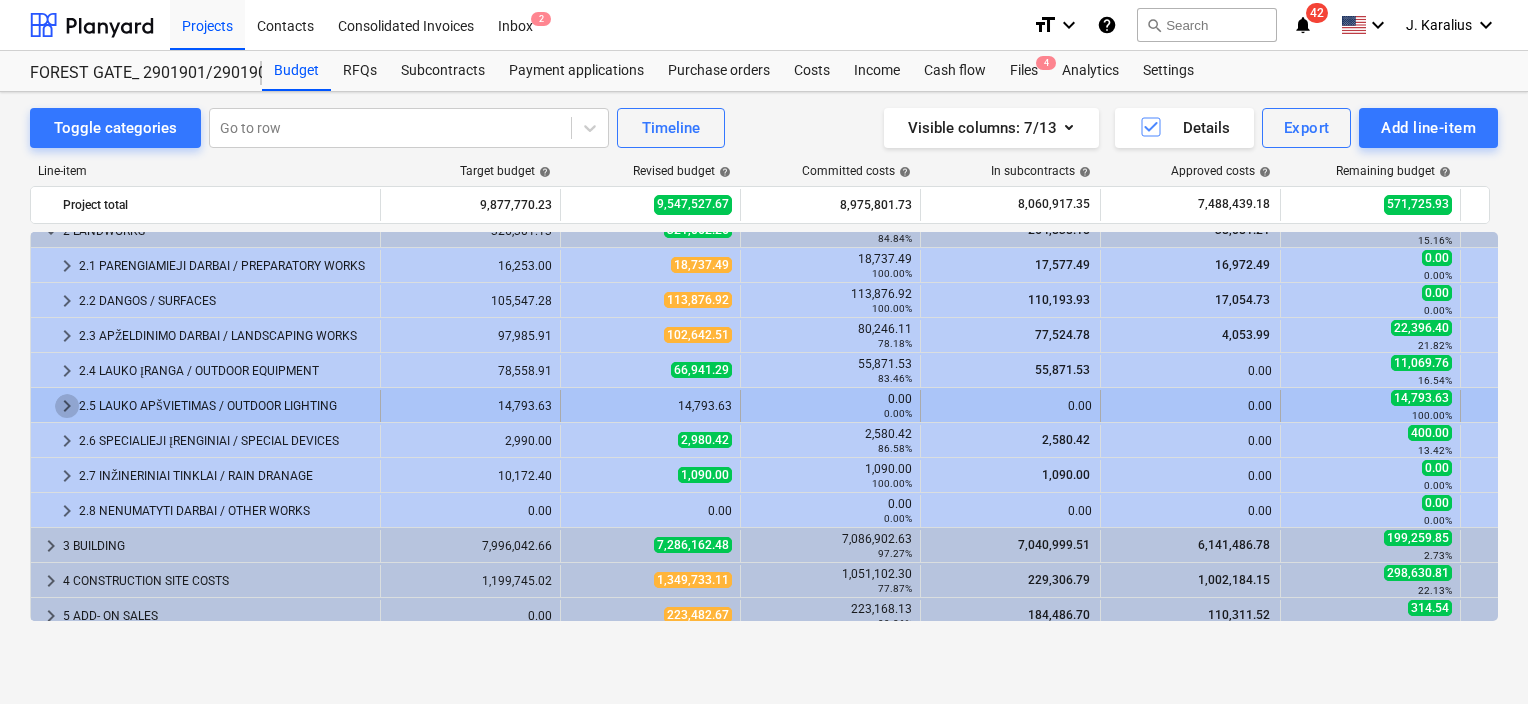 click on "keyboard_arrow_right" at bounding box center (67, 406) 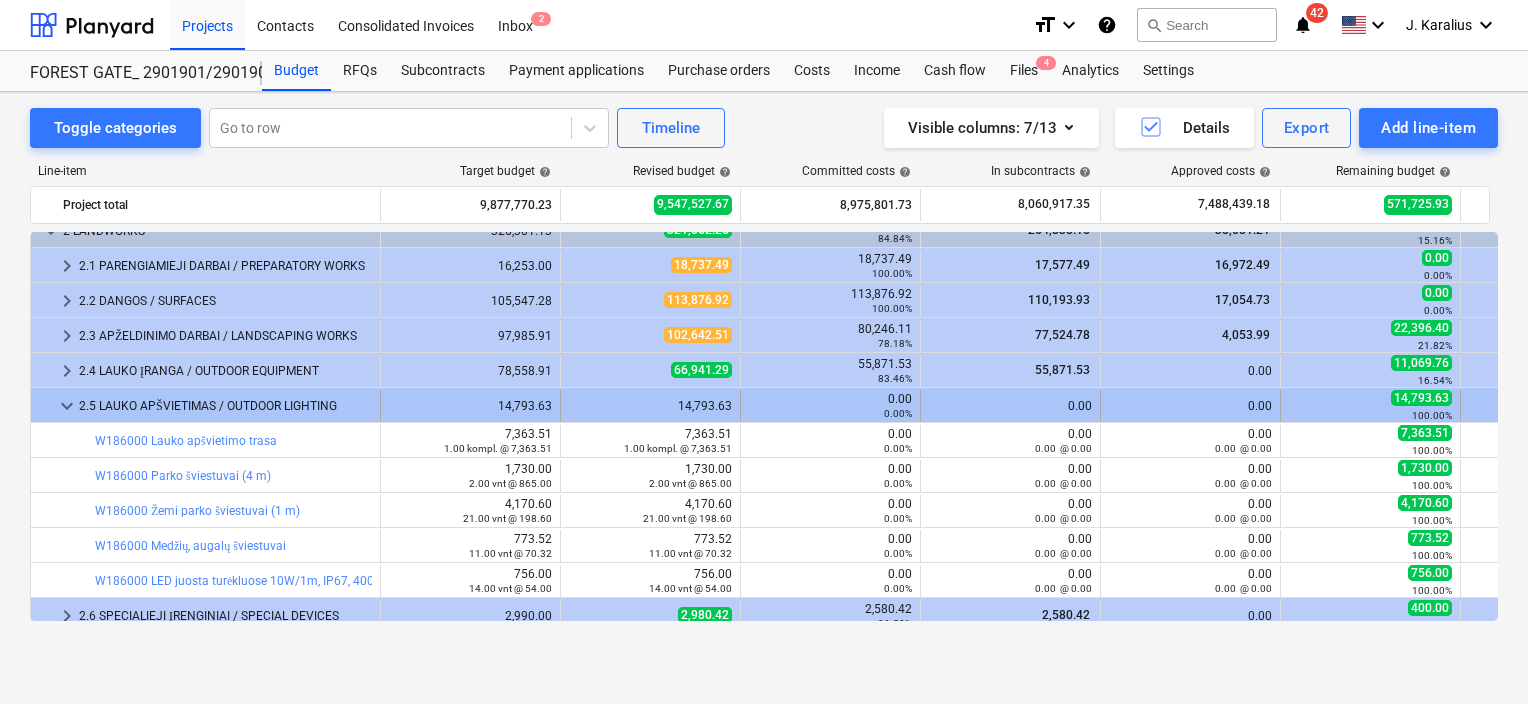 click on "keyboard_arrow_down" at bounding box center (67, 406) 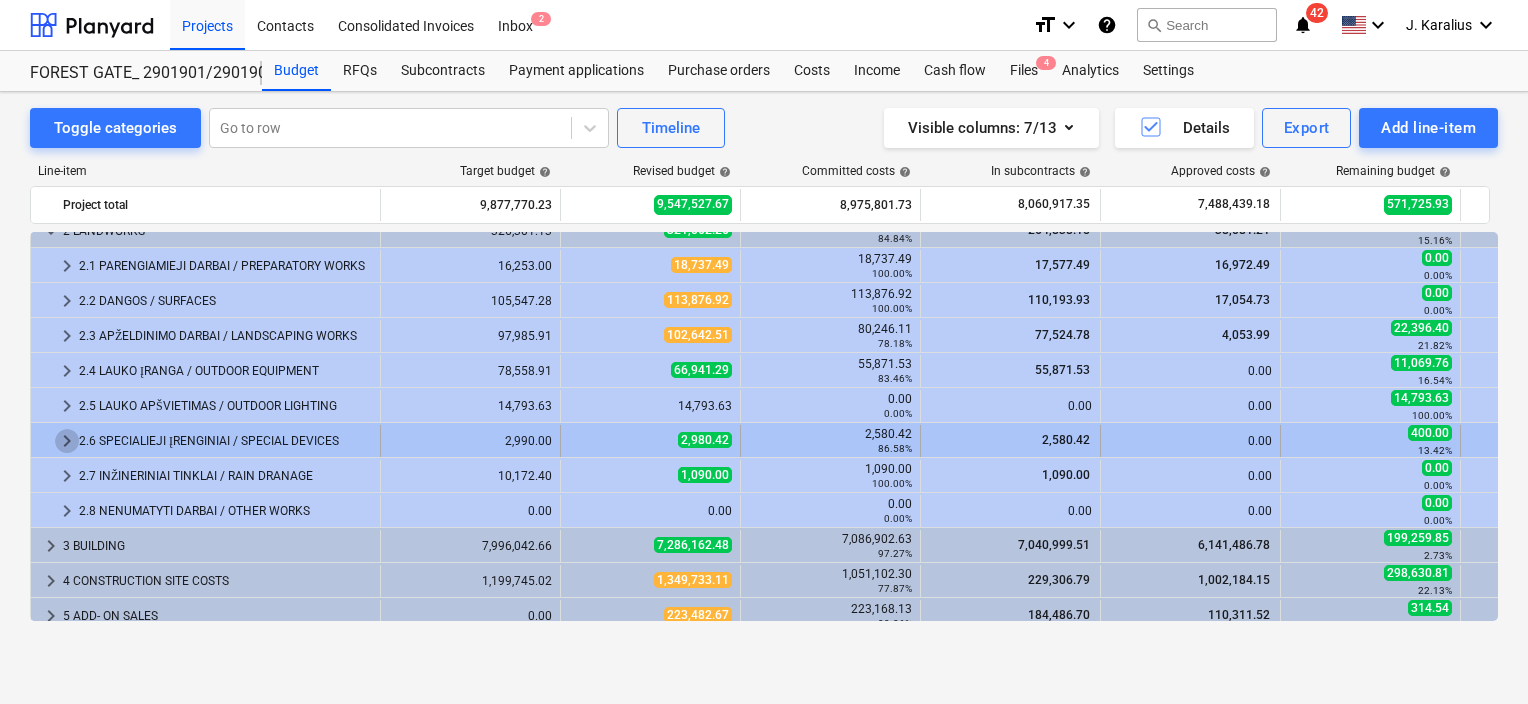 click on "keyboard_arrow_right" at bounding box center [67, 441] 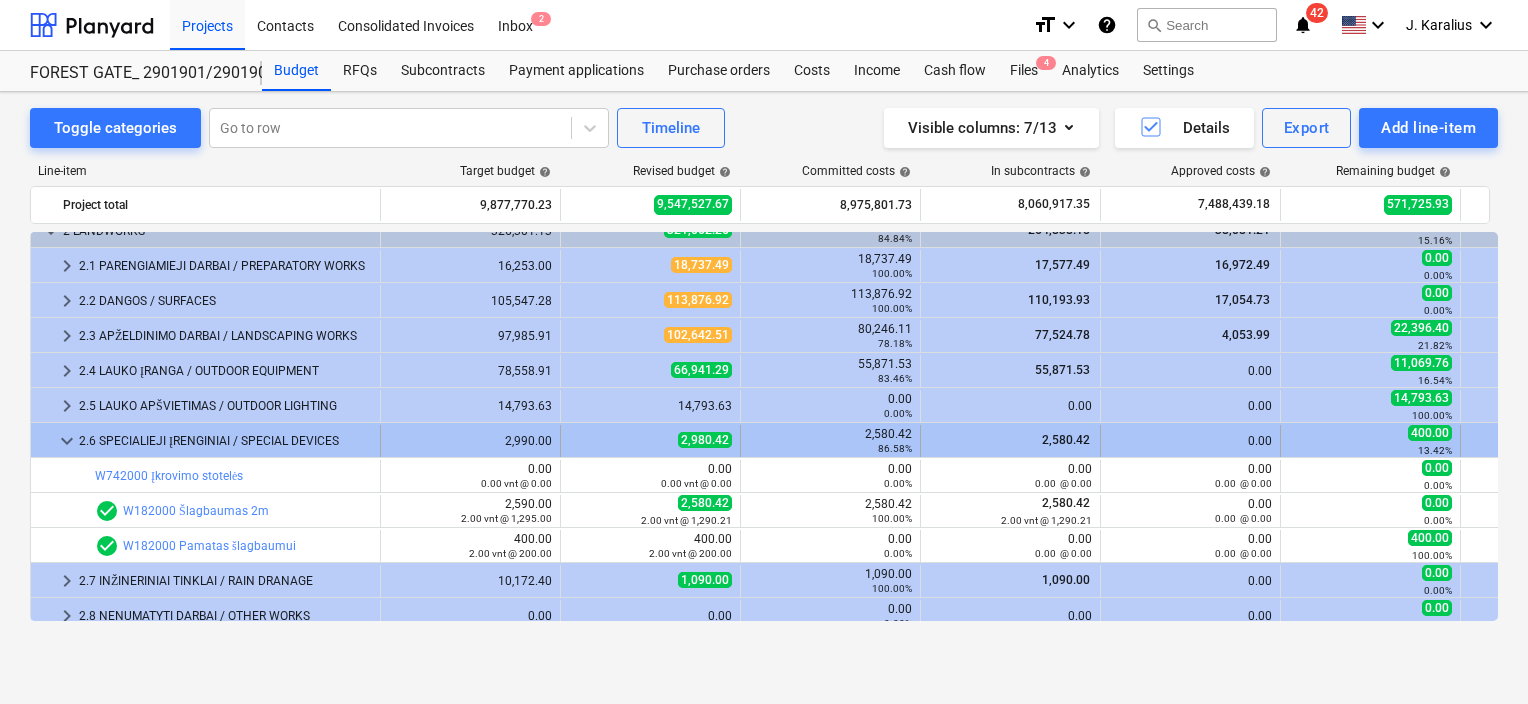 click on "keyboard_arrow_down" at bounding box center (67, 441) 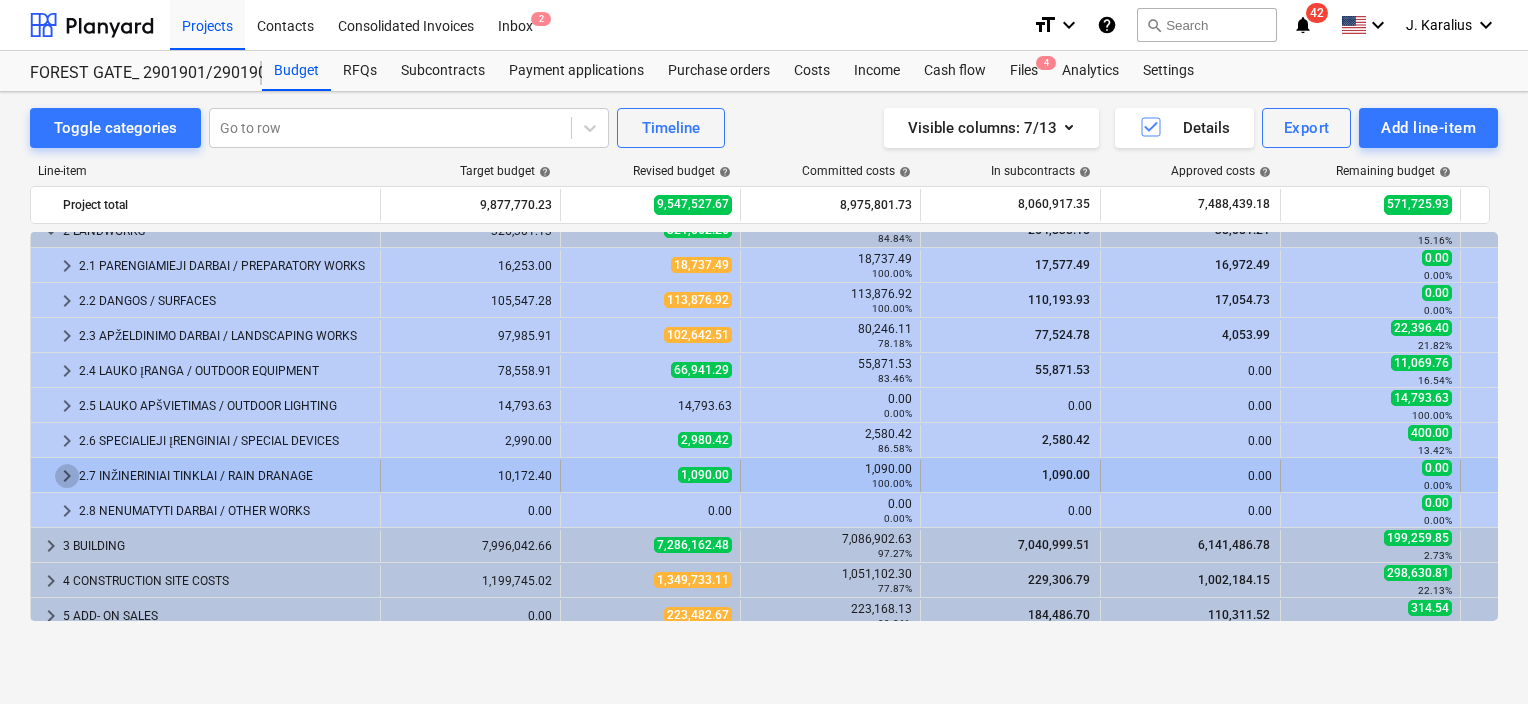 click on "keyboard_arrow_right" at bounding box center (67, 476) 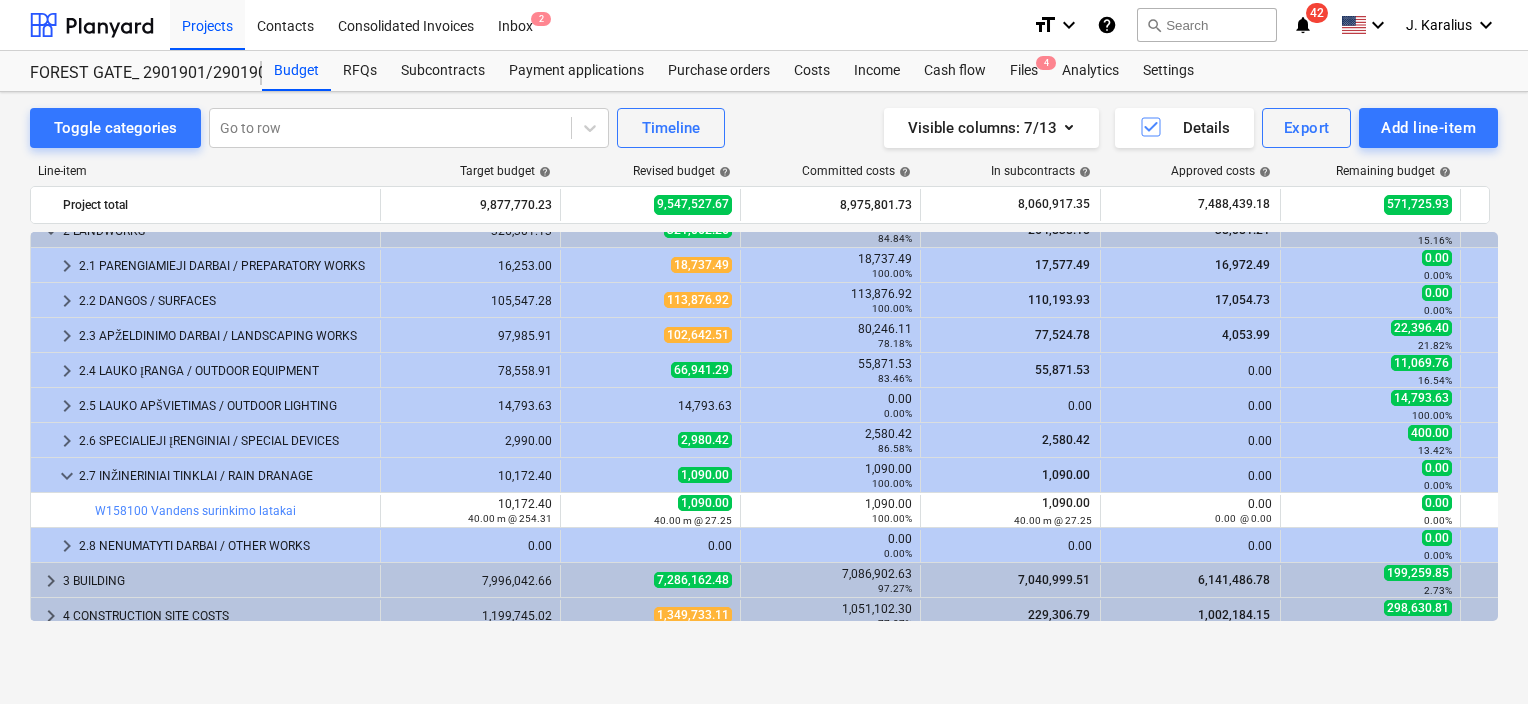 click on "keyboard_arrow_down" at bounding box center [67, 476] 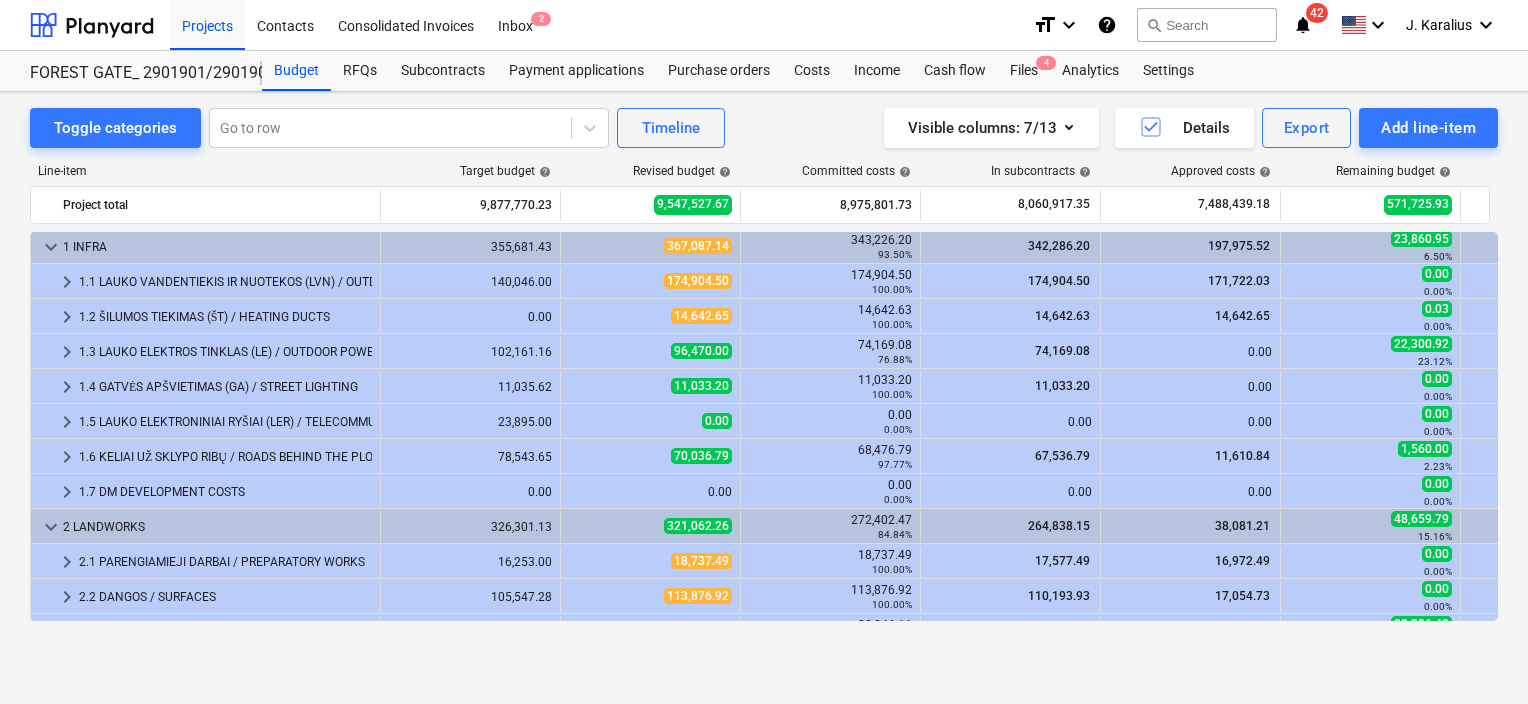 scroll, scrollTop: 0, scrollLeft: 0, axis: both 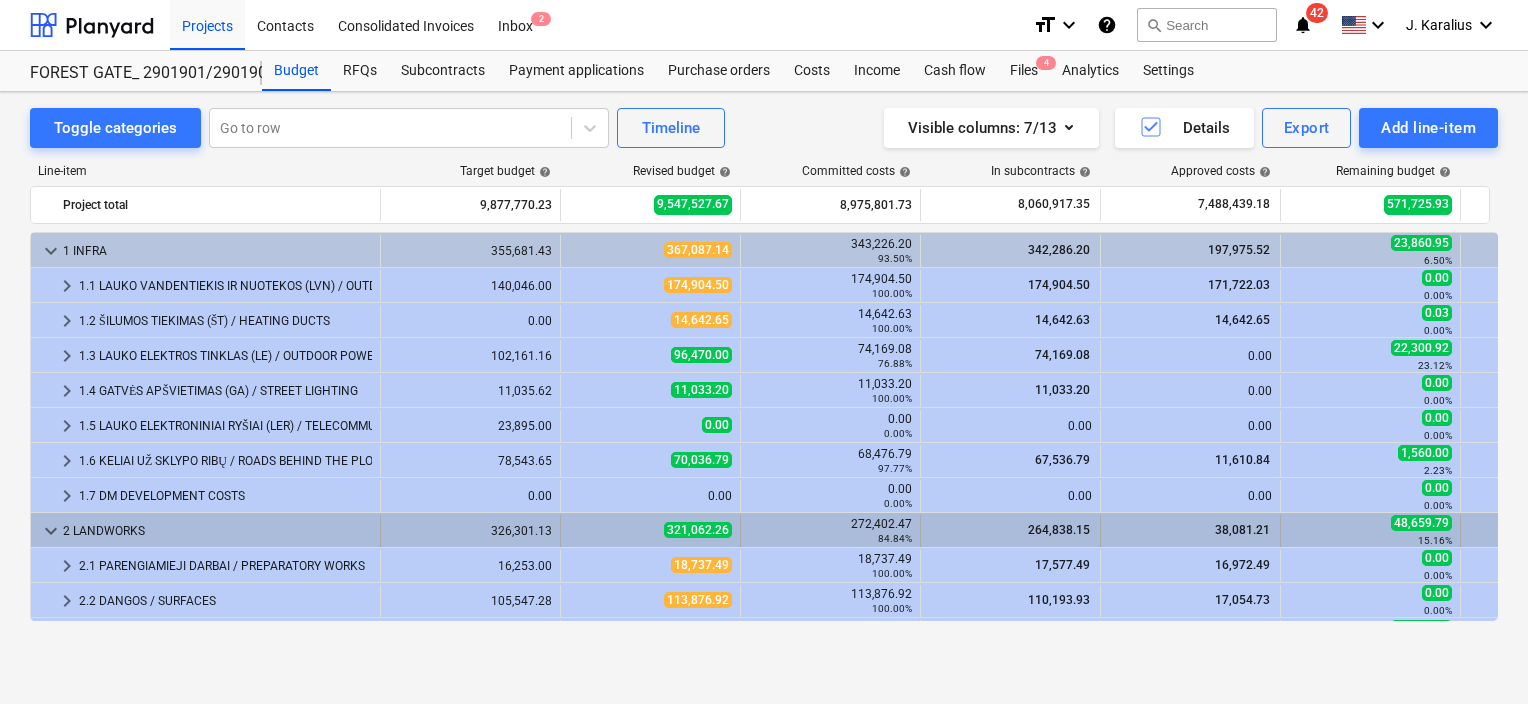 click on "keyboard_arrow_down" at bounding box center (51, 531) 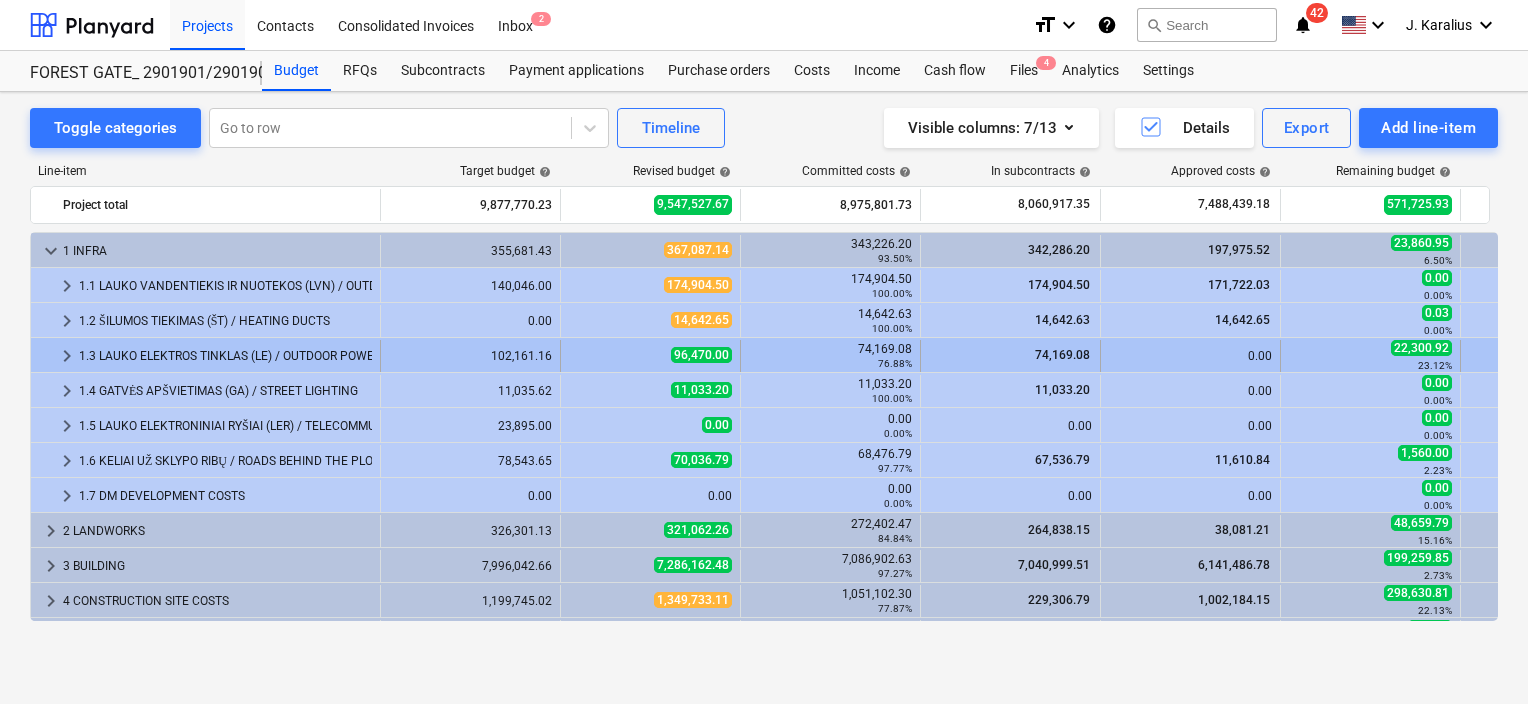 click on "keyboard_arrow_right" at bounding box center (67, 356) 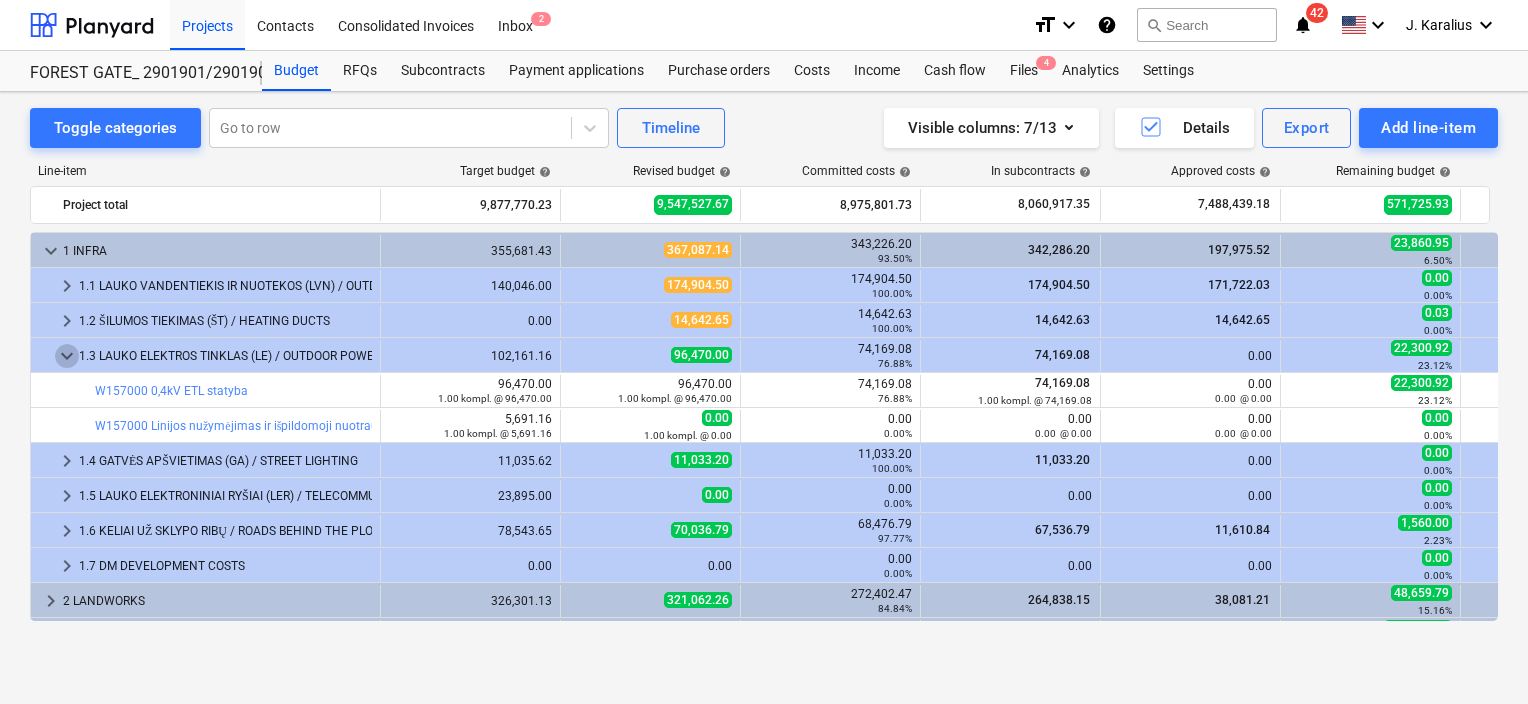 click on "keyboard_arrow_down" at bounding box center [67, 356] 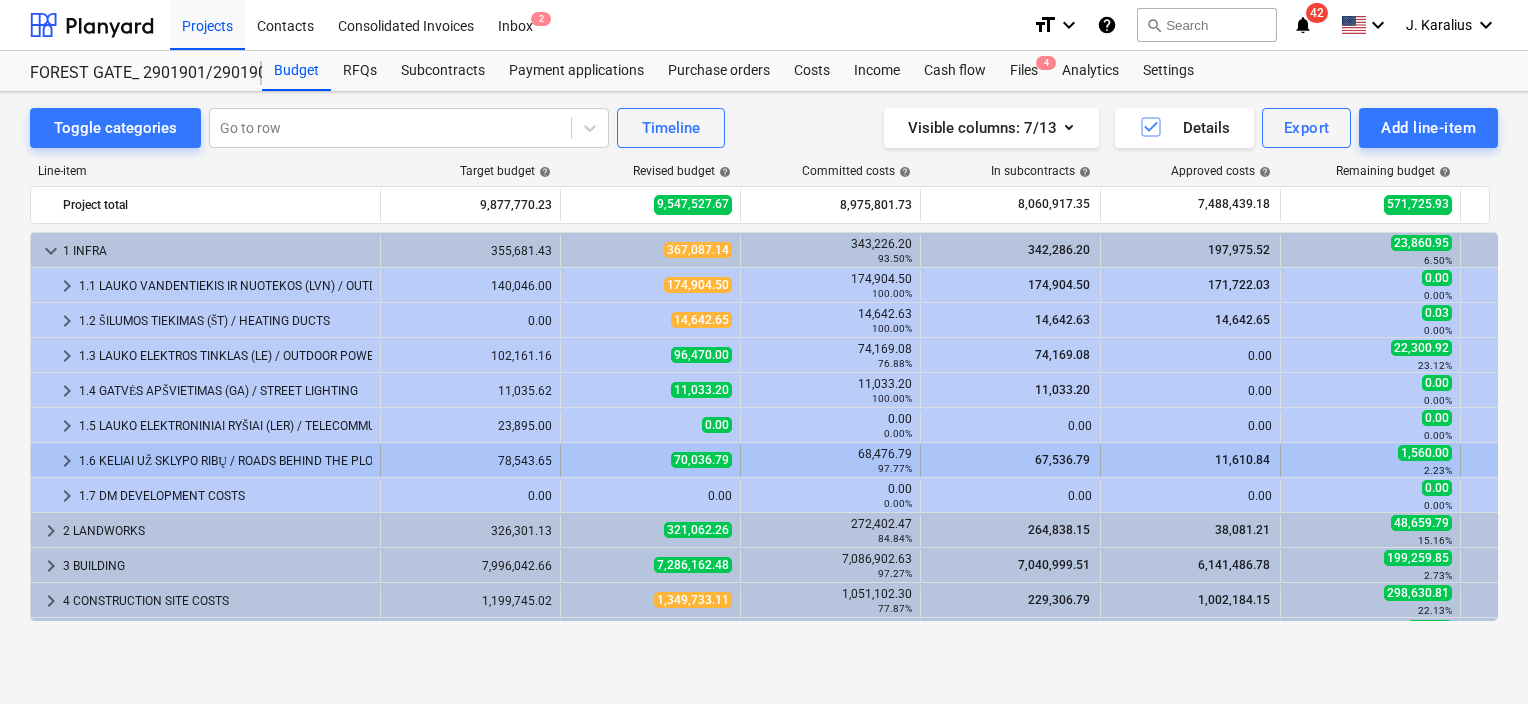 click on "keyboard_arrow_right" at bounding box center [67, 461] 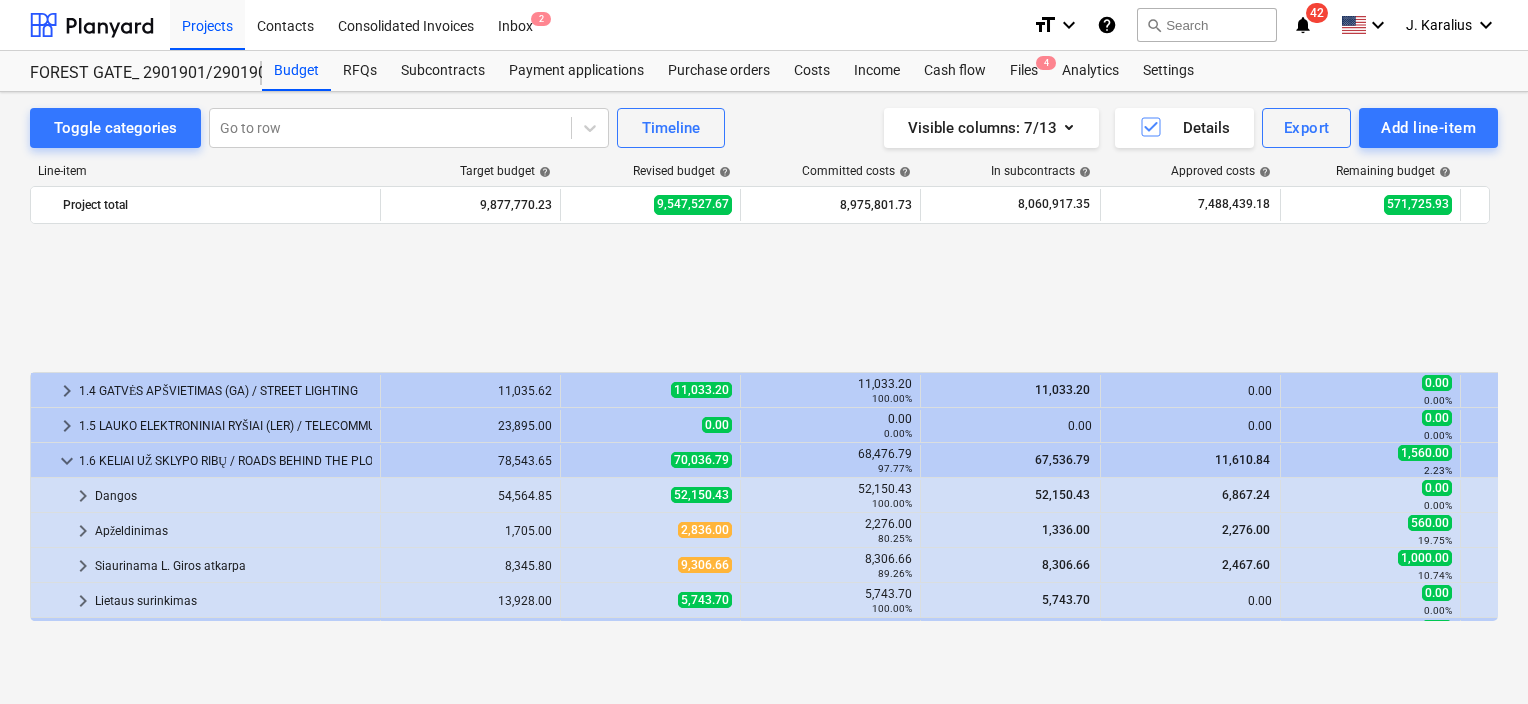 scroll, scrollTop: 200, scrollLeft: 0, axis: vertical 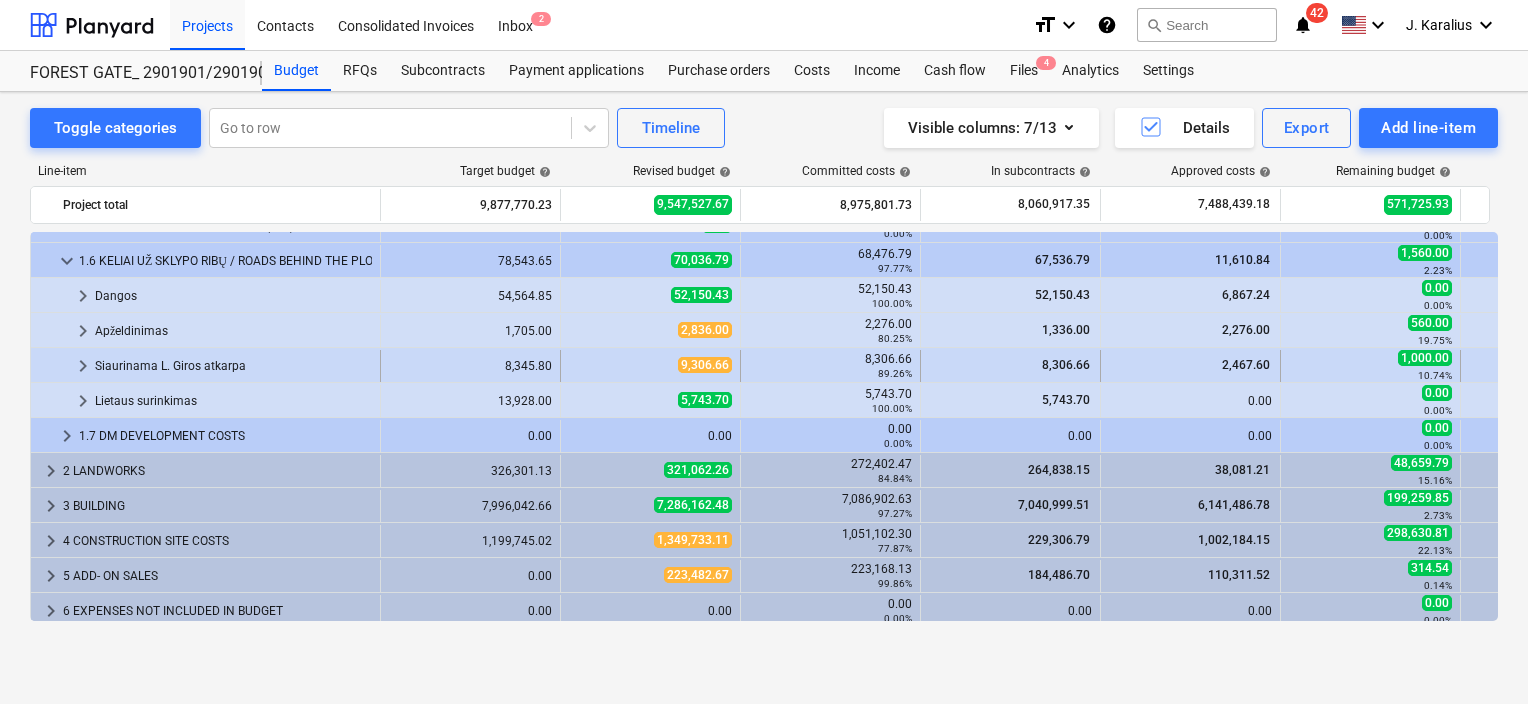 click on "keyboard_arrow_right" at bounding box center (83, 366) 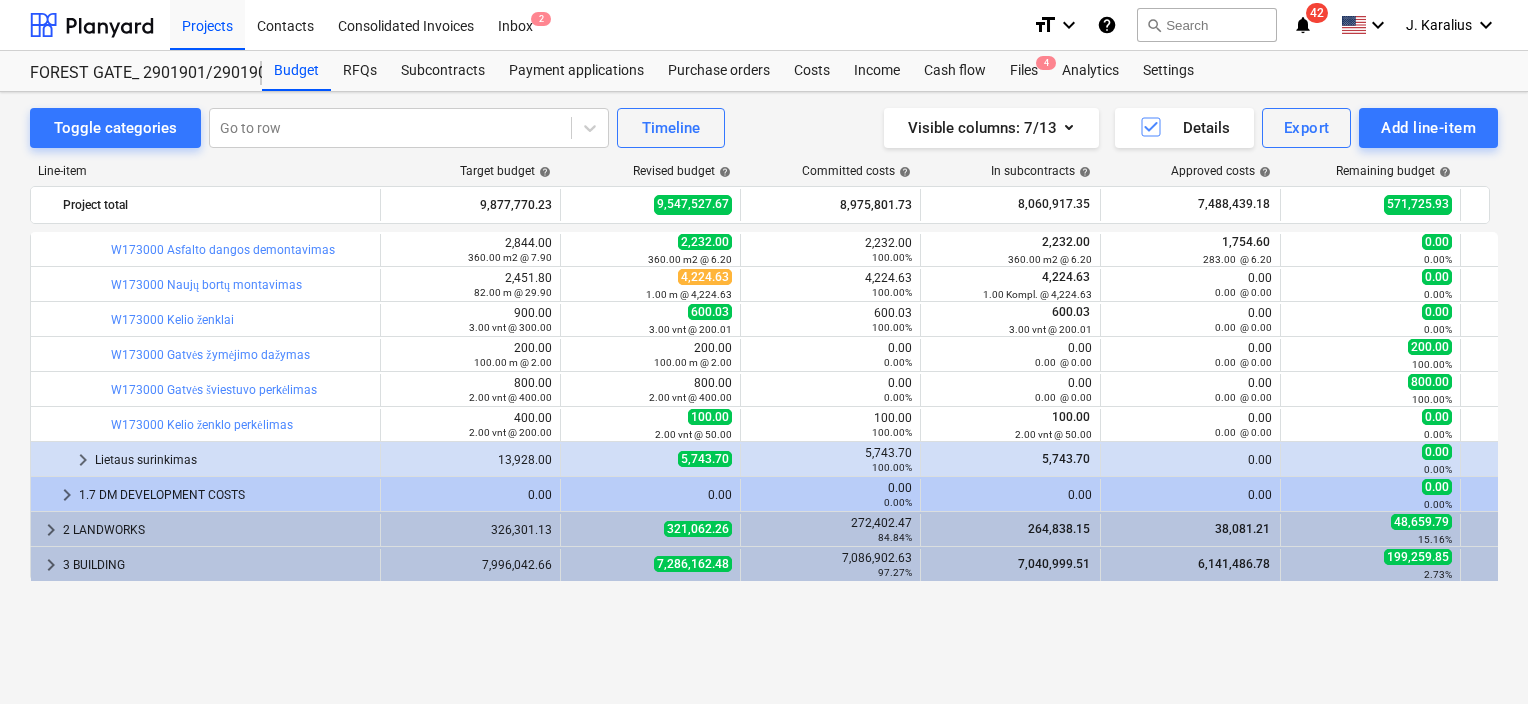 scroll, scrollTop: 186, scrollLeft: 0, axis: vertical 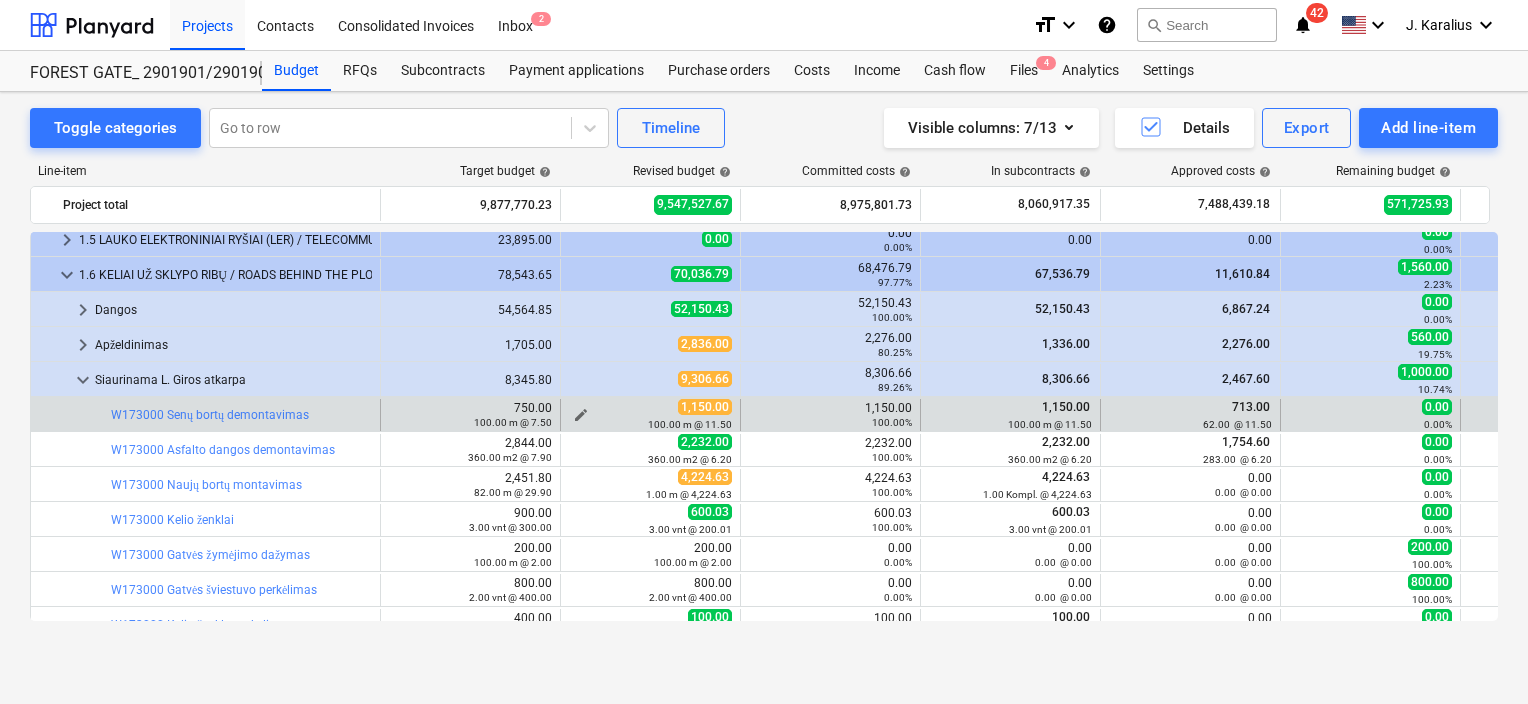 click on "1,150.00" at bounding box center (705, 407) 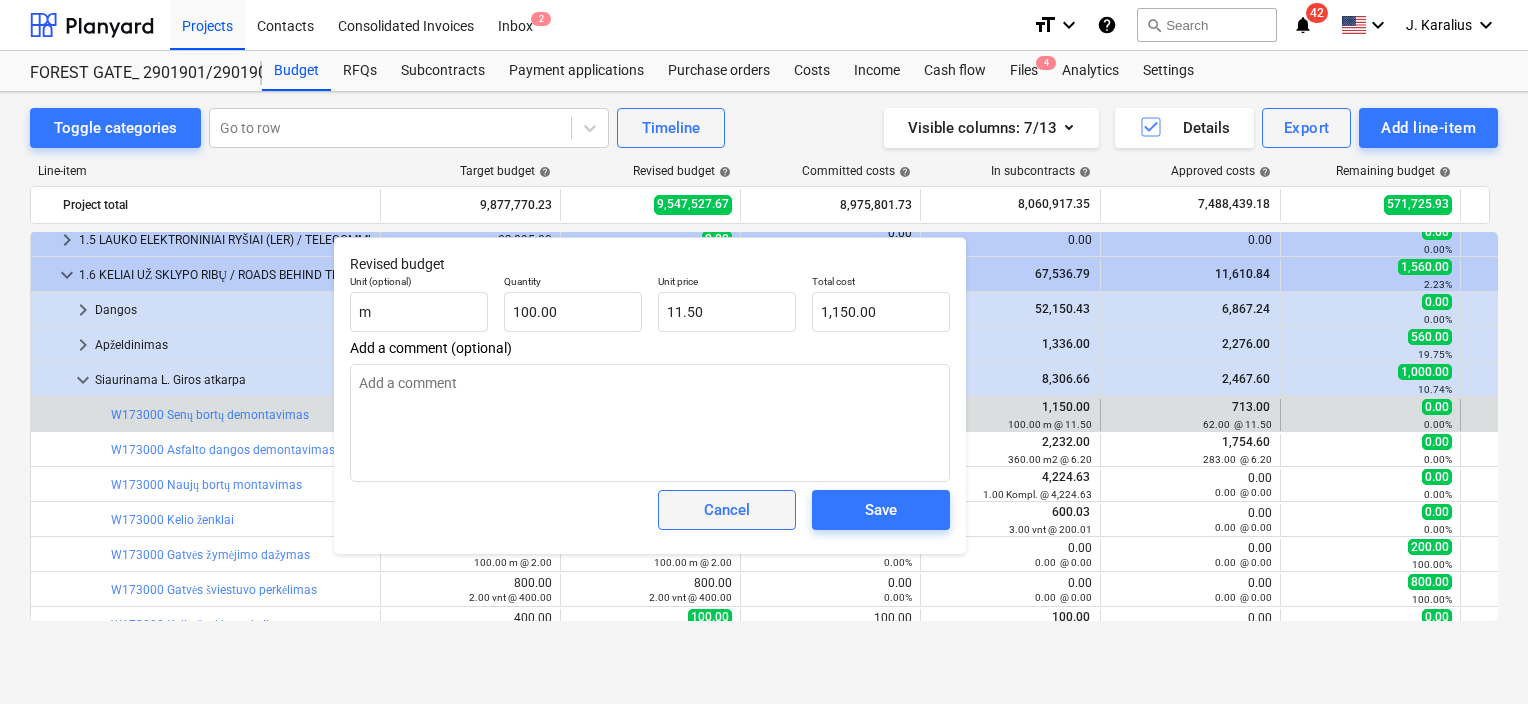 click on "Cancel" at bounding box center [727, 510] 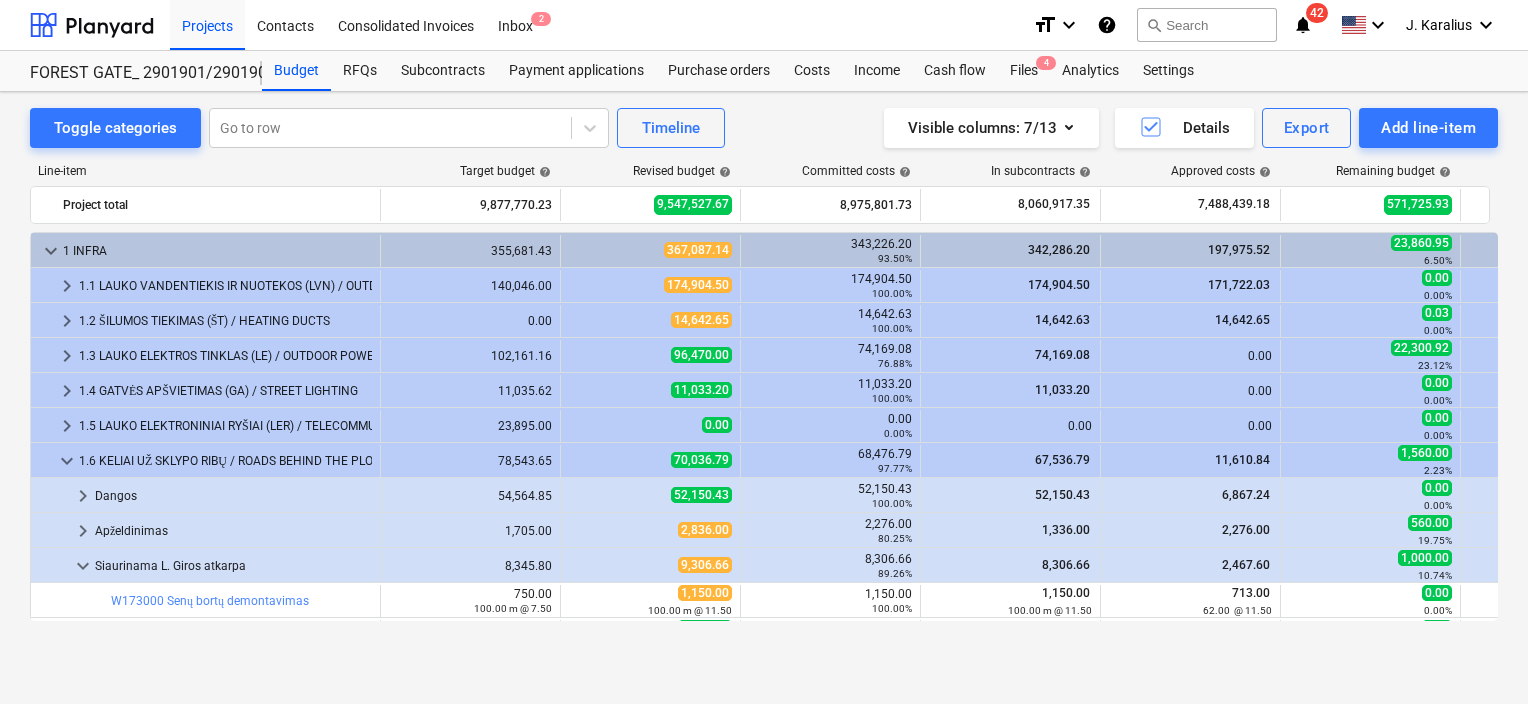 scroll, scrollTop: 0, scrollLeft: 0, axis: both 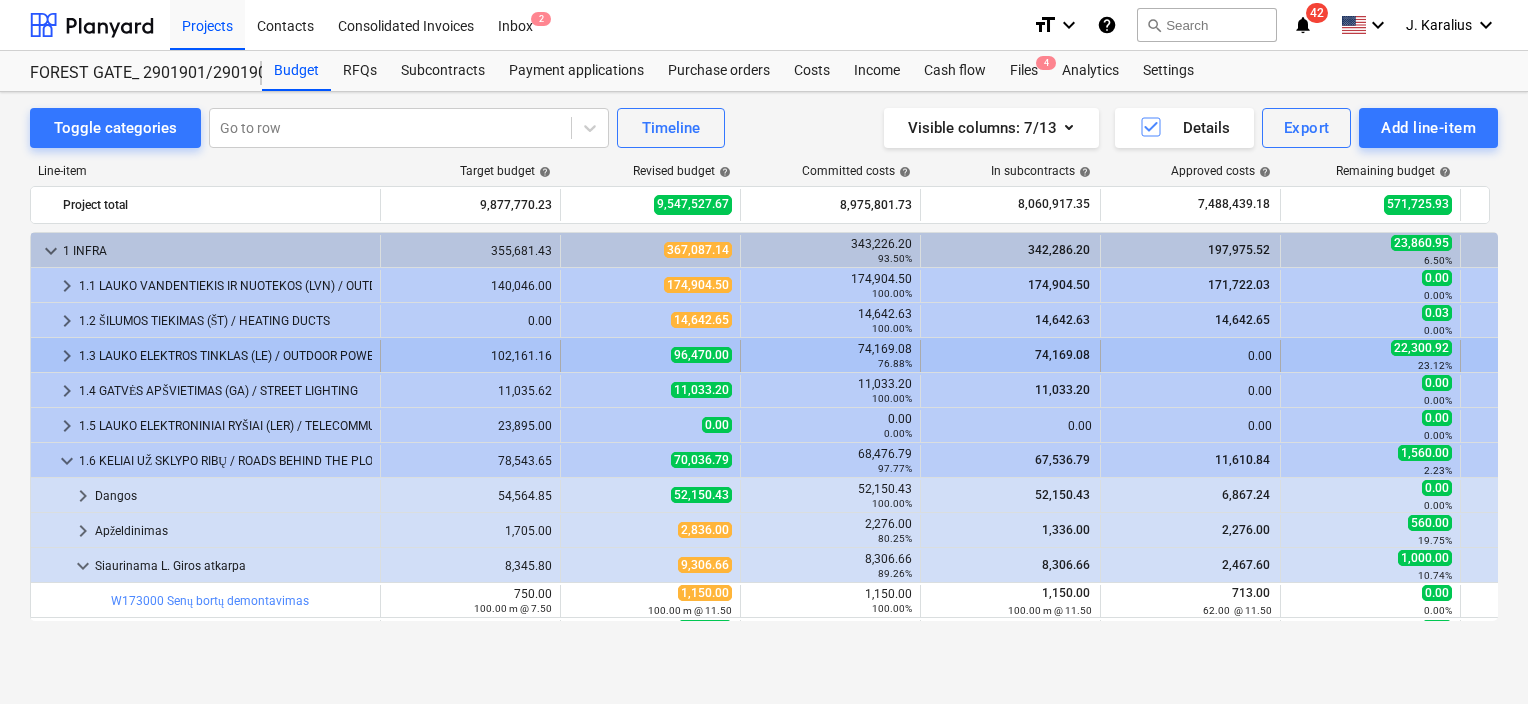 click on "keyboard_arrow_right" at bounding box center (67, 356) 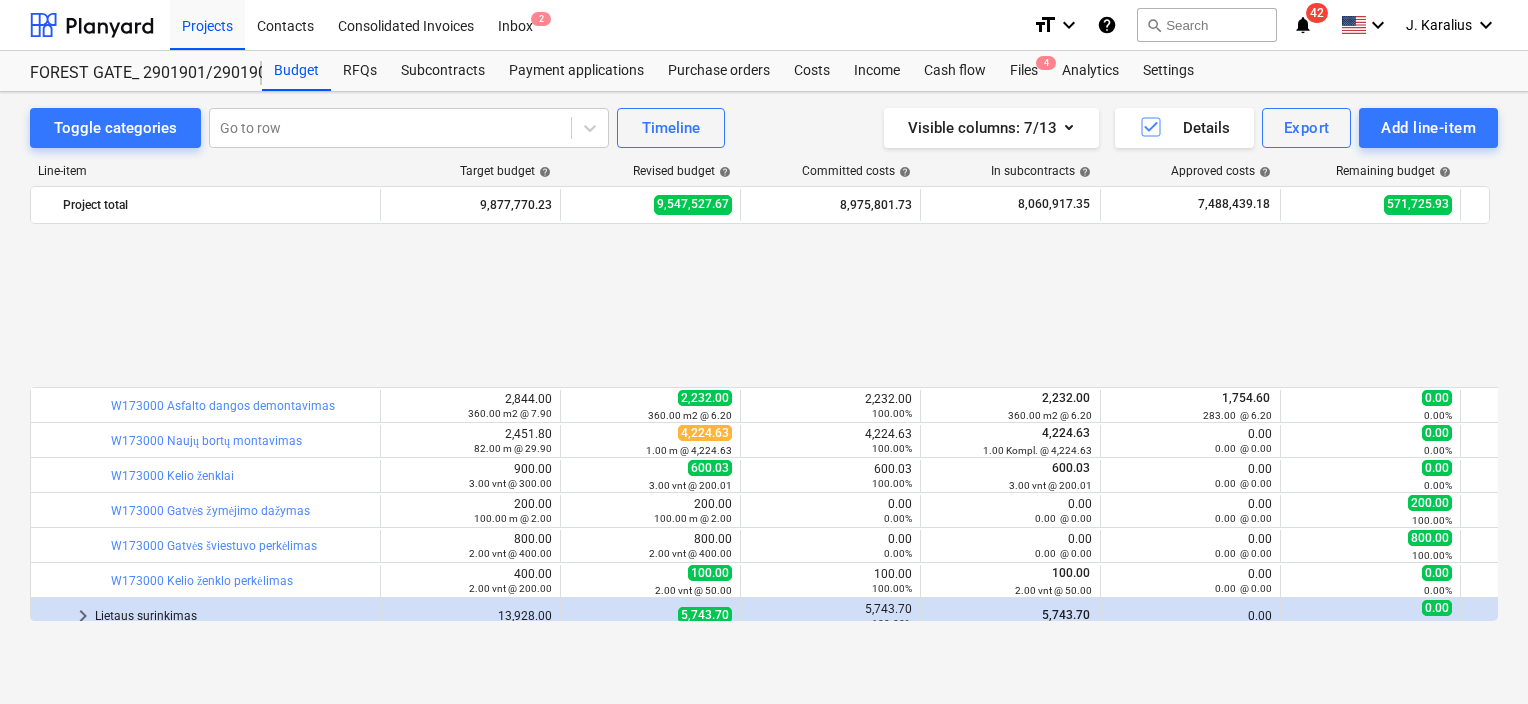 scroll, scrollTop: 500, scrollLeft: 0, axis: vertical 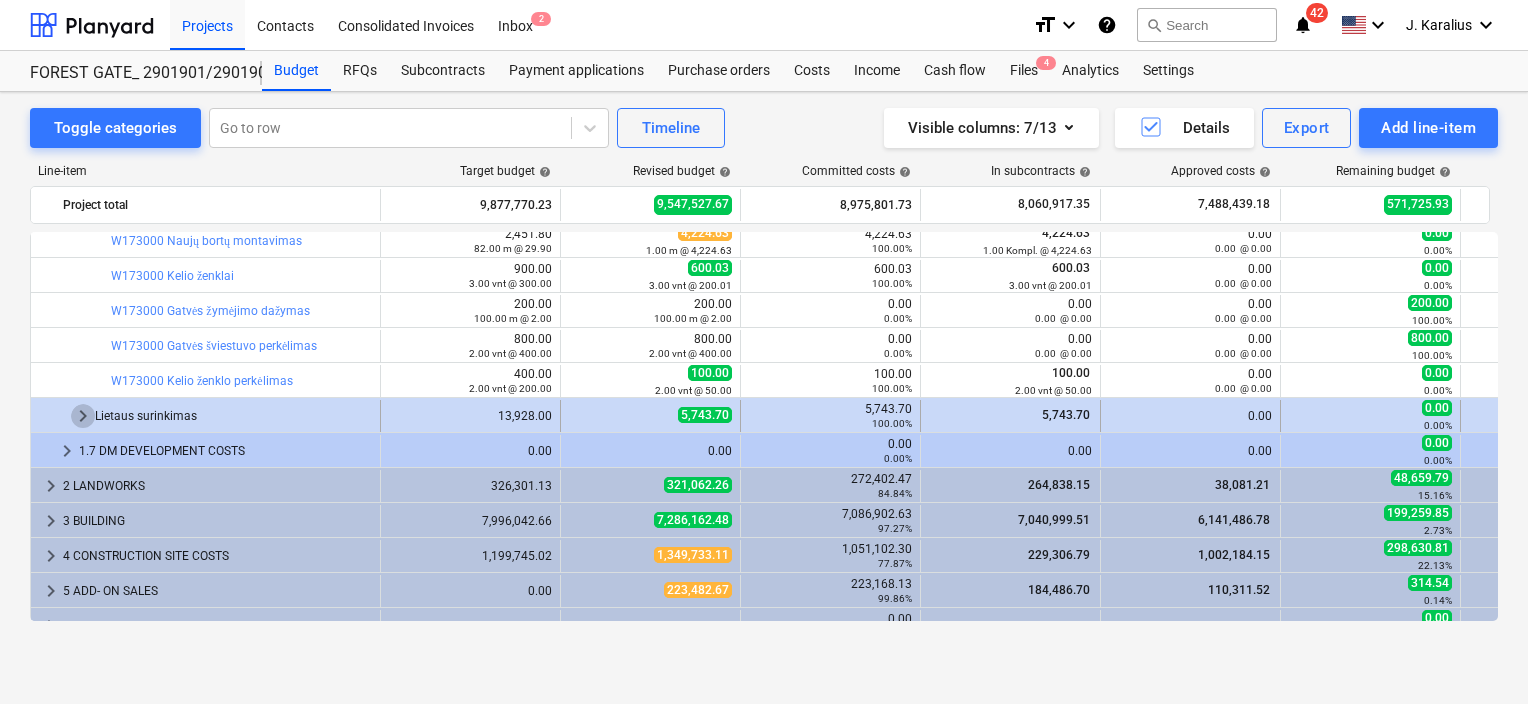 click on "keyboard_arrow_right" at bounding box center [83, 416] 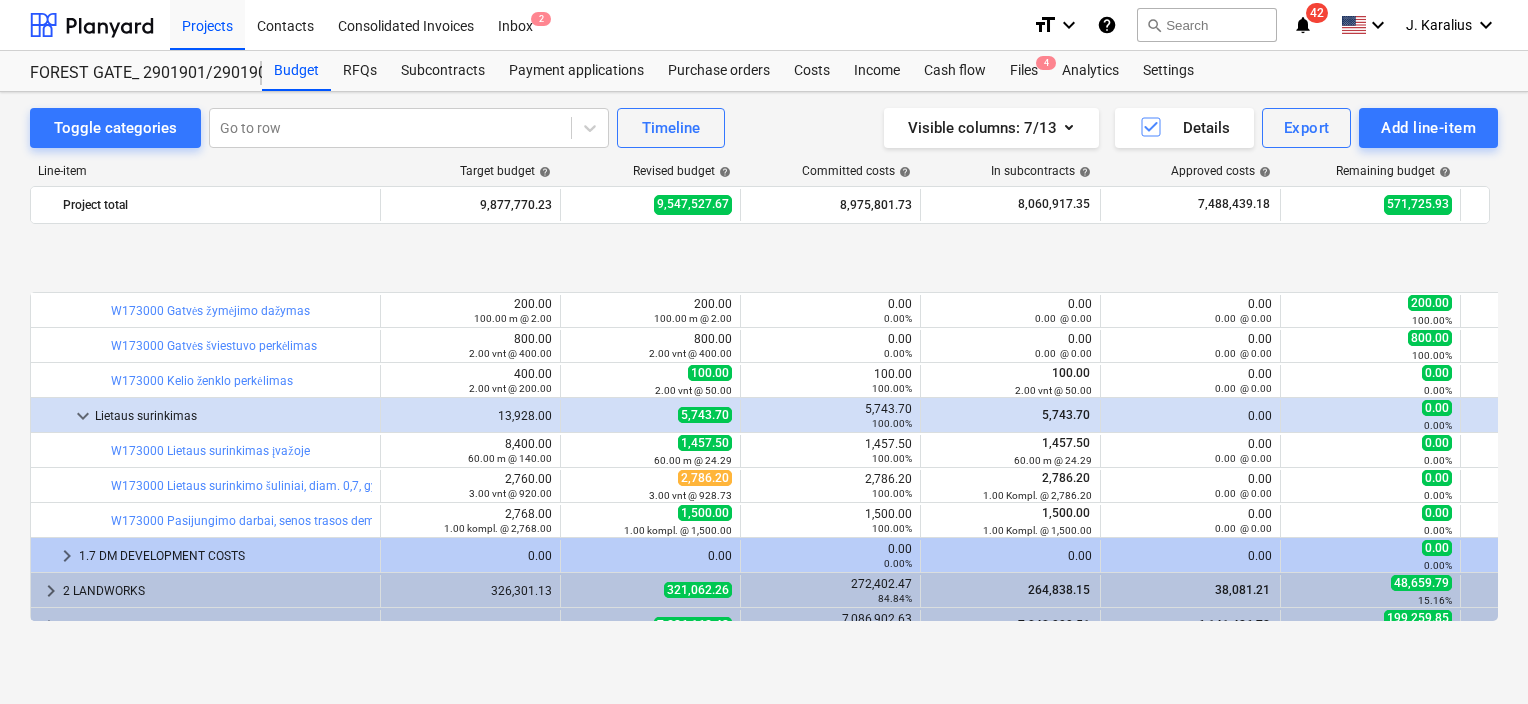 scroll, scrollTop: 661, scrollLeft: 0, axis: vertical 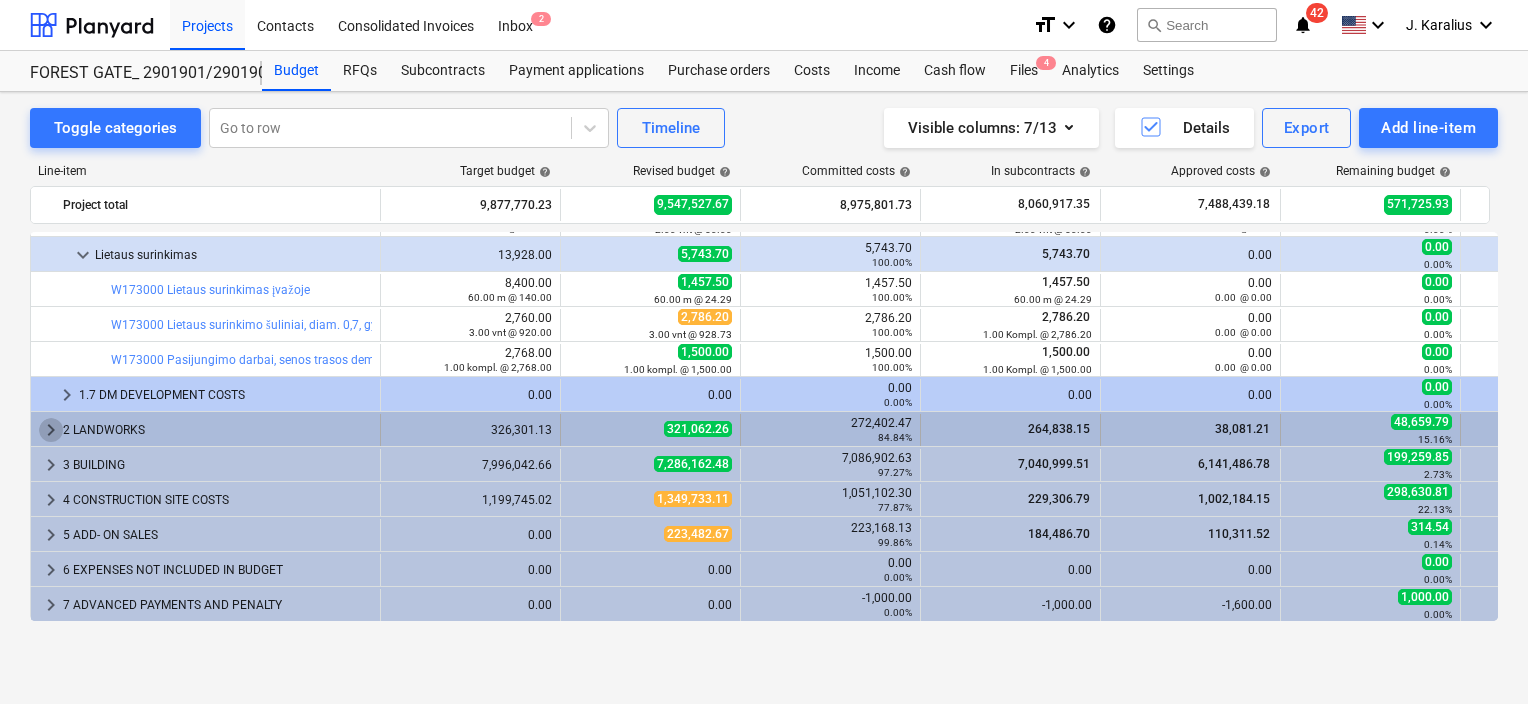 click on "keyboard_arrow_right" at bounding box center (51, 430) 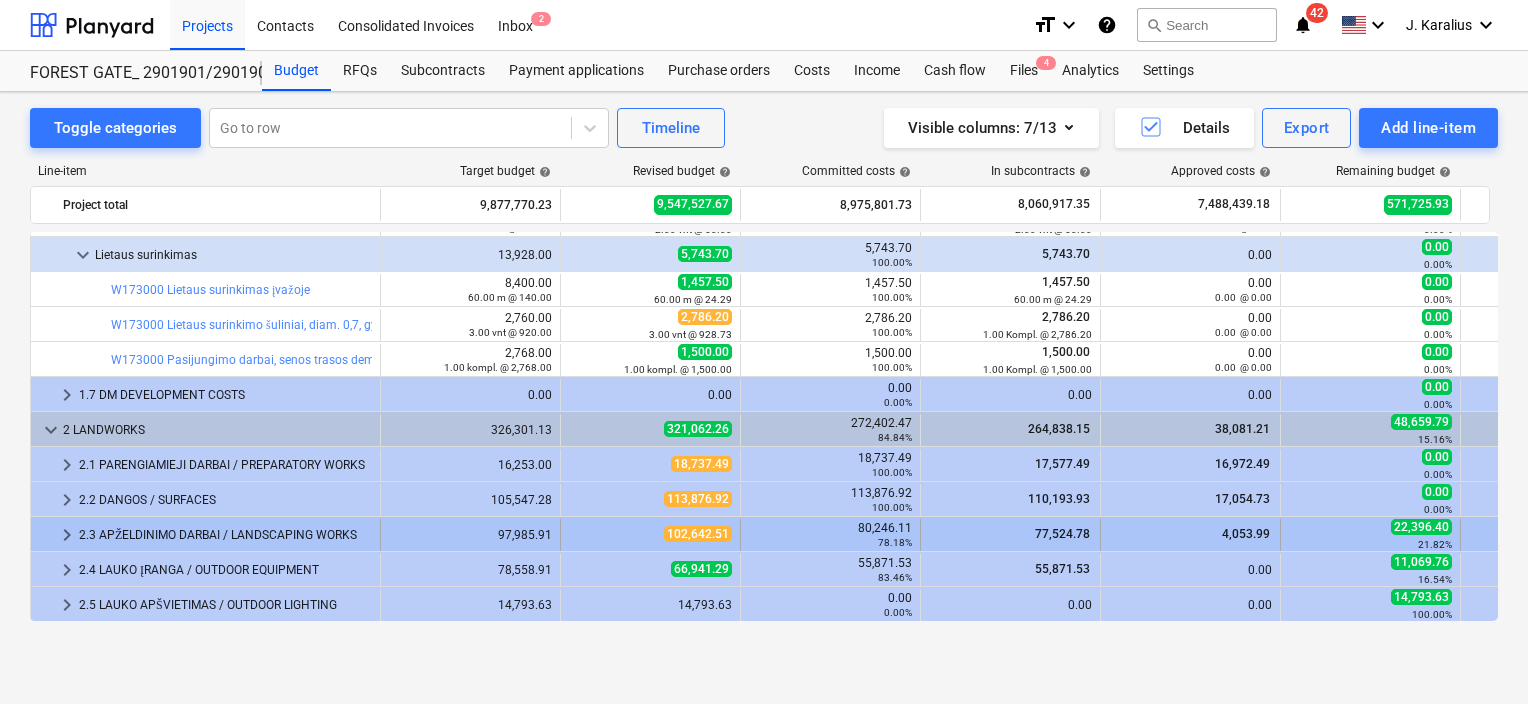 click on "keyboard_arrow_right" at bounding box center [67, 535] 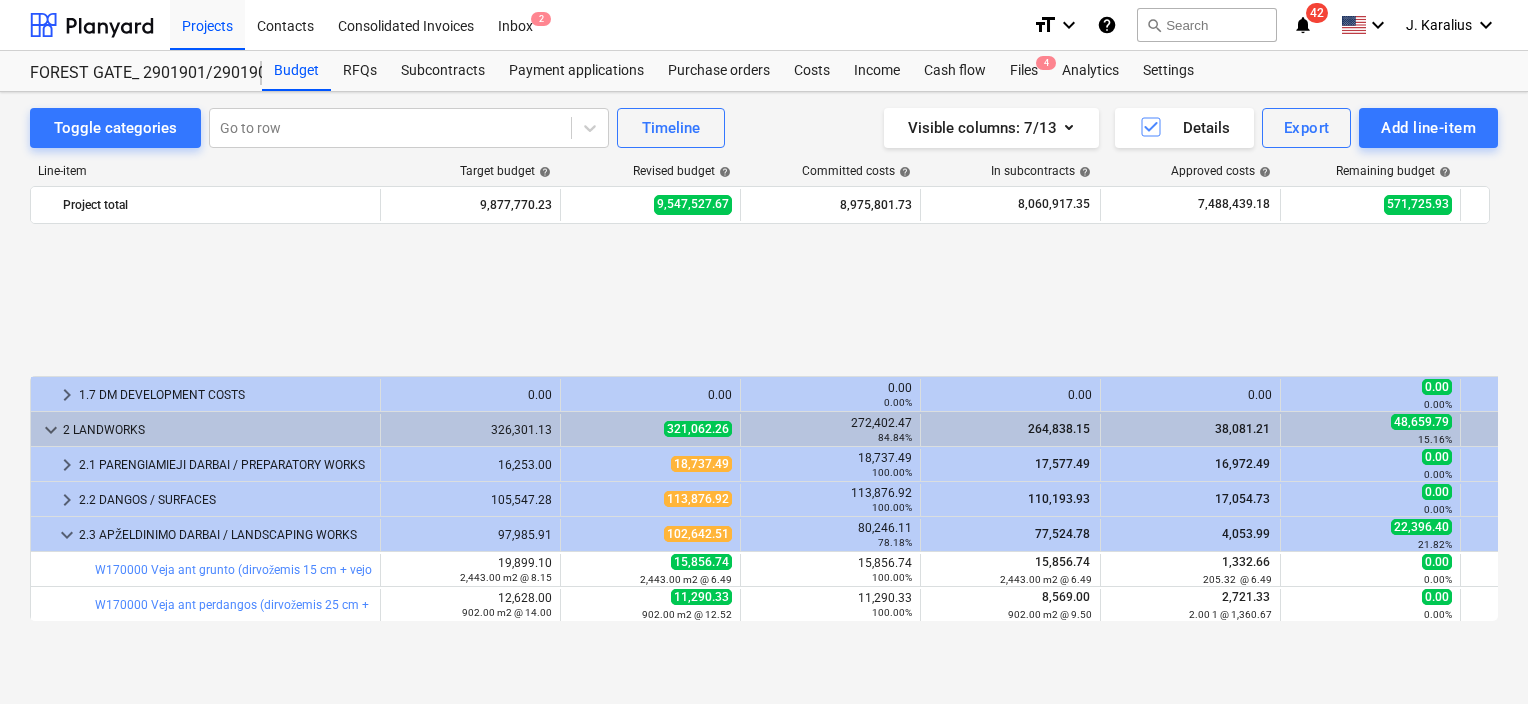scroll, scrollTop: 861, scrollLeft: 0, axis: vertical 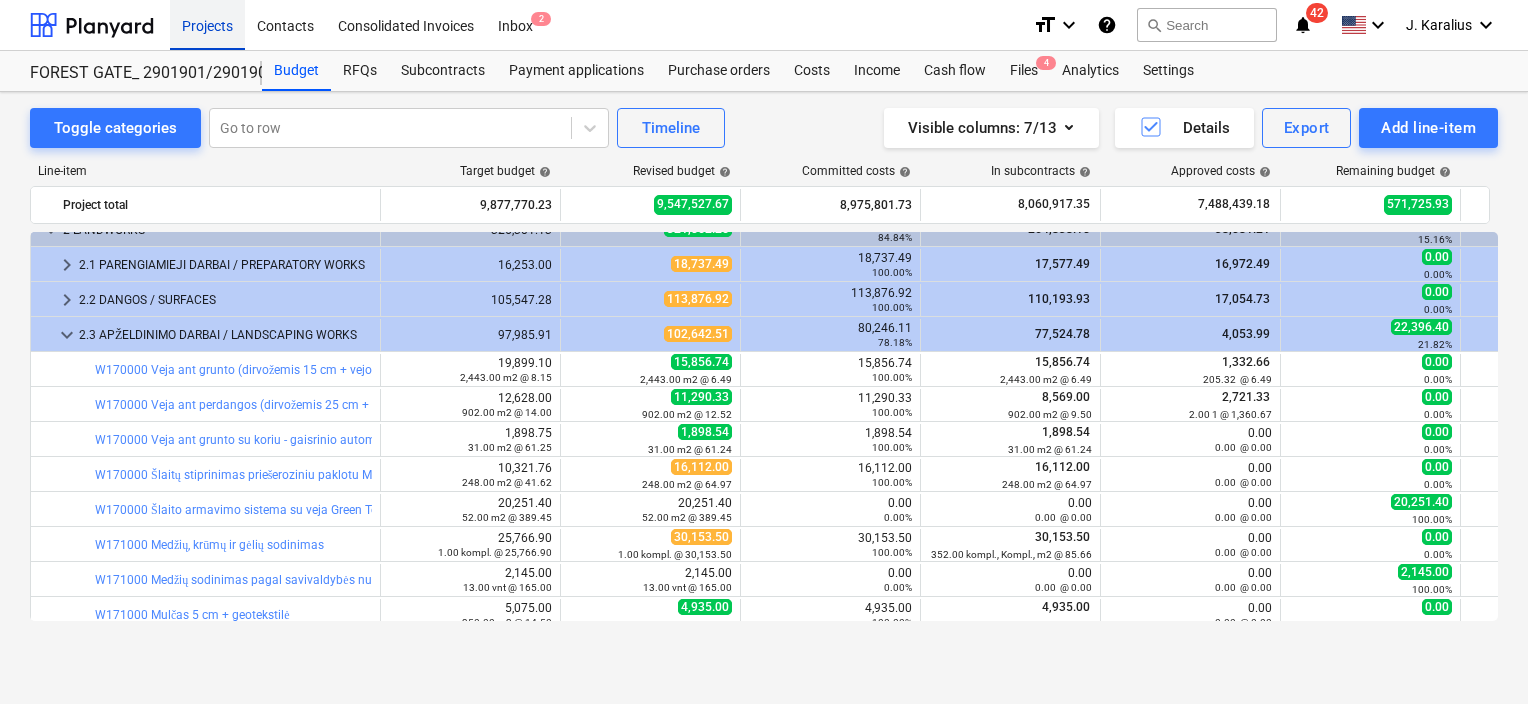 click on "Projects" at bounding box center (207, 24) 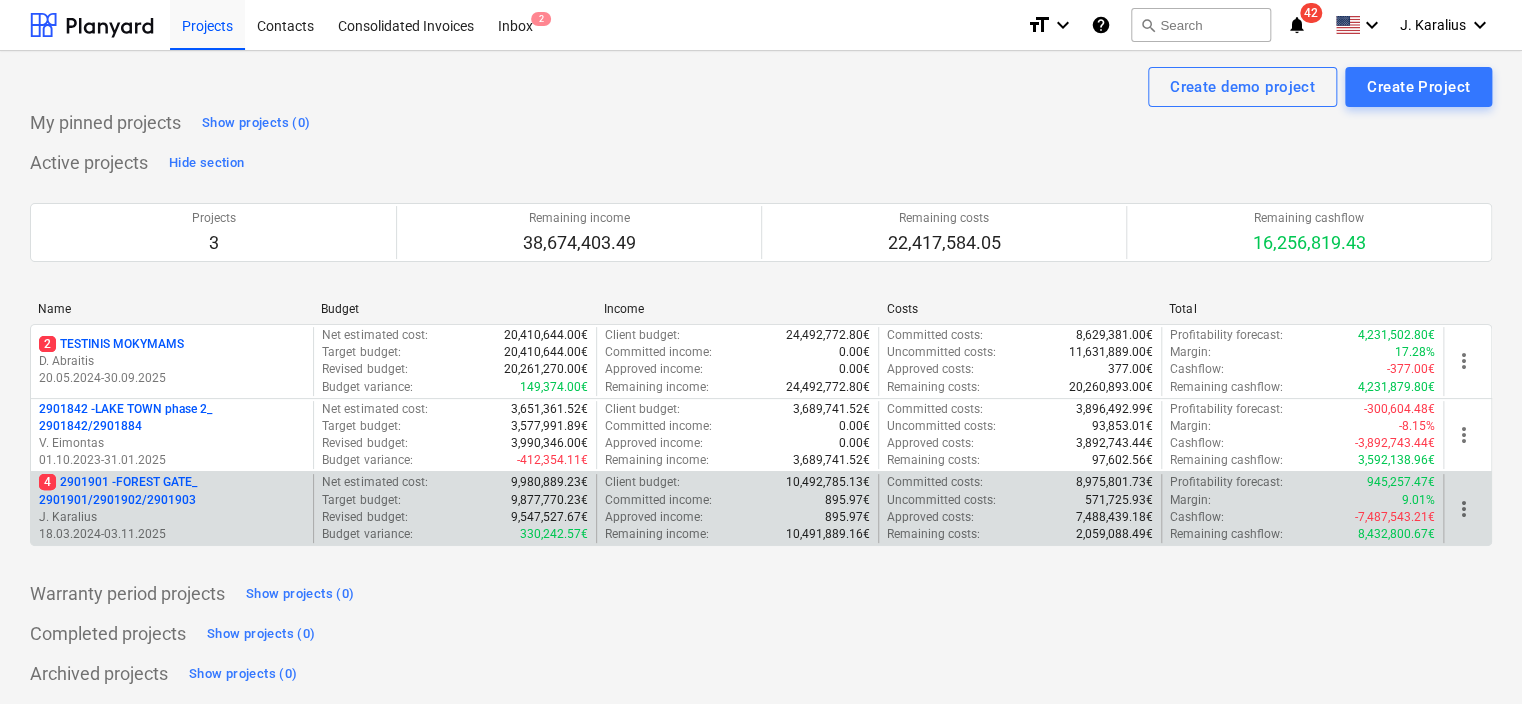 click on "- FOREST GATE_ 2901901/2901902/2901903" at bounding box center (172, 491) 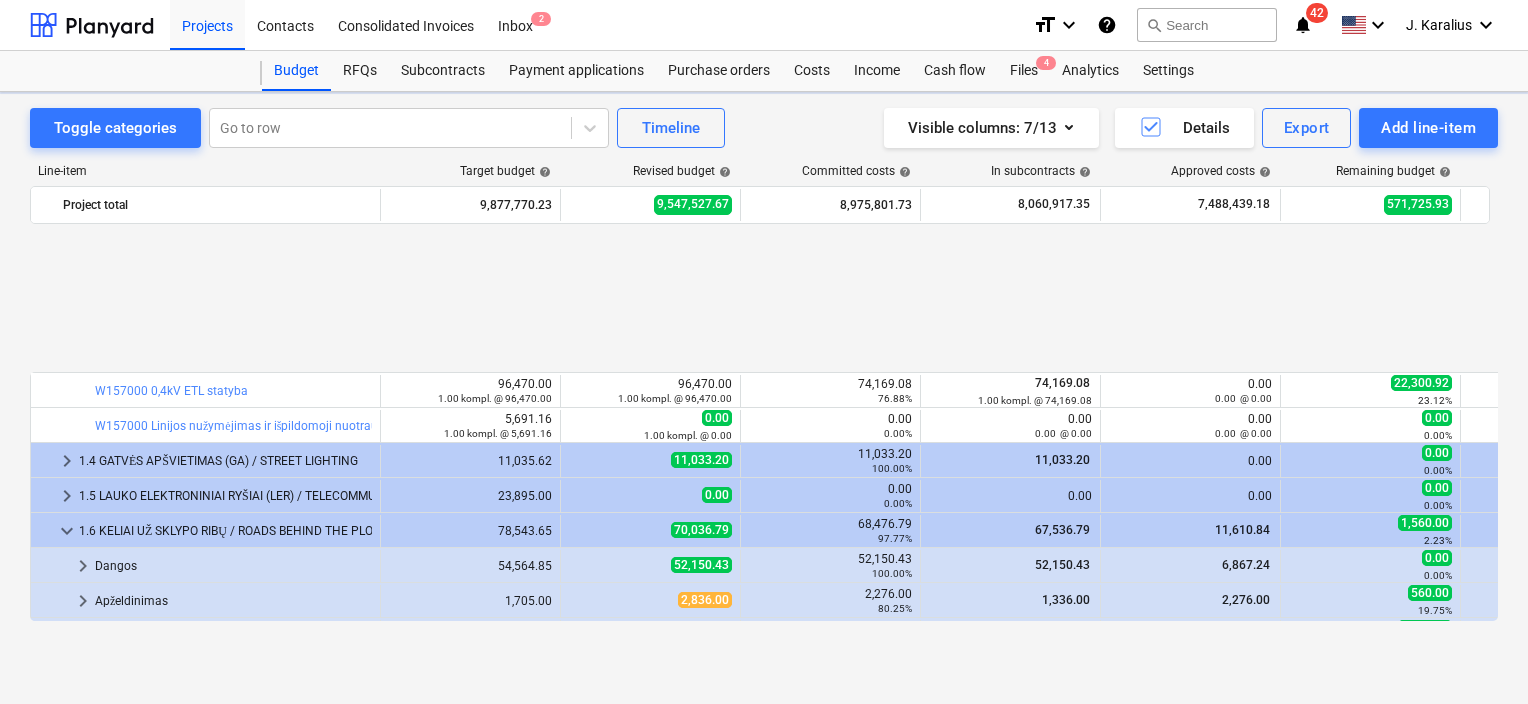 scroll, scrollTop: 861, scrollLeft: 0, axis: vertical 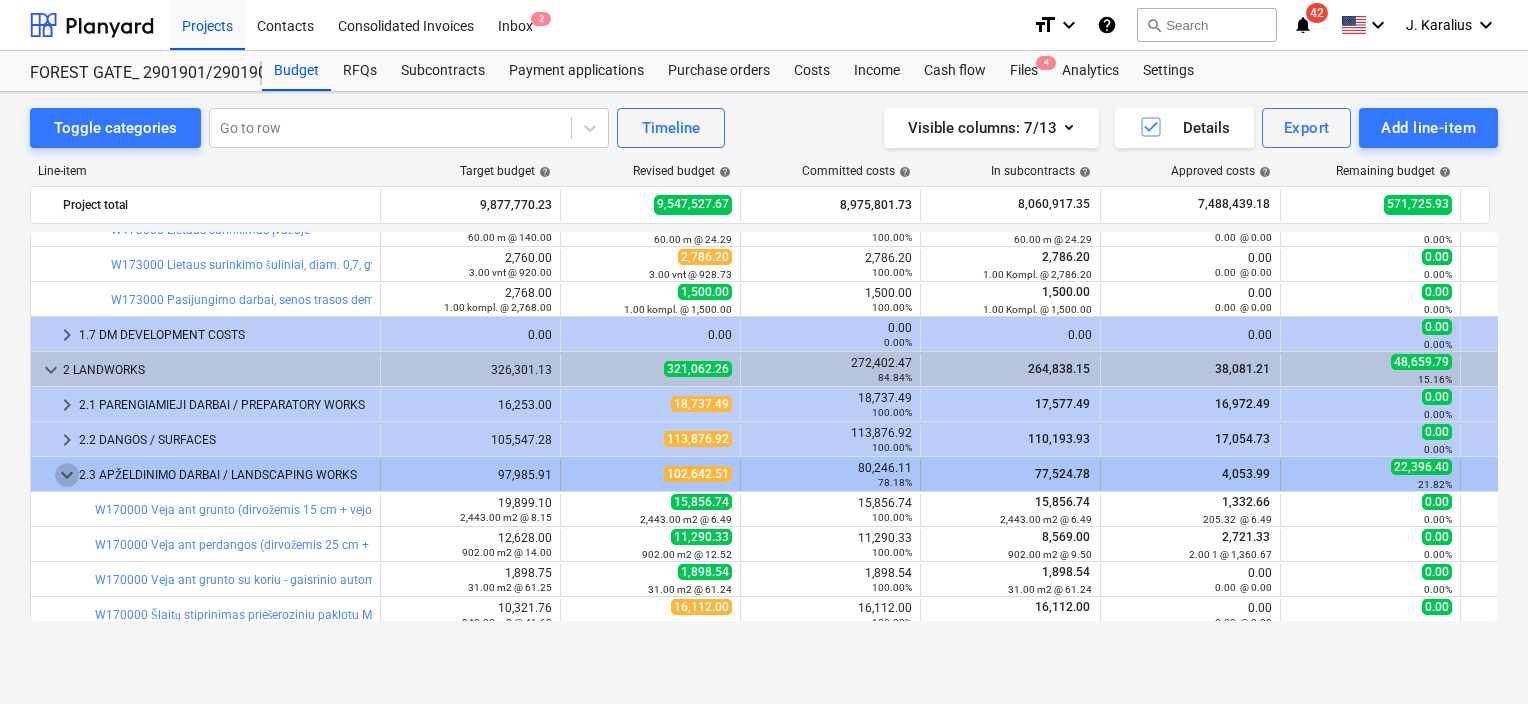 click on "keyboard_arrow_down" at bounding box center [67, 475] 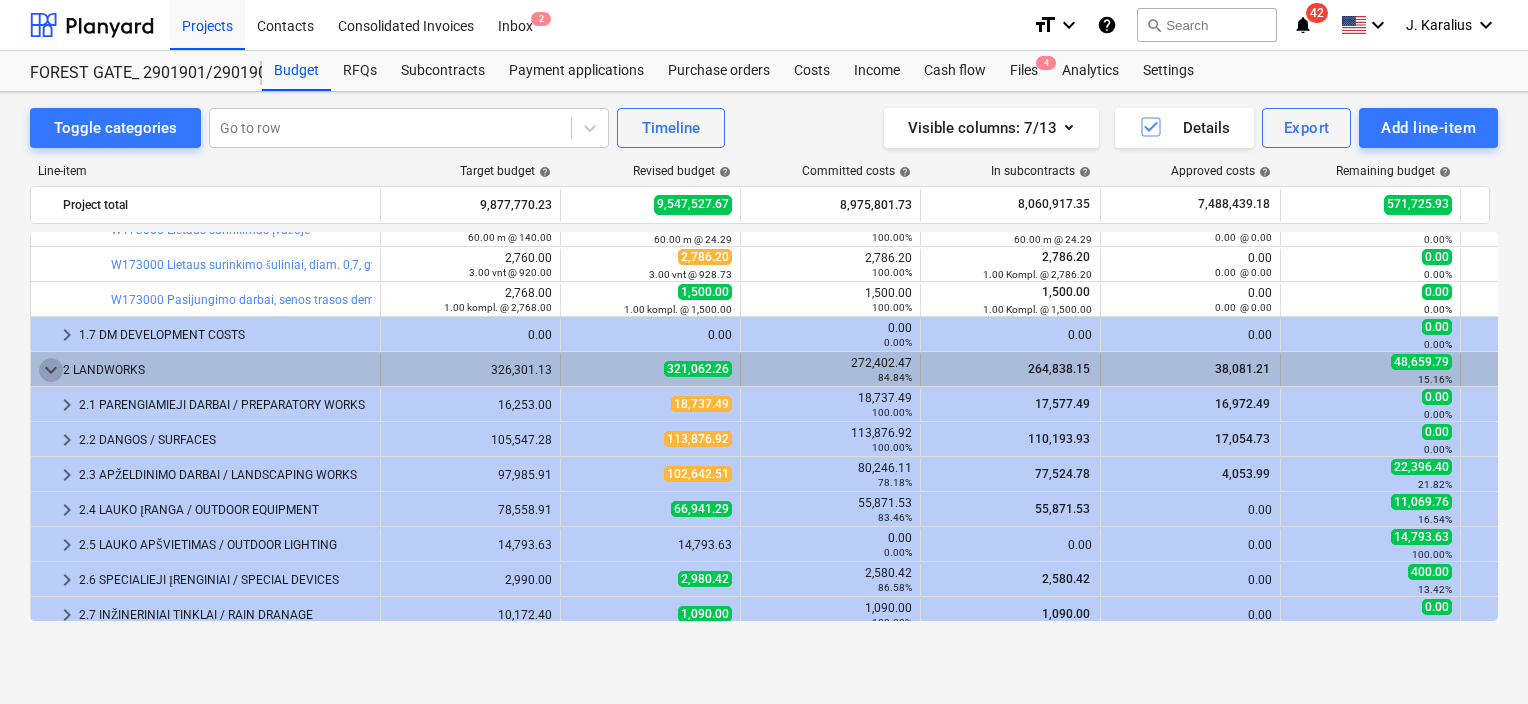 click on "keyboard_arrow_down" at bounding box center (51, 370) 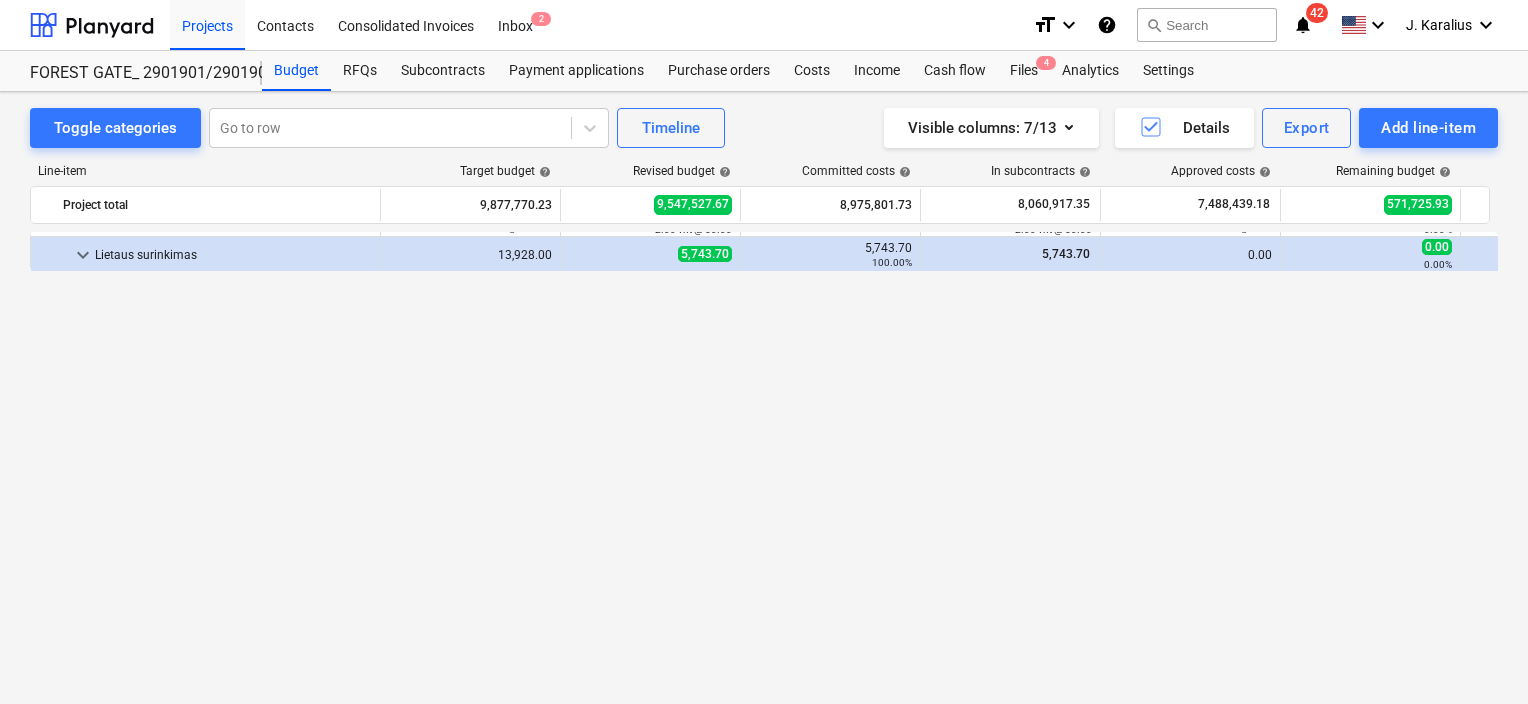 scroll, scrollTop: 261, scrollLeft: 0, axis: vertical 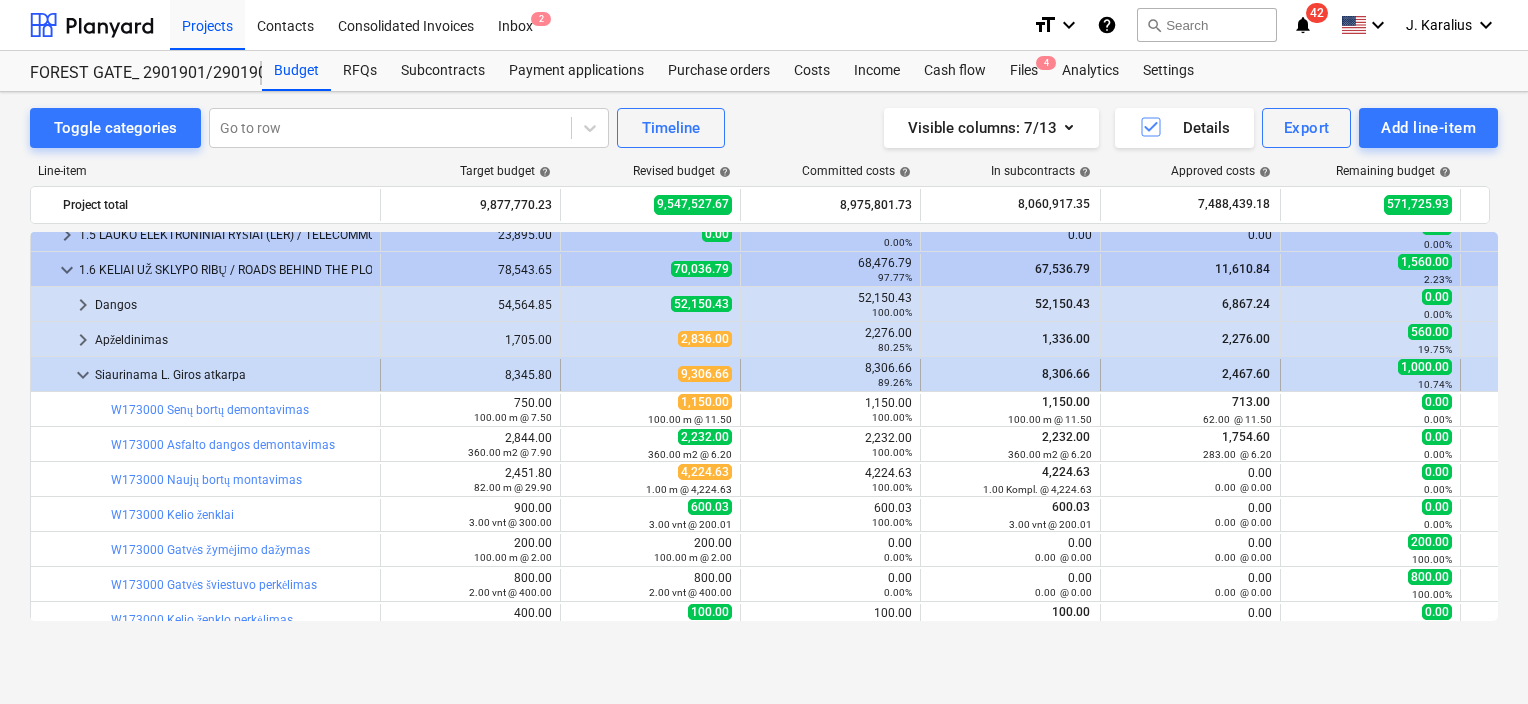click on "keyboard_arrow_down" at bounding box center (83, 375) 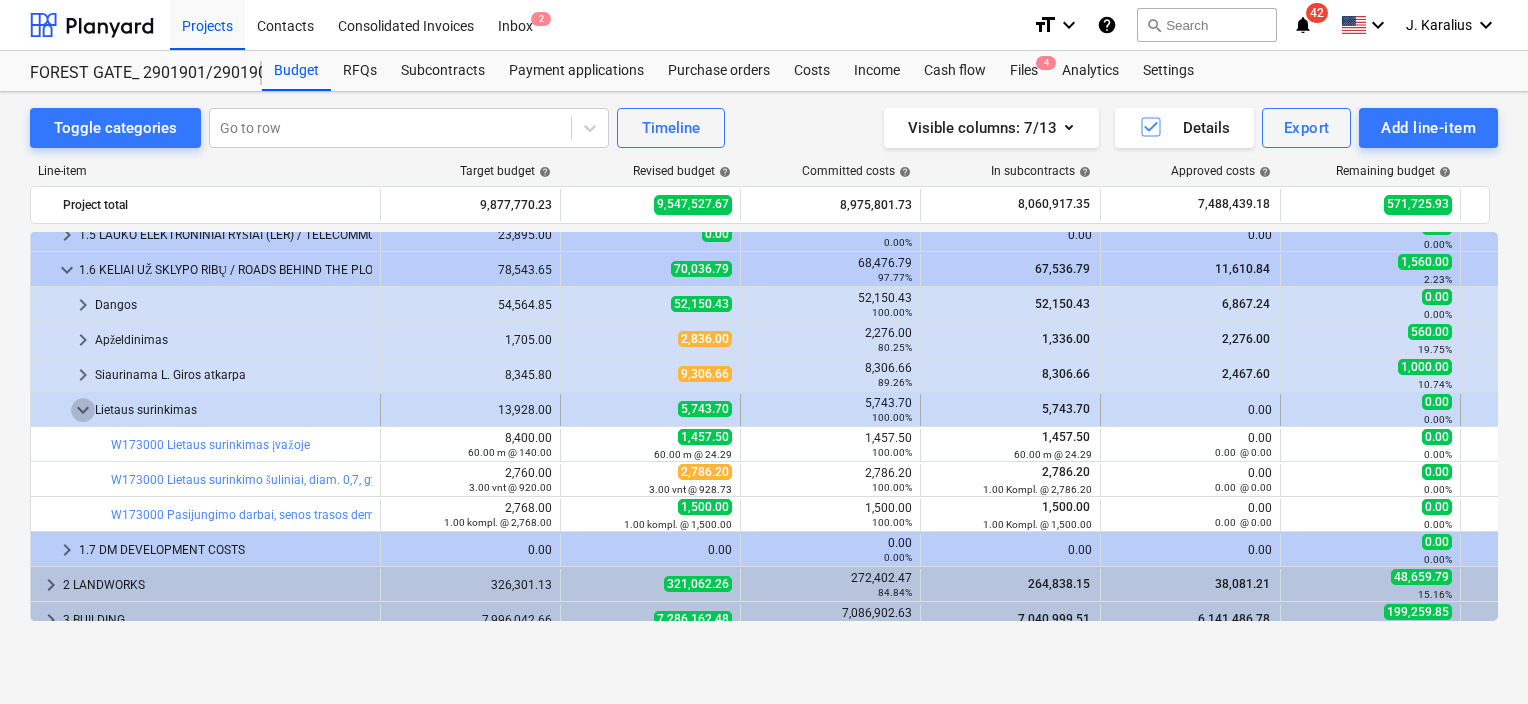 drag, startPoint x: 81, startPoint y: 406, endPoint x: 21, endPoint y: 451, distance: 75 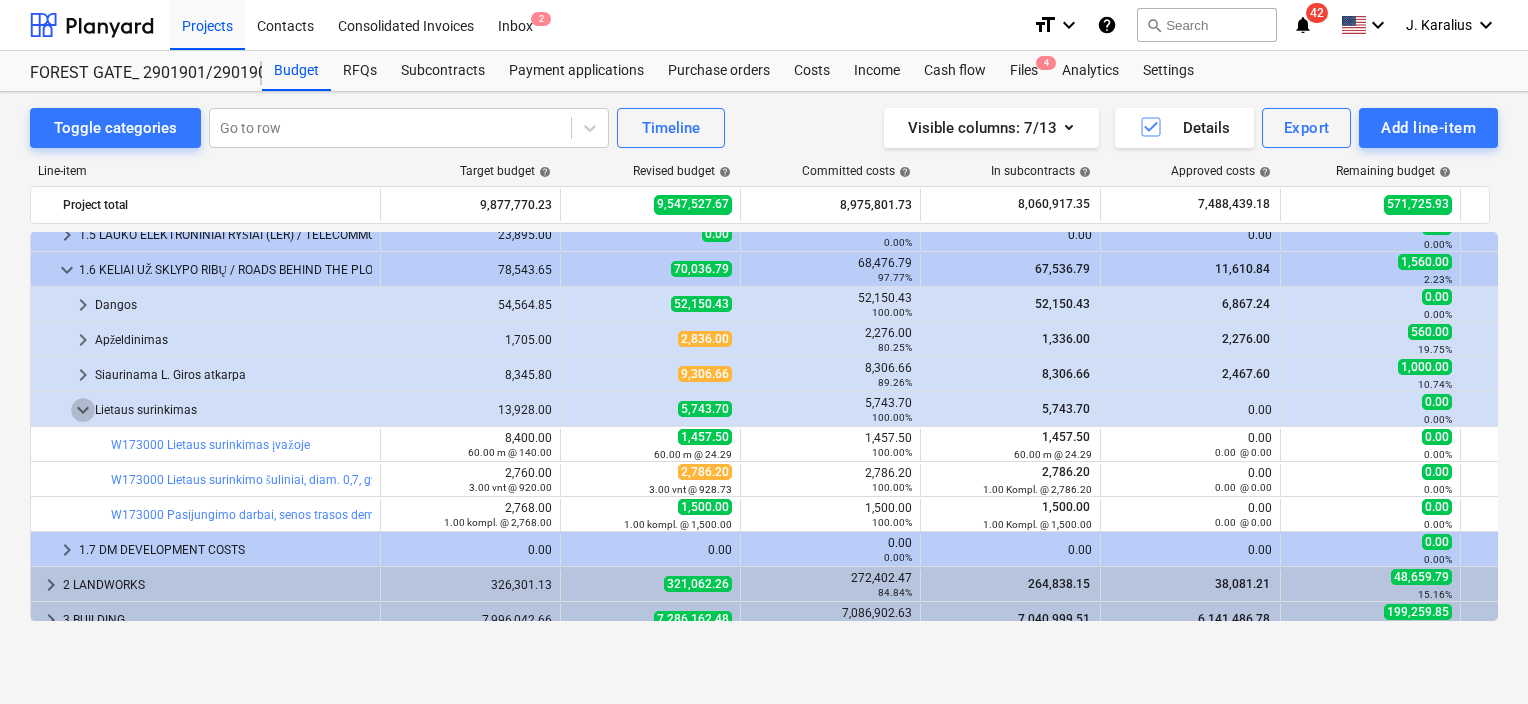click on "keyboard_arrow_down" at bounding box center [83, 410] 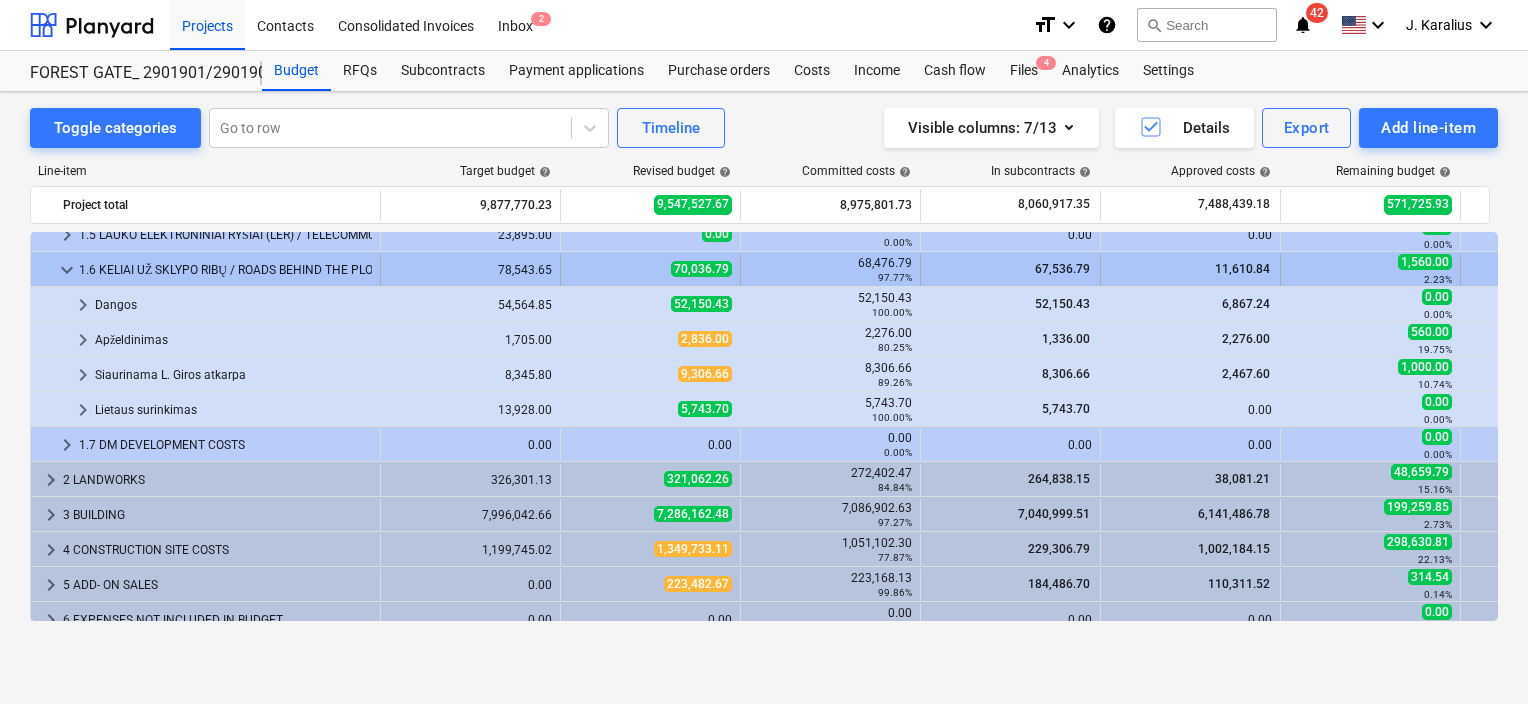 click on "keyboard_arrow_down" at bounding box center (67, 270) 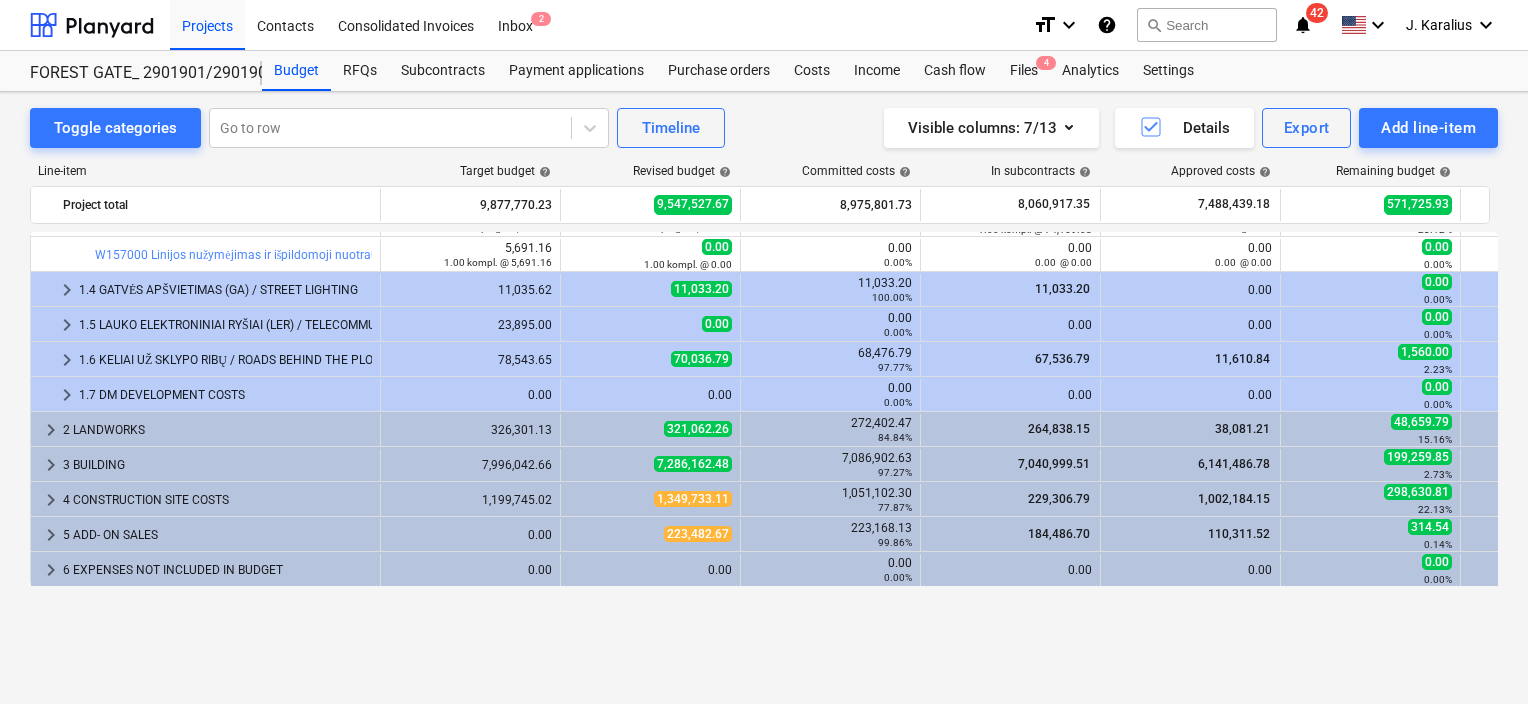 scroll, scrollTop: 0, scrollLeft: 0, axis: both 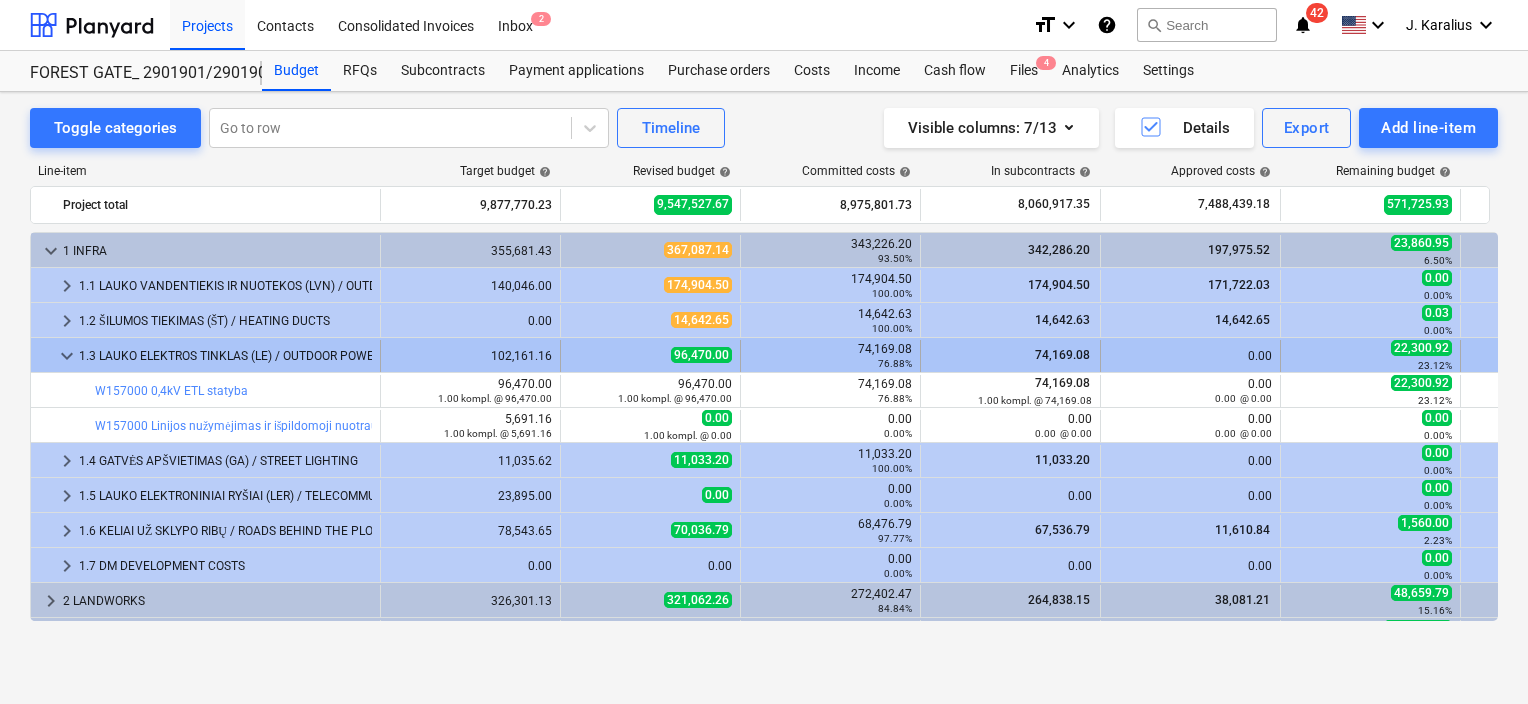 click on "keyboard_arrow_down" at bounding box center [67, 356] 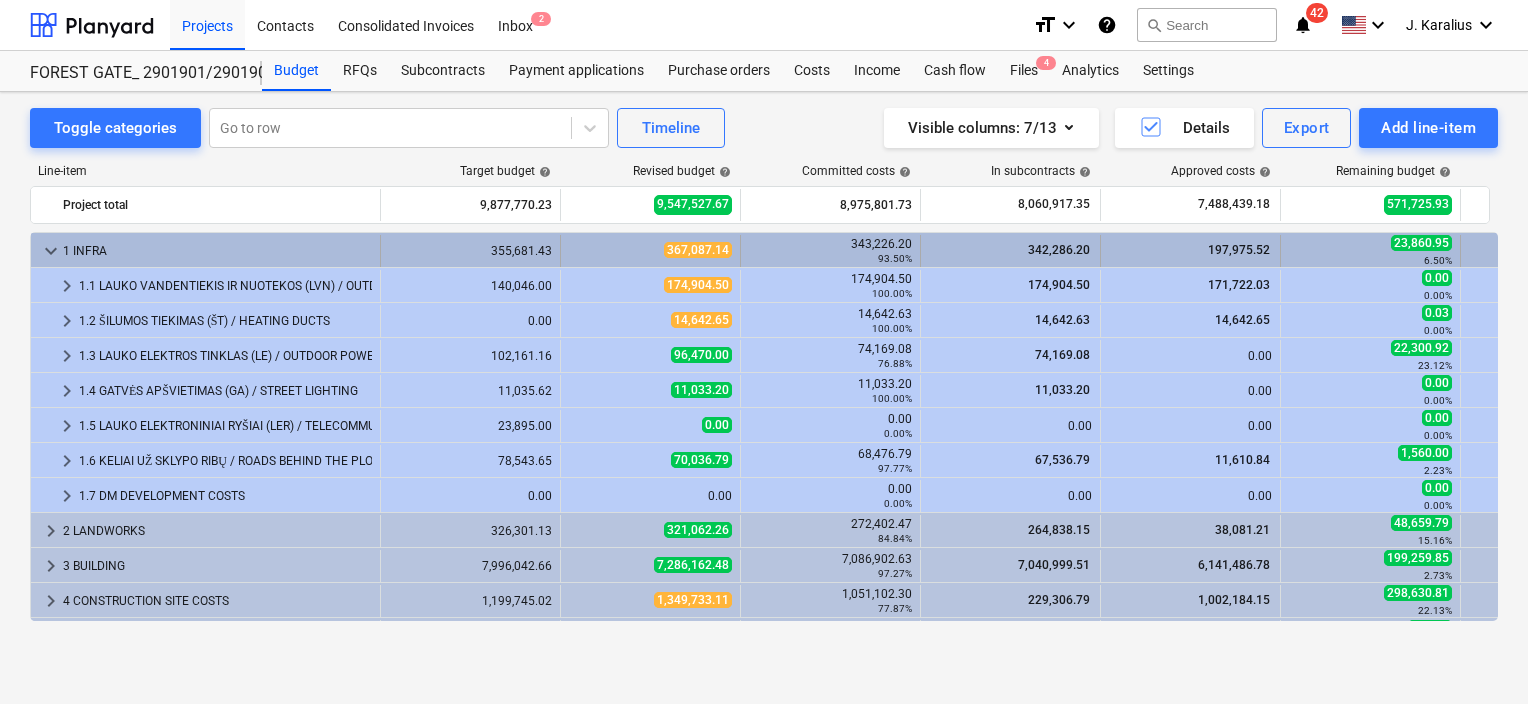 click on "keyboard_arrow_down" at bounding box center [51, 251] 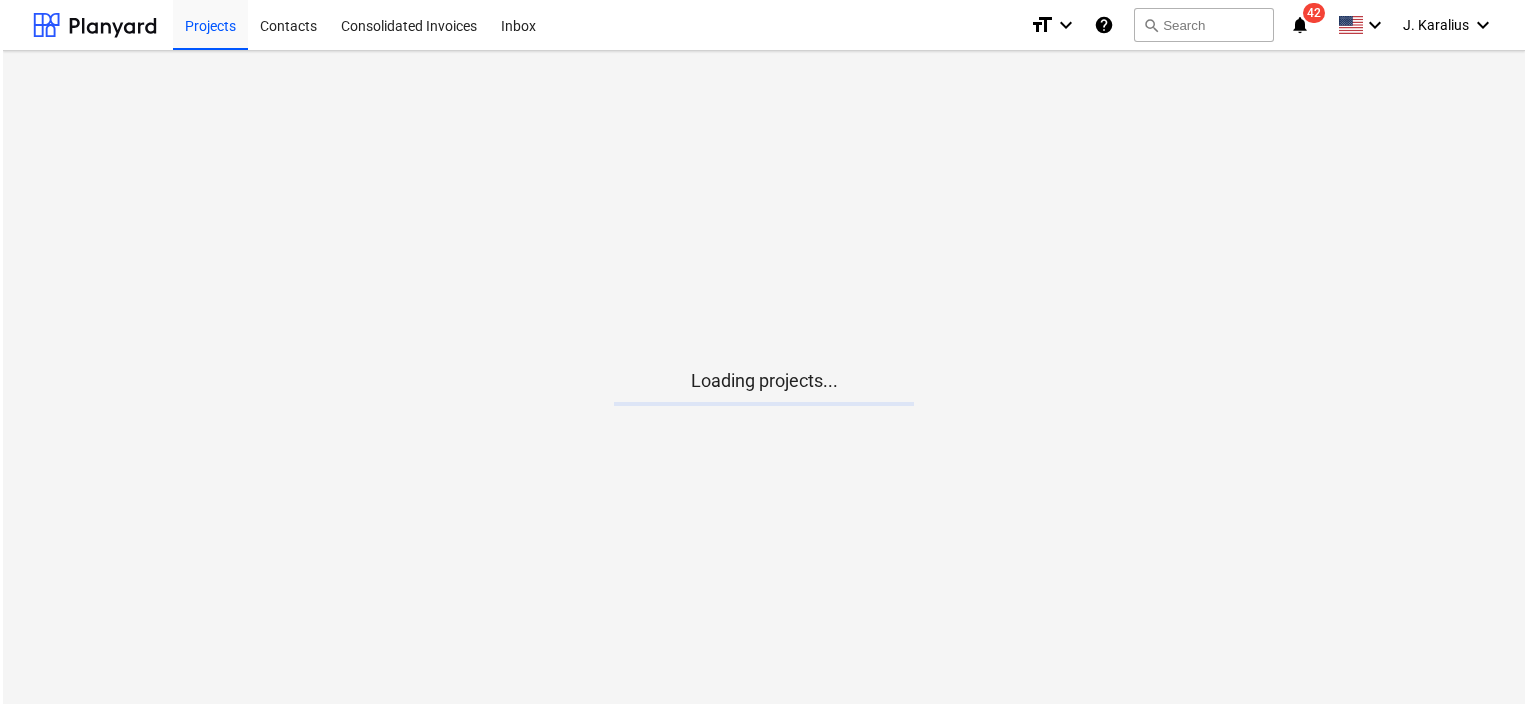 scroll, scrollTop: 0, scrollLeft: 0, axis: both 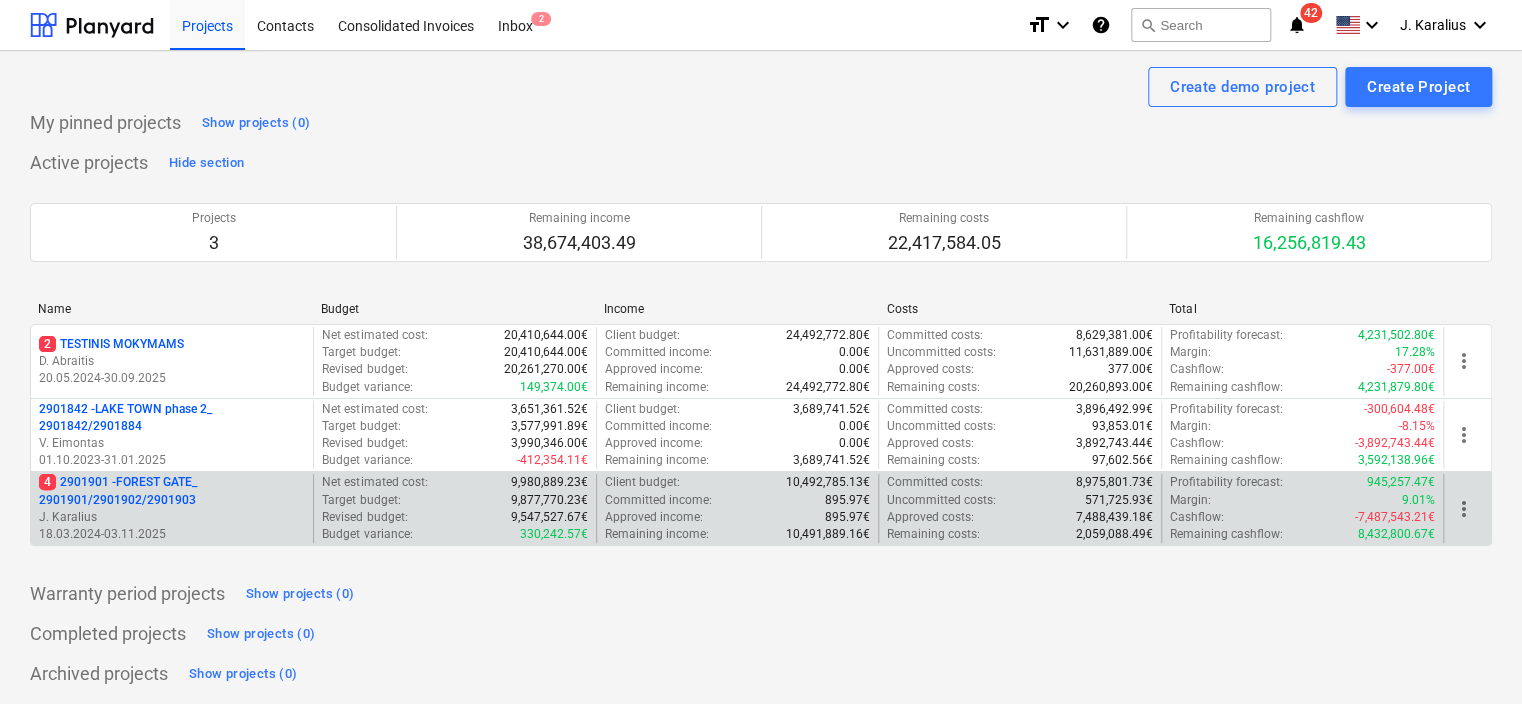 click on "- FOREST GATE_ 2901901/2901902/2901903" at bounding box center (172, 491) 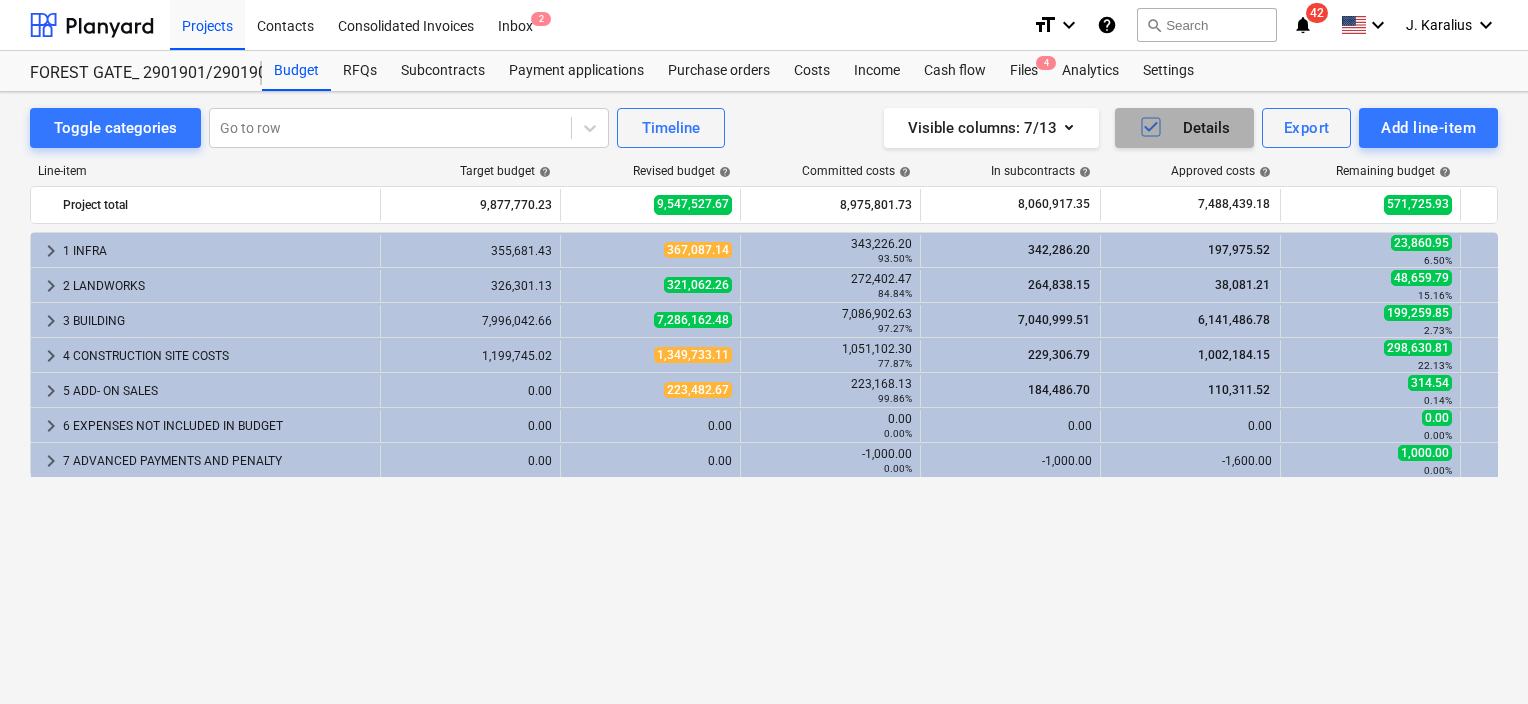 click 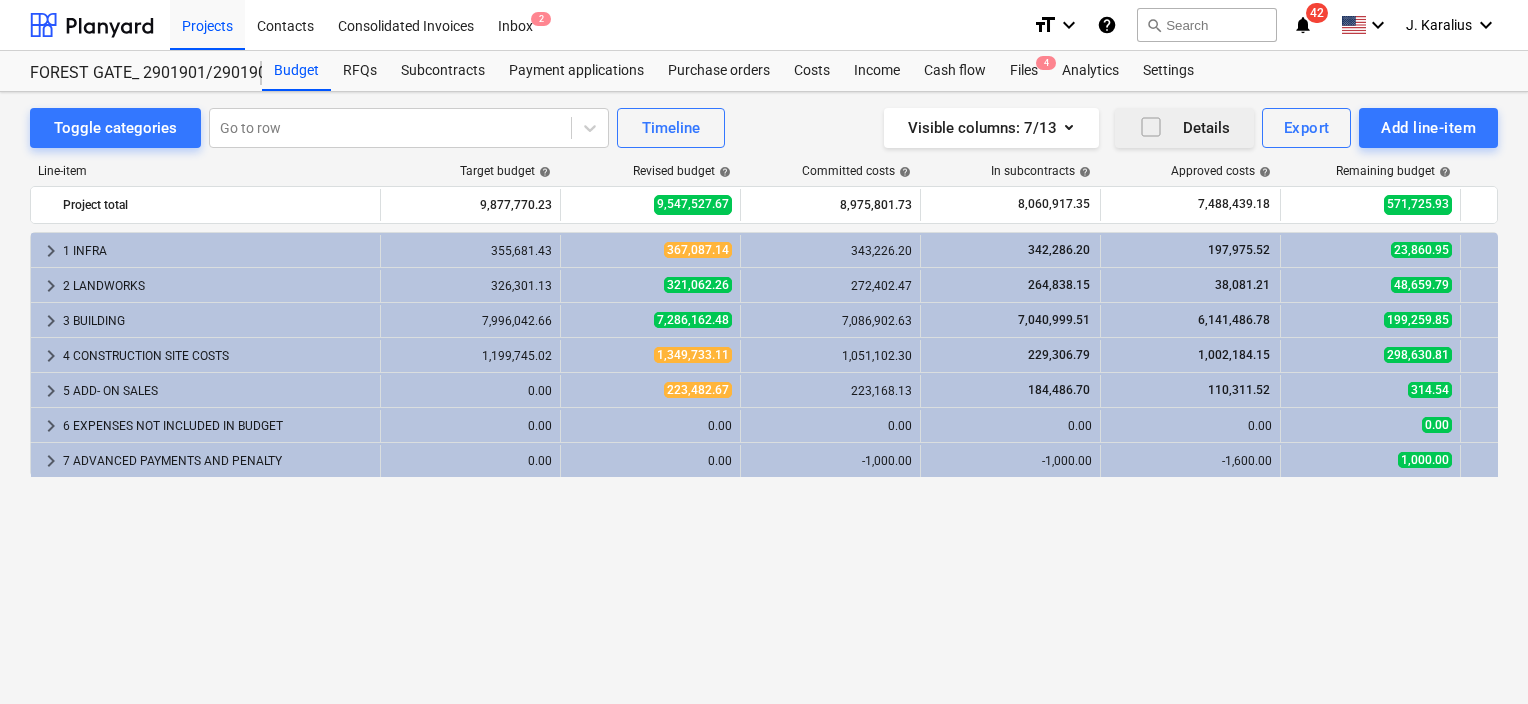 click 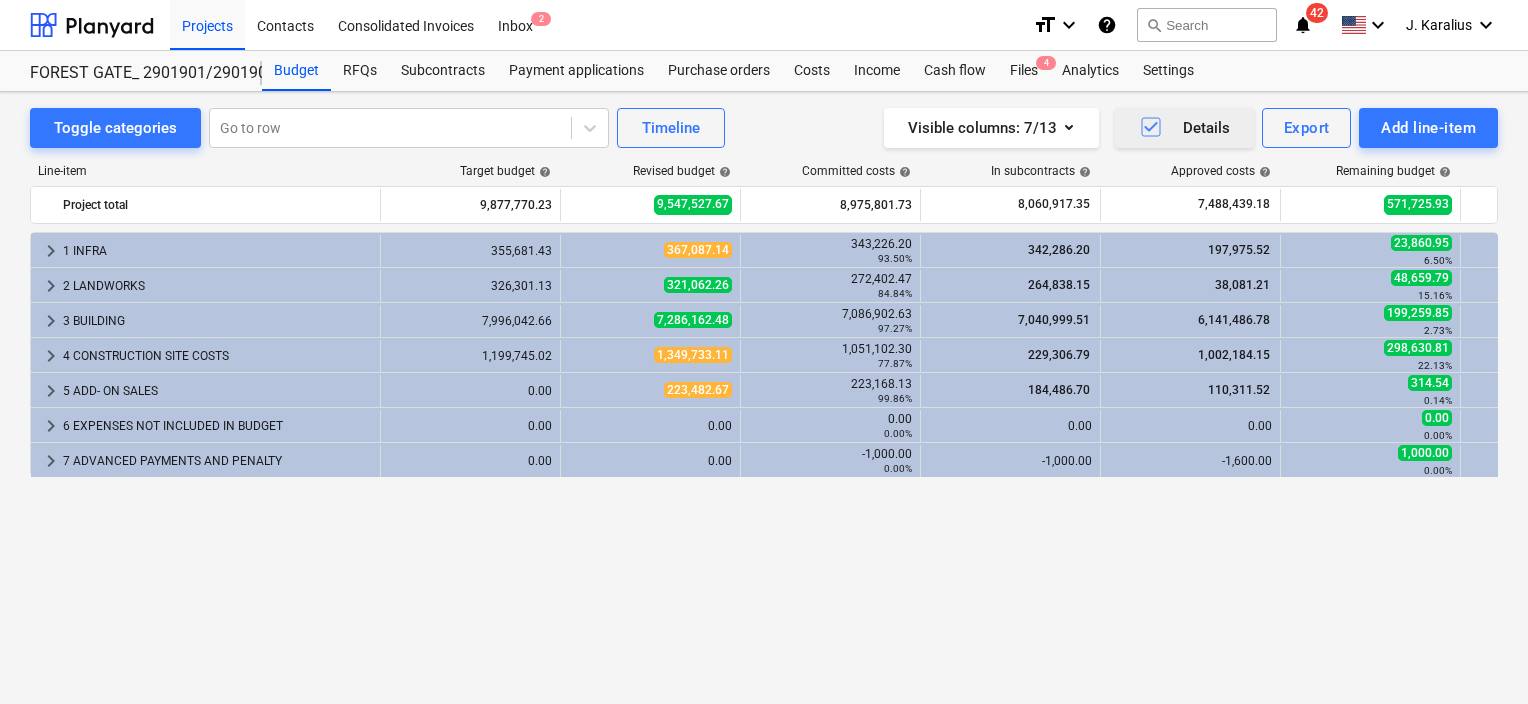 click 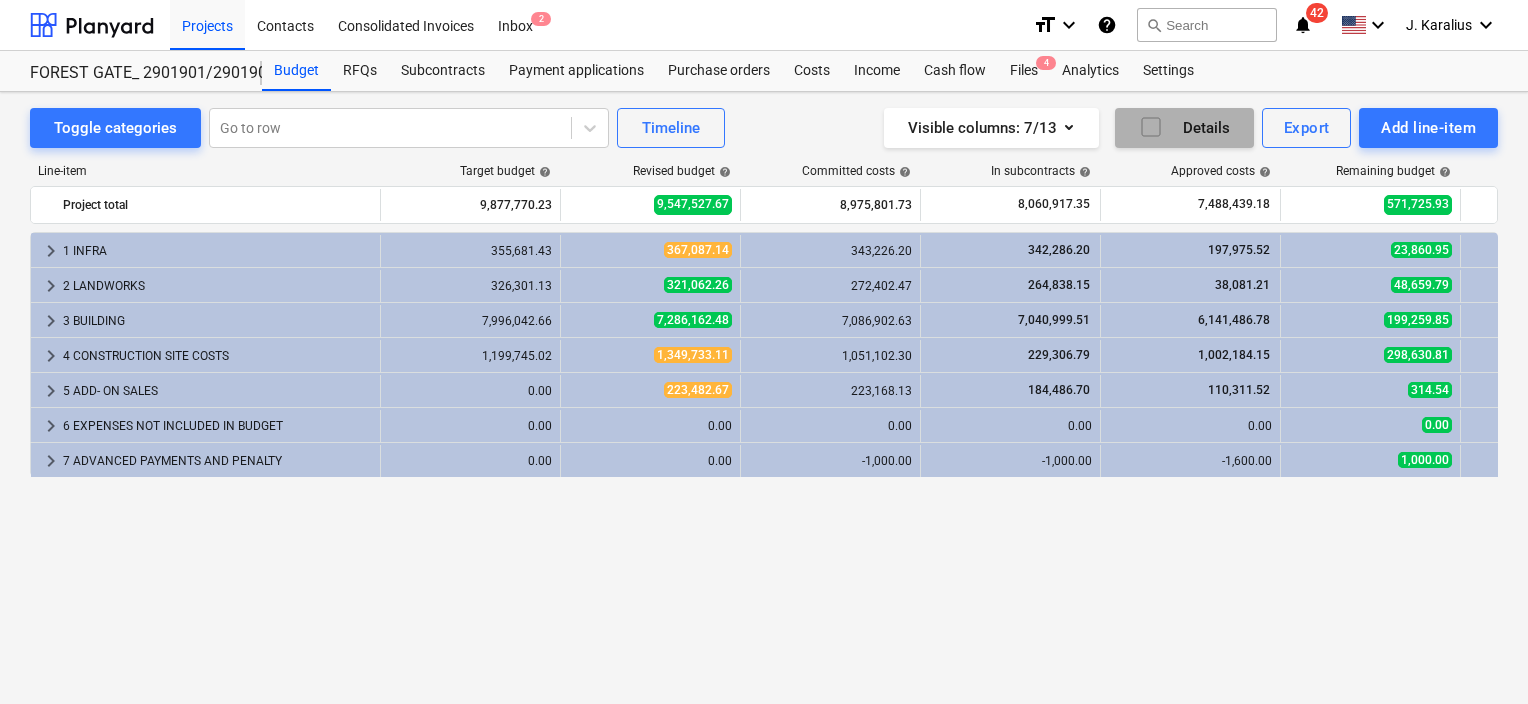 click 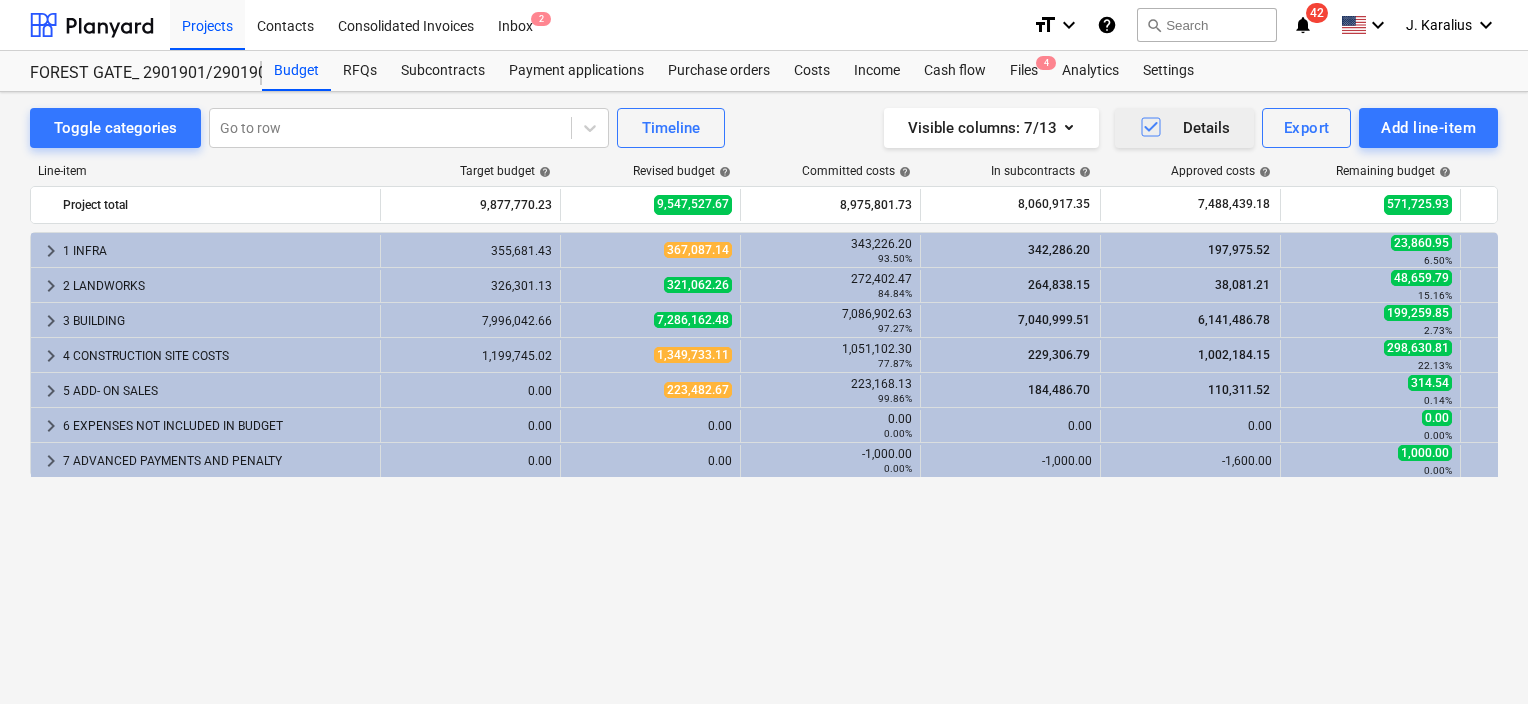 click on "keyboard_arrow_right 1 INFRA 355,681.43 367,087.14 343,226.20 93.50% 342,286.20 197,975.52 23,860.95 6.50% -11,405.71 -3.21% more_vert keyboard_arrow_right 2 LANDWORKS 326,301.13 321,062.26 272,402.47 84.84% 264,838.15 38,081.21 48,659.79 15.16% 5,238.87 1.61% more_vert keyboard_arrow_right 3 BUILDING 7,996,042.66 7,286,162.48 7,086,902.63 97.27% 7,040,999.51 6,141,486.78 199,259.85 2.73% 709,880.17 8.88% more_vert keyboard_arrow_right 4 CONSTRUCTION SITE COSTS 1,199,745.02 1,349,733.11 1,051,102.30 77.87% 229,306.79 1,002,184.15 298,630.81 22.13% -149,988.09 -12.50% more_vert keyboard_arrow_right 5 ADD- ON SALES 0.00 223,482.67 223,168.13 99.86% 184,486.70 110,311.52 314.54 0.14% -223,482.67 0.00% more_vert keyboard_arrow_right 6 EXPENSES NOT INCLUDED IN BUDGET 0.00 0.00 0.00 0.00% 0.00 0.00 0.00 0.00% 0.00 0.00% more_vert keyboard_arrow_right 7 ADVANCED PAYMENTS AND PENALTY 0.00 0.00 -1,000.00 0.00% -1,000.00 -1,600.00 1,000.00 0.00% 0.00 0.00% more_vert" at bounding box center (764, 426) 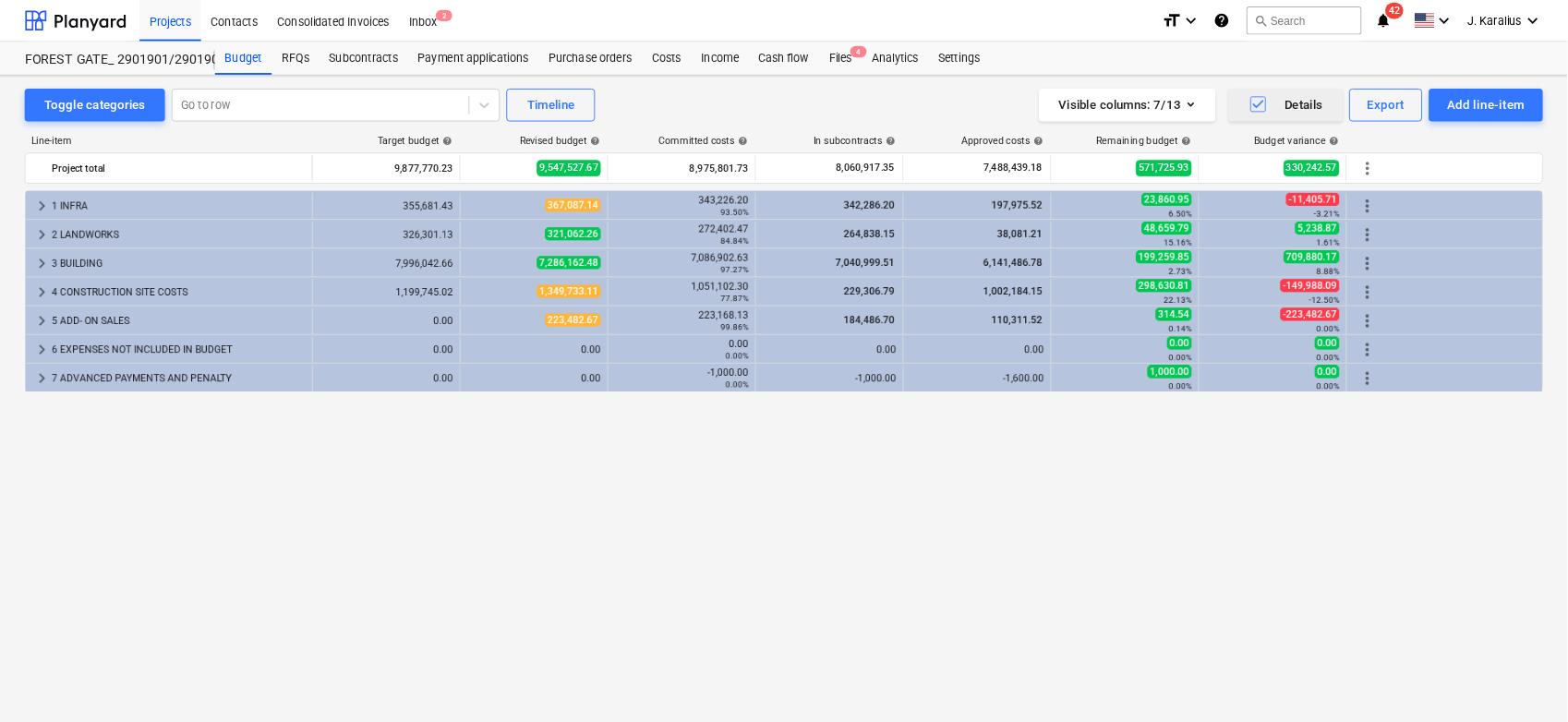 scroll, scrollTop: 0, scrollLeft: 0, axis: both 